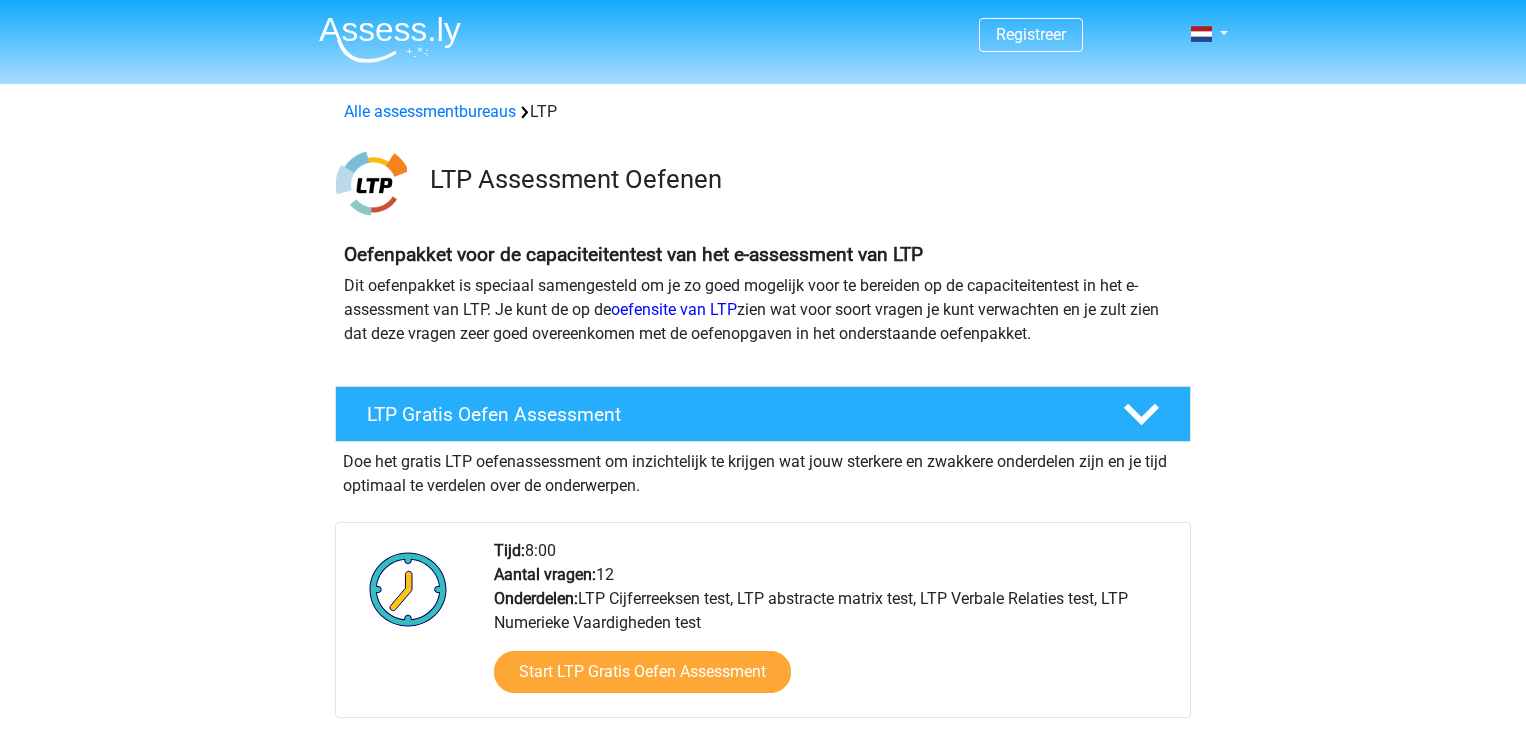 scroll, scrollTop: 0, scrollLeft: 0, axis: both 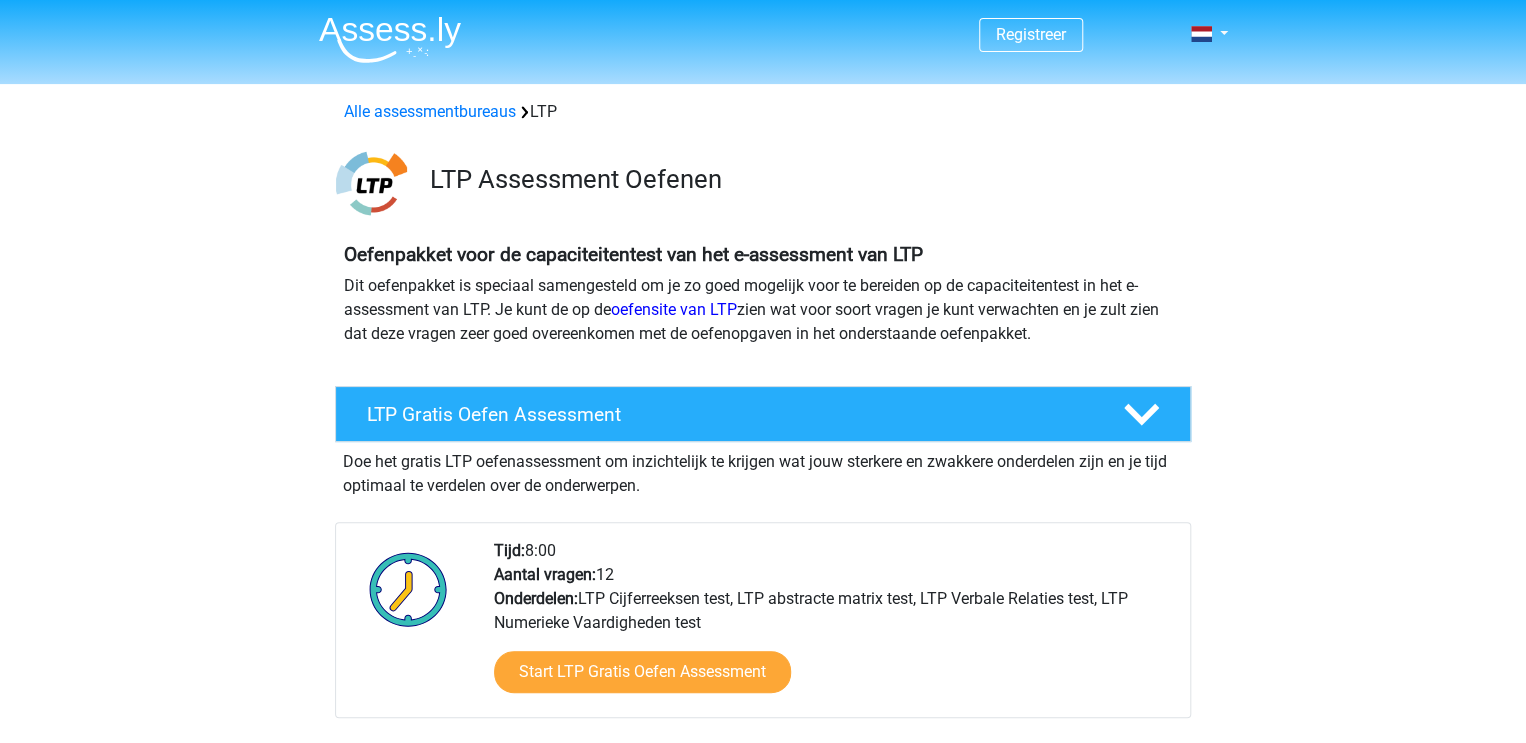 click at bounding box center (390, 39) 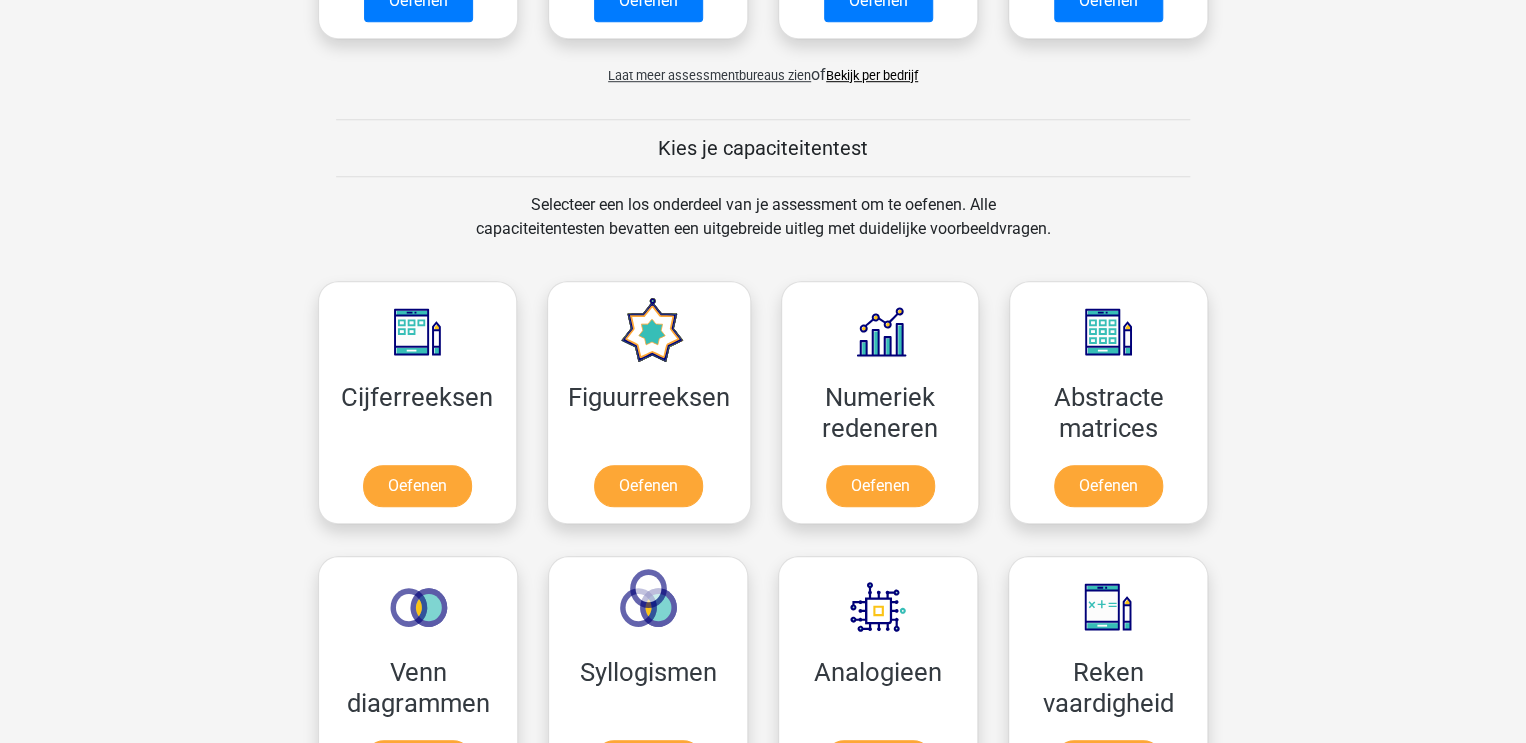 scroll, scrollTop: 655, scrollLeft: 0, axis: vertical 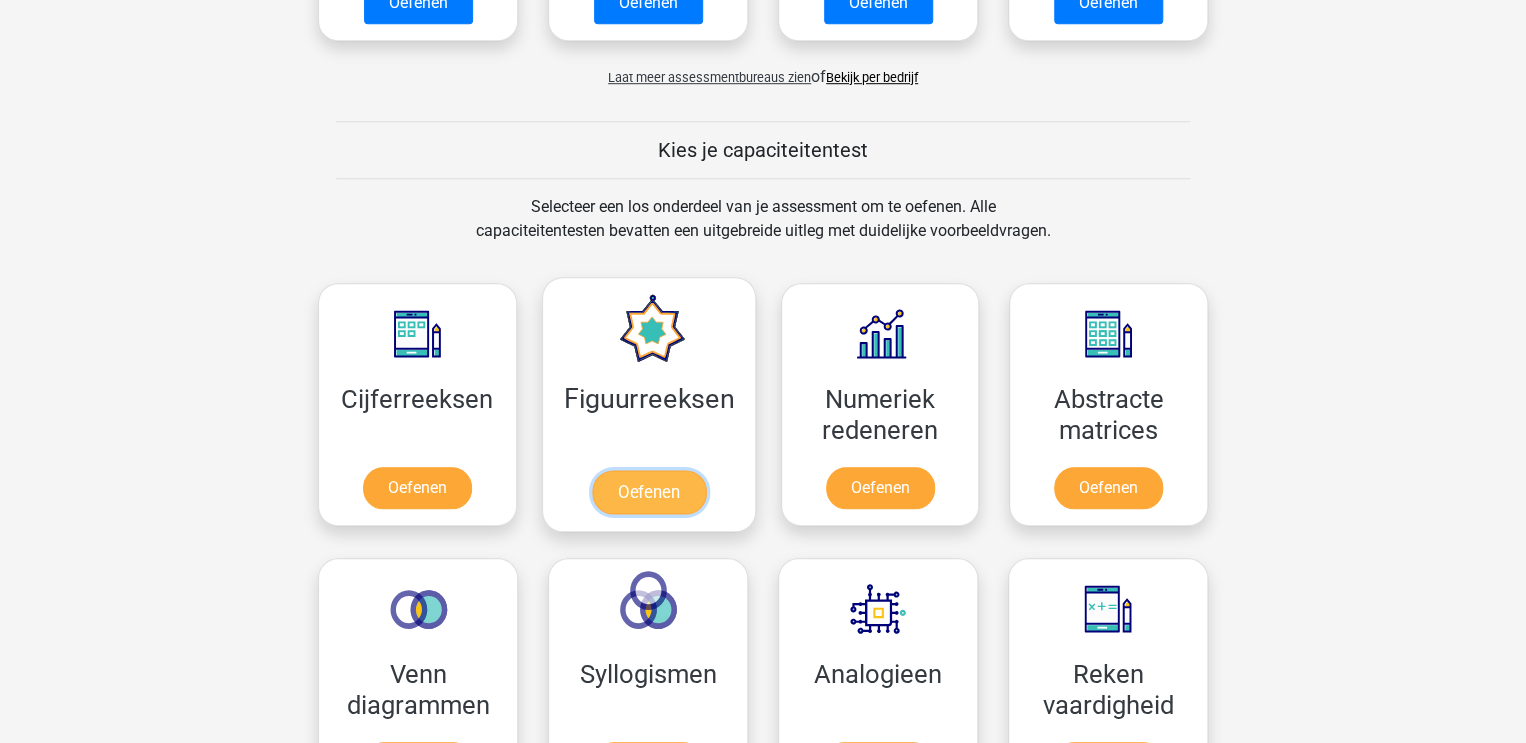 click on "Oefenen" at bounding box center [648, 492] 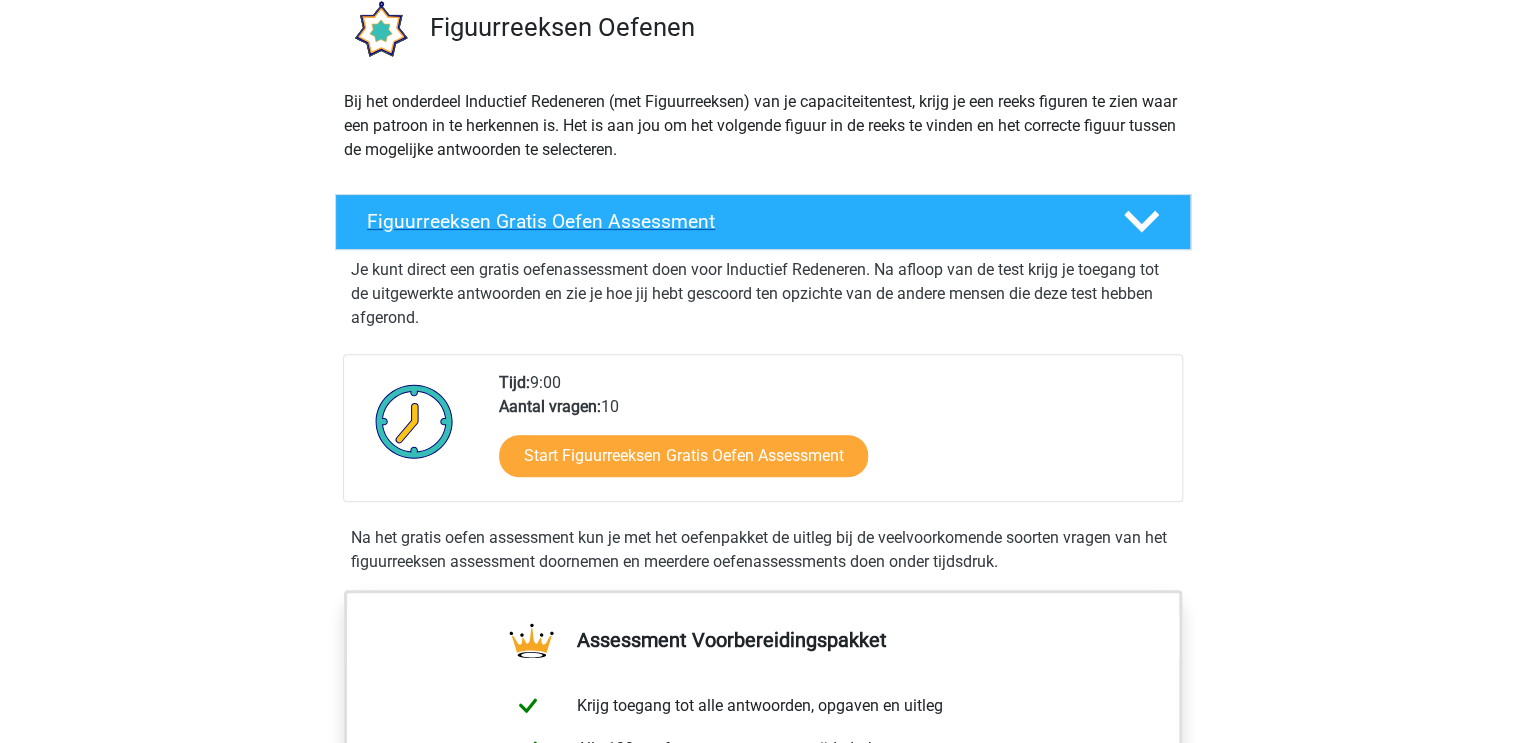 scroll, scrollTop: 392, scrollLeft: 0, axis: vertical 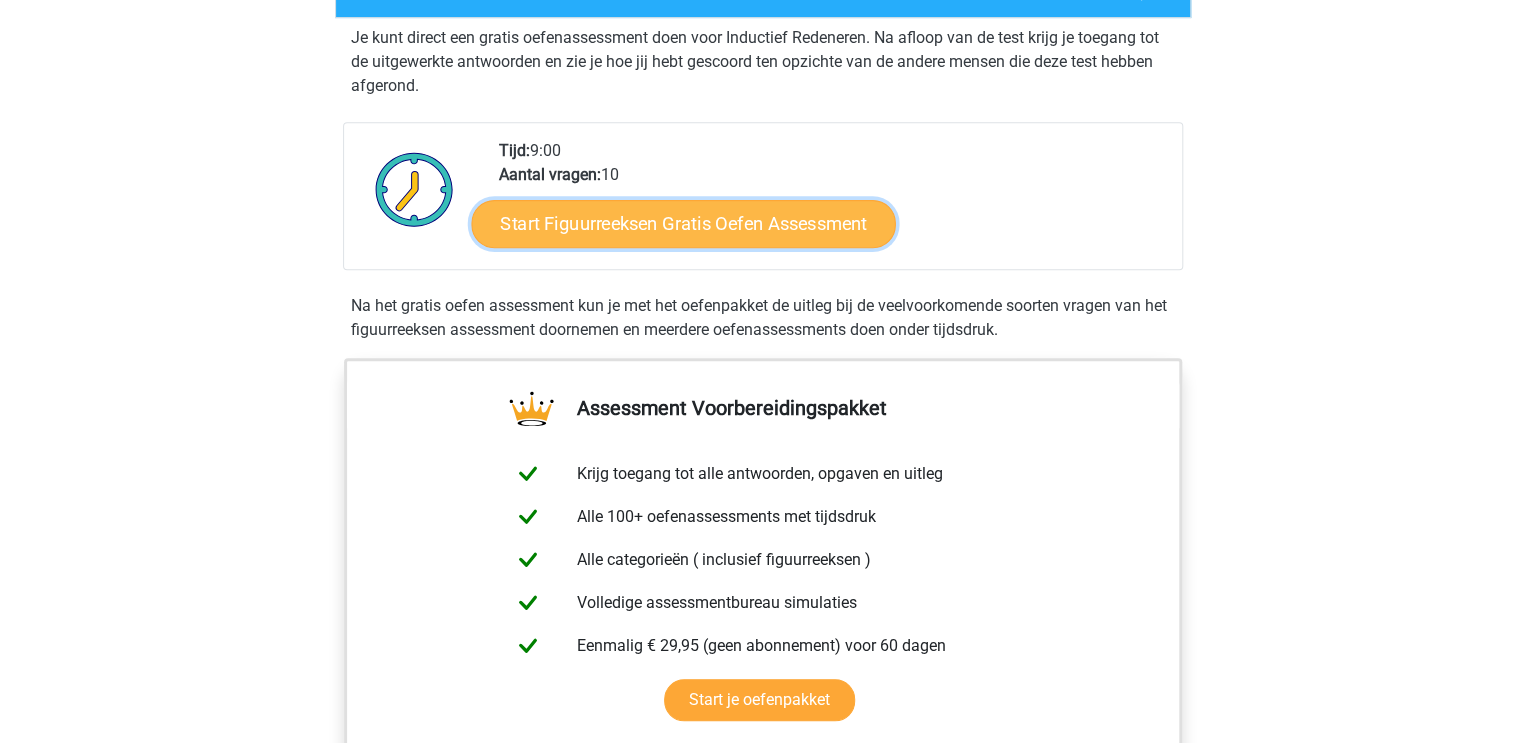 click on "Start Figuurreeksen
Gratis Oefen Assessment" at bounding box center [684, 223] 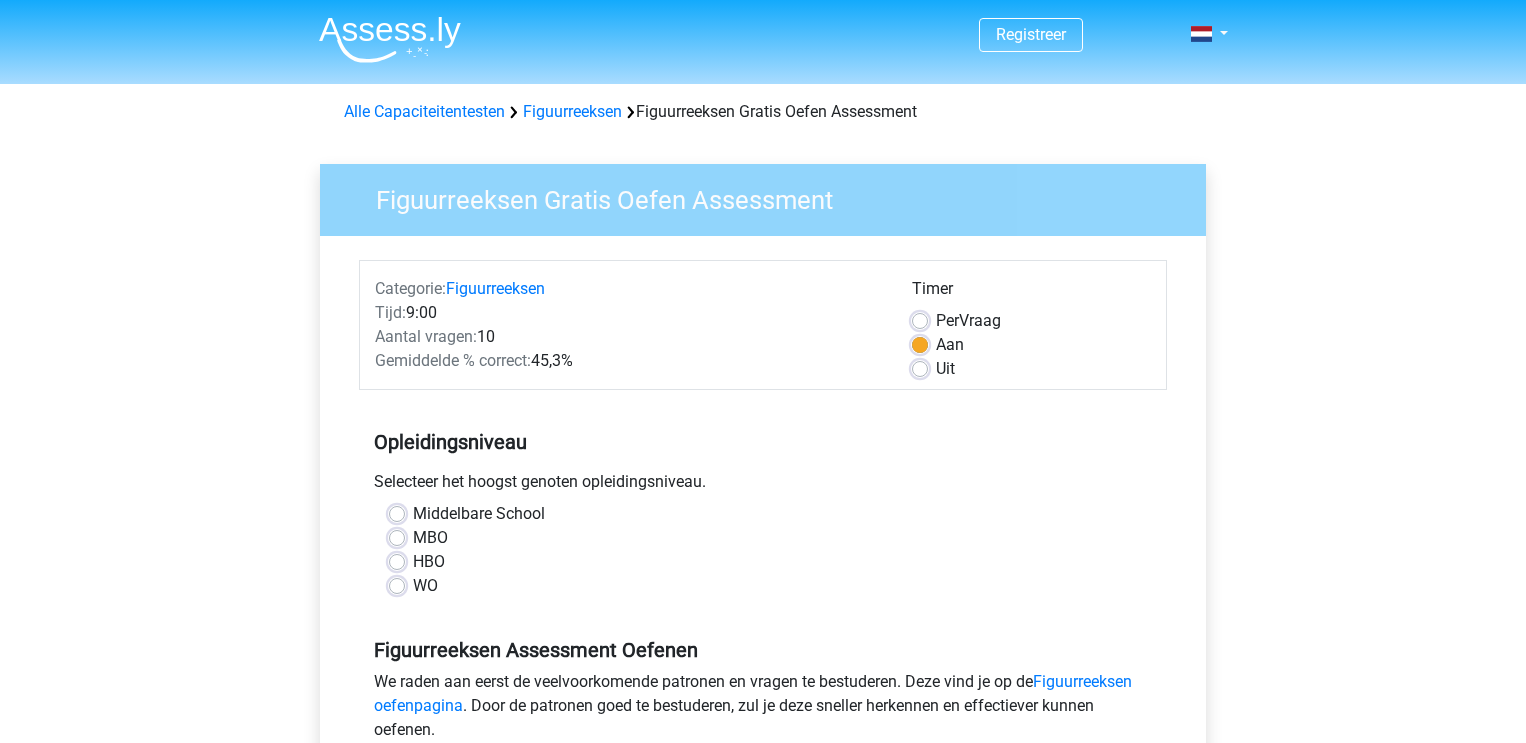 scroll, scrollTop: 0, scrollLeft: 0, axis: both 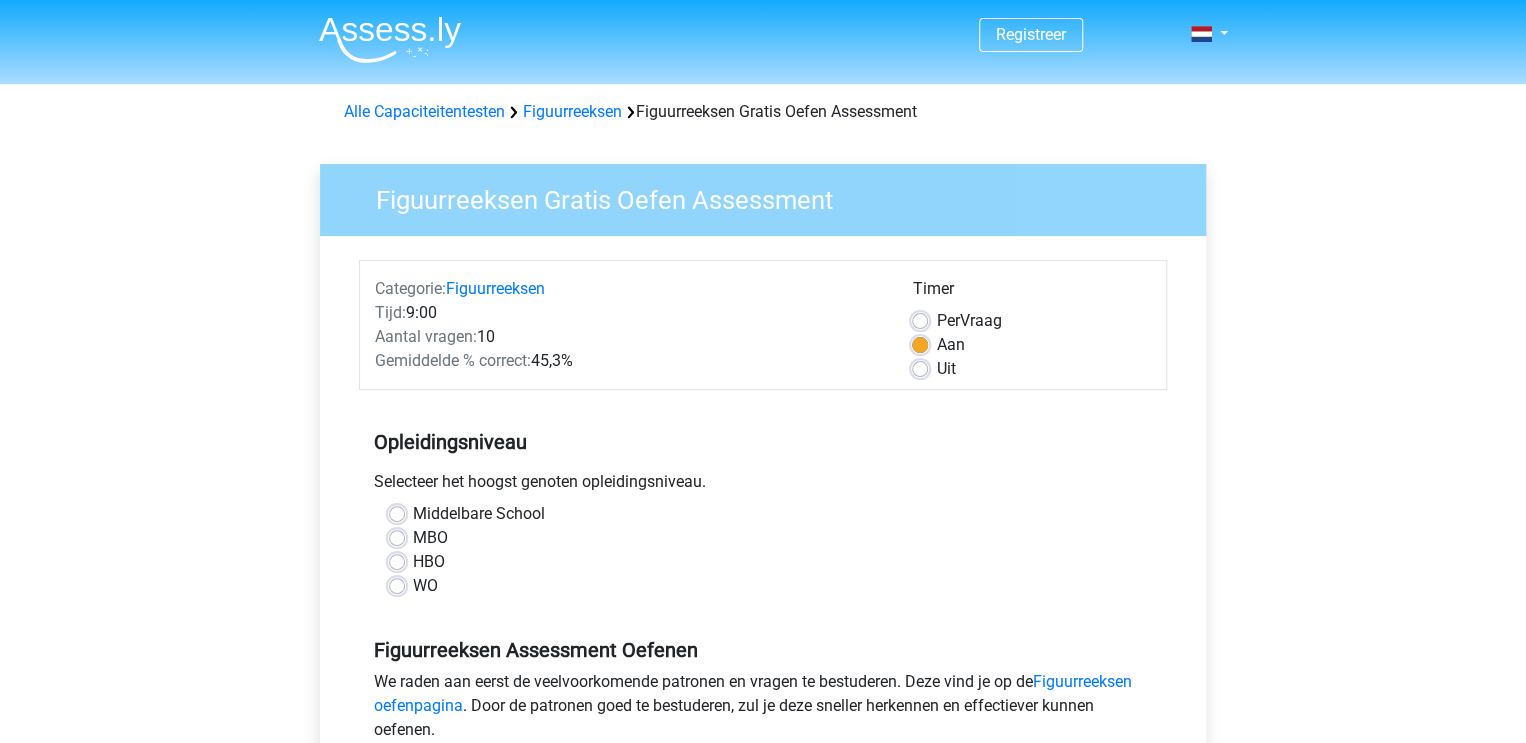 click on "Uit" at bounding box center (945, 369) 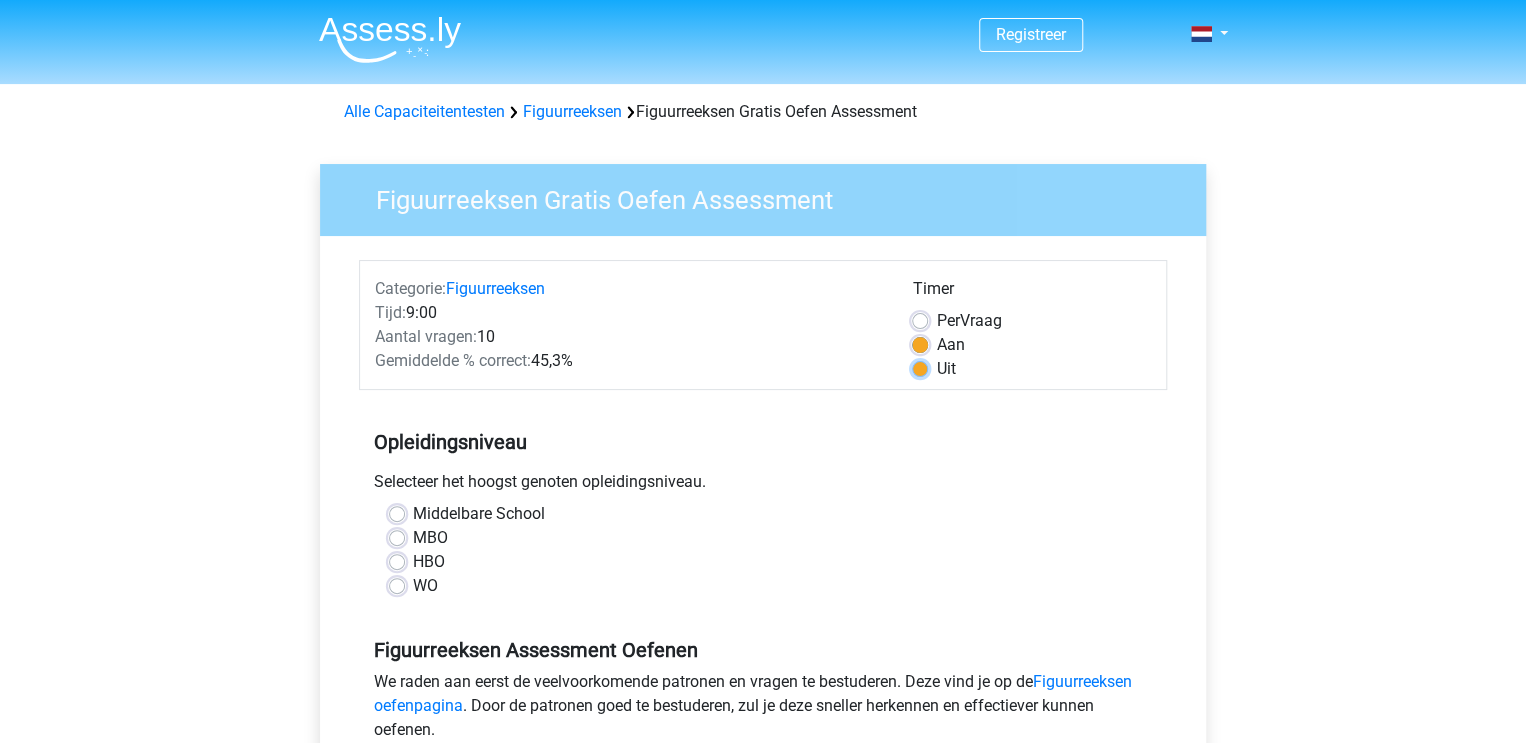 click on "Uit" at bounding box center (920, 367) 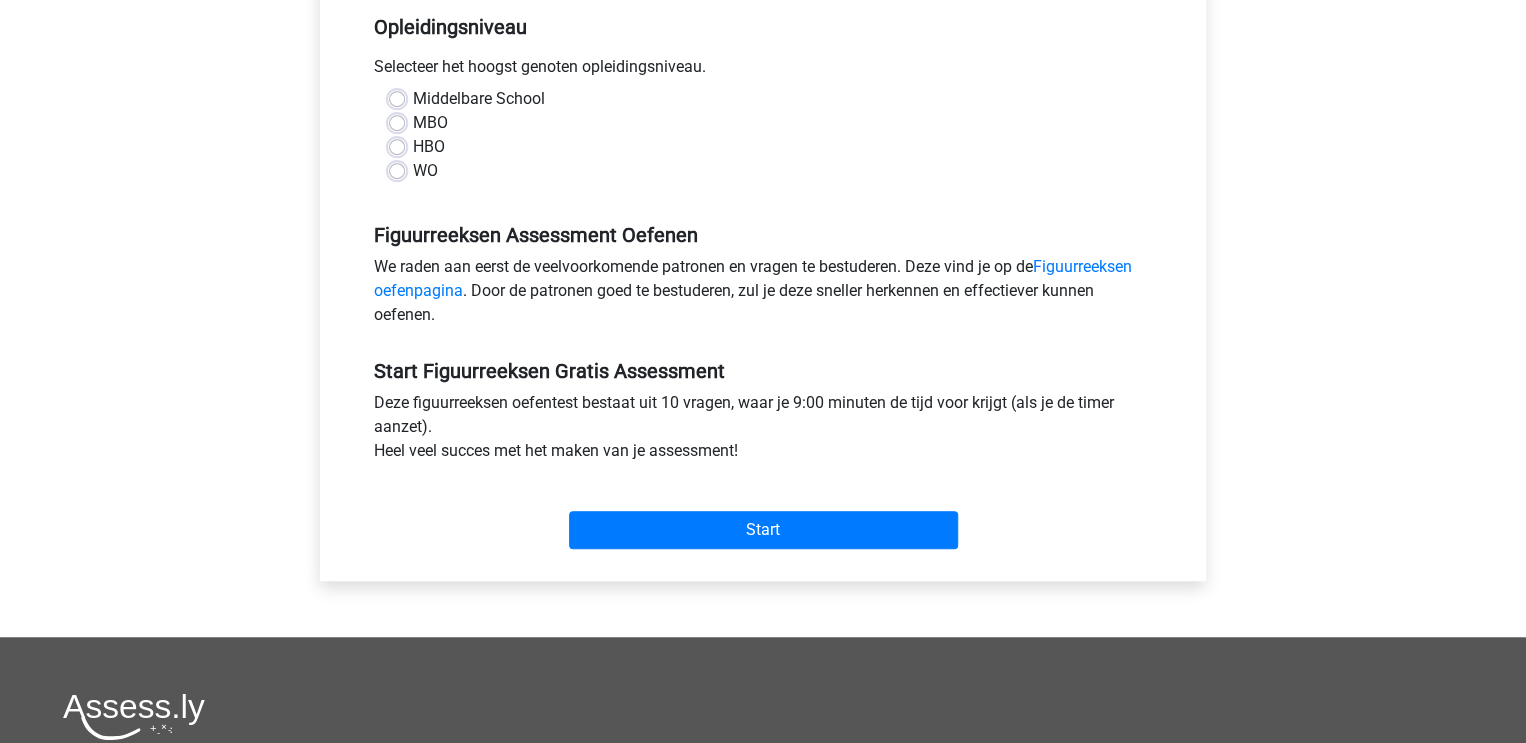 scroll, scrollTop: 416, scrollLeft: 0, axis: vertical 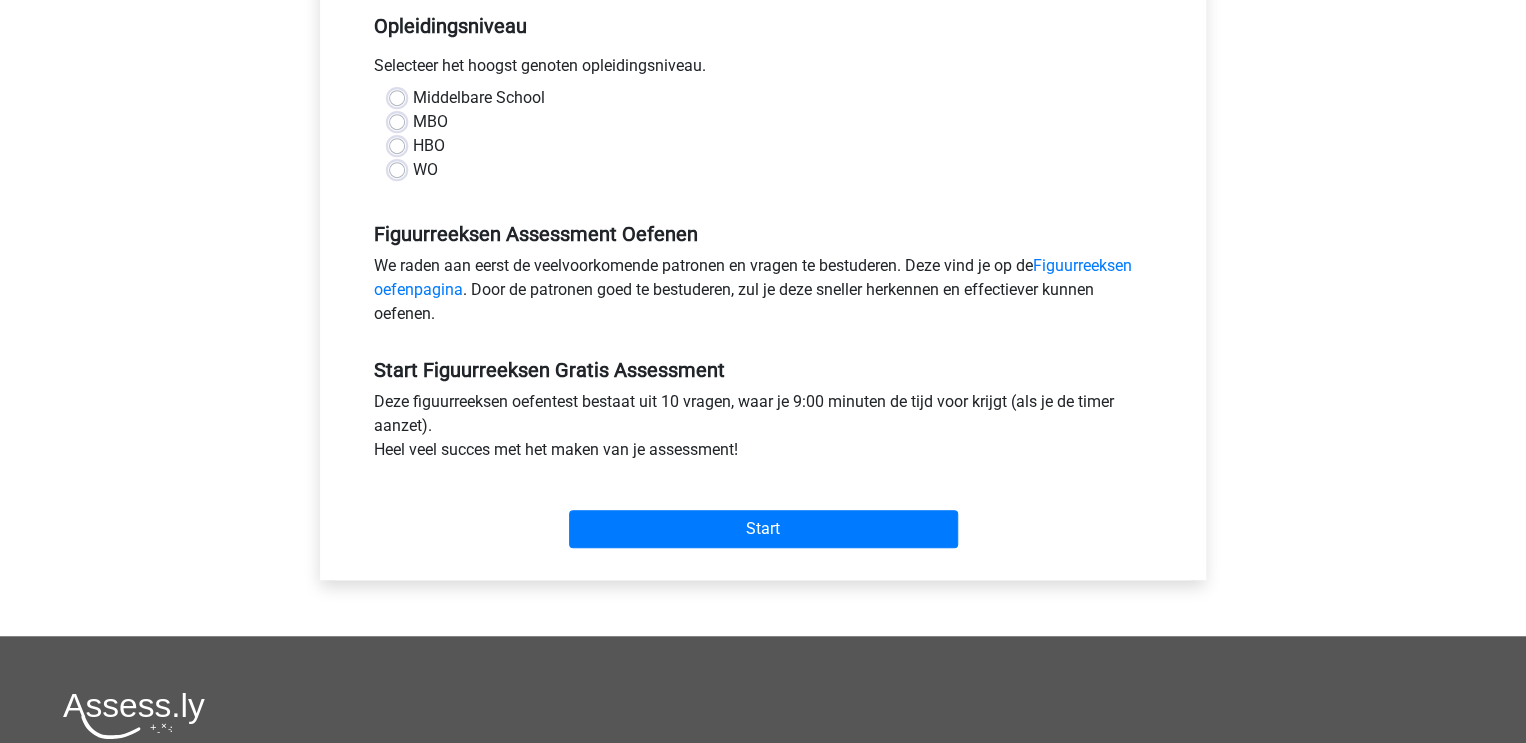 click on "WO" at bounding box center (425, 170) 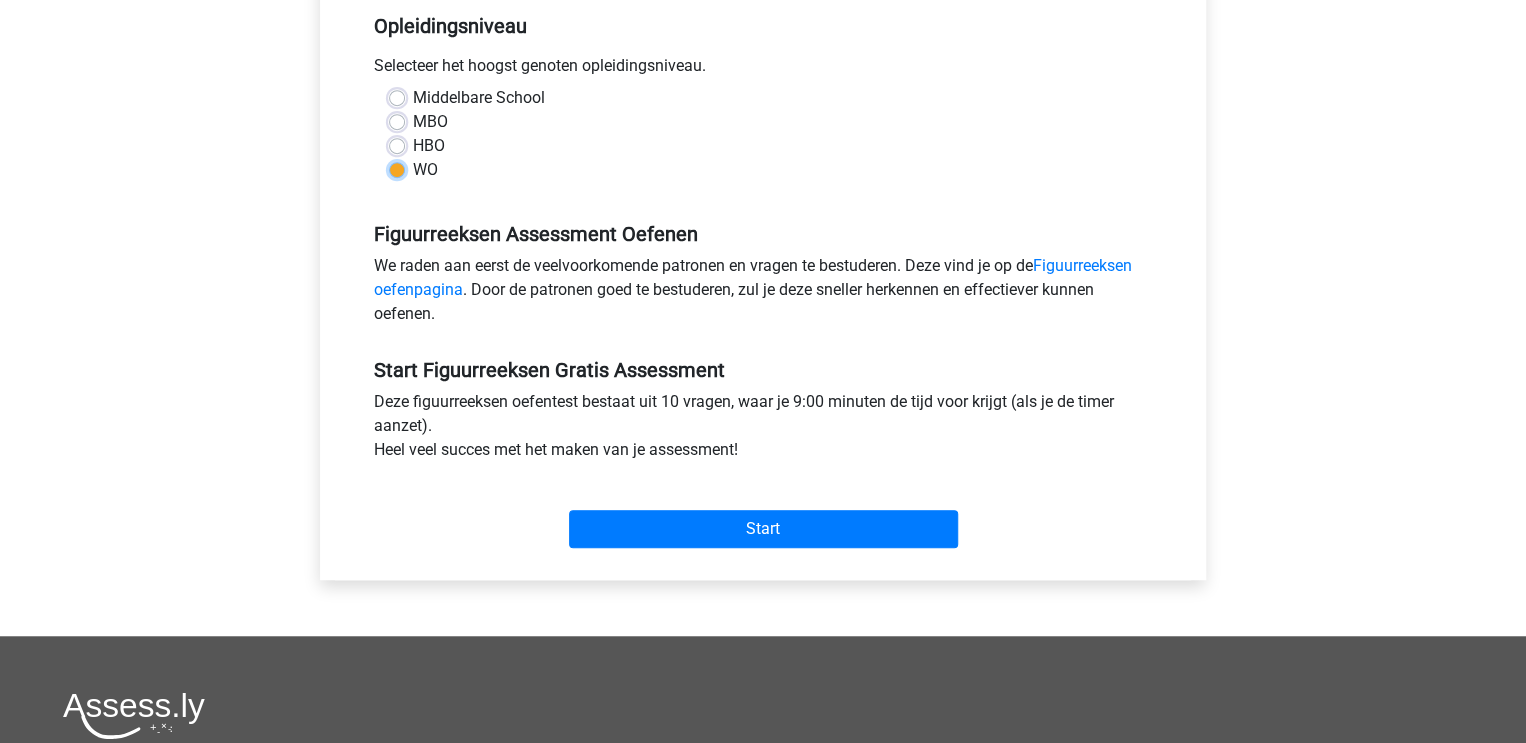 click on "WO" at bounding box center [397, 168] 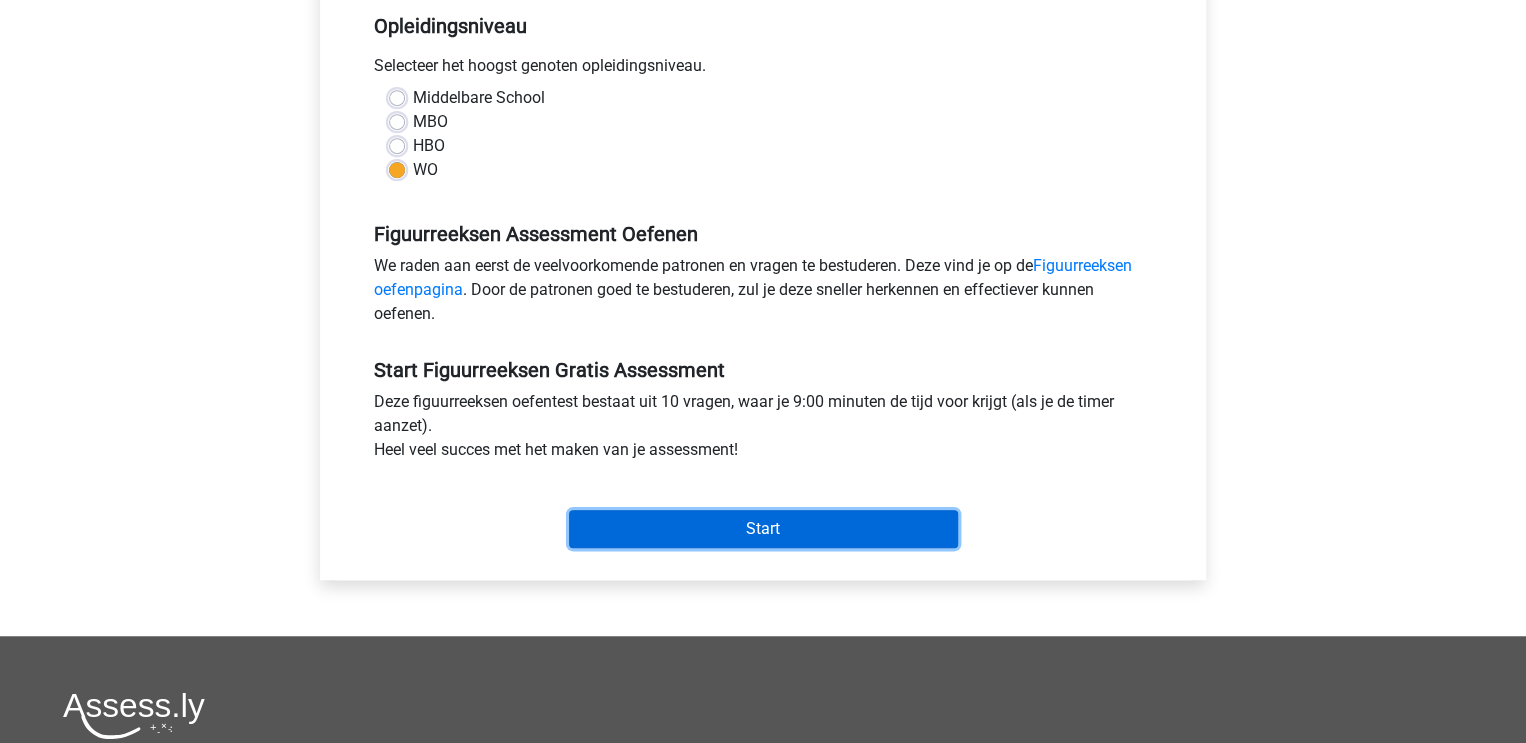 click on "Start" at bounding box center (763, 529) 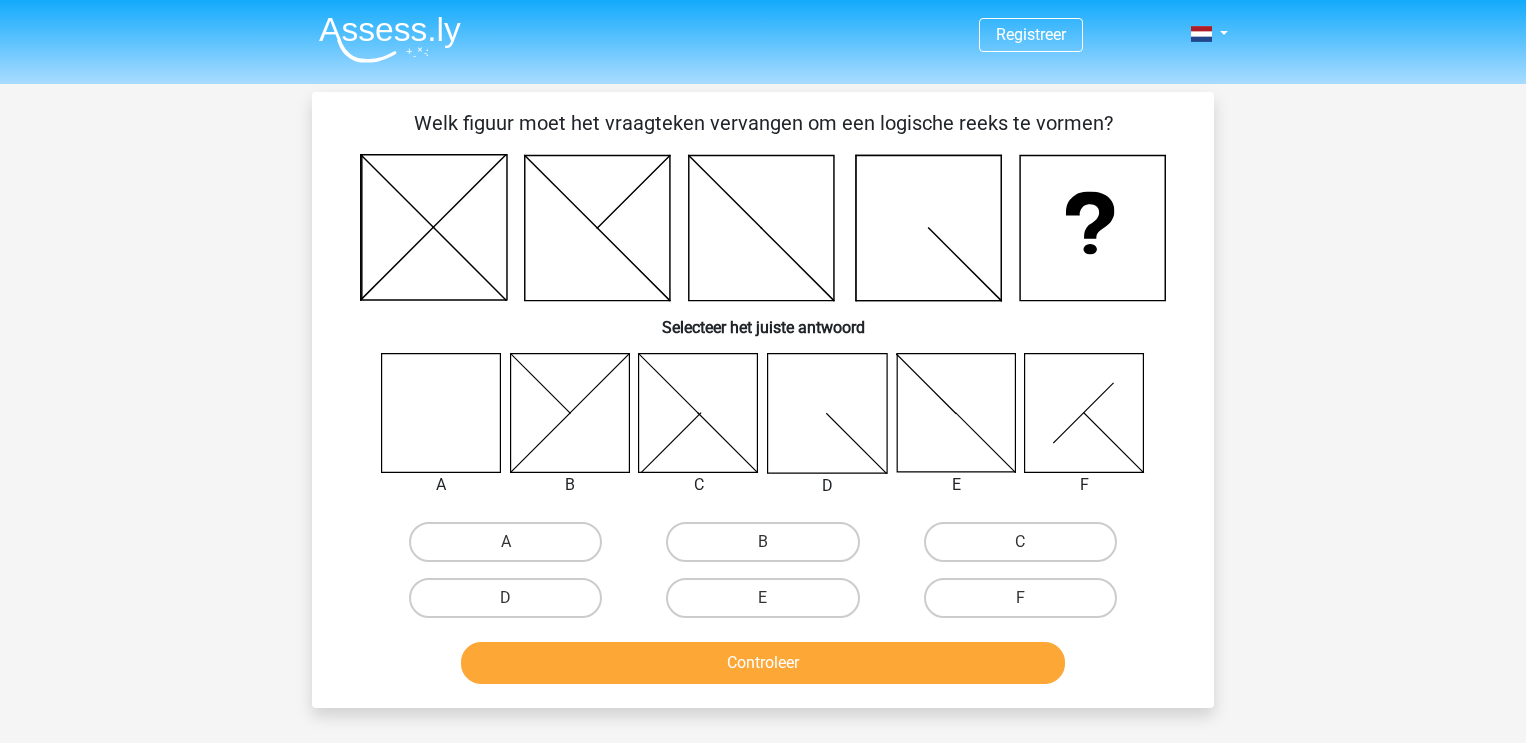 scroll, scrollTop: 0, scrollLeft: 0, axis: both 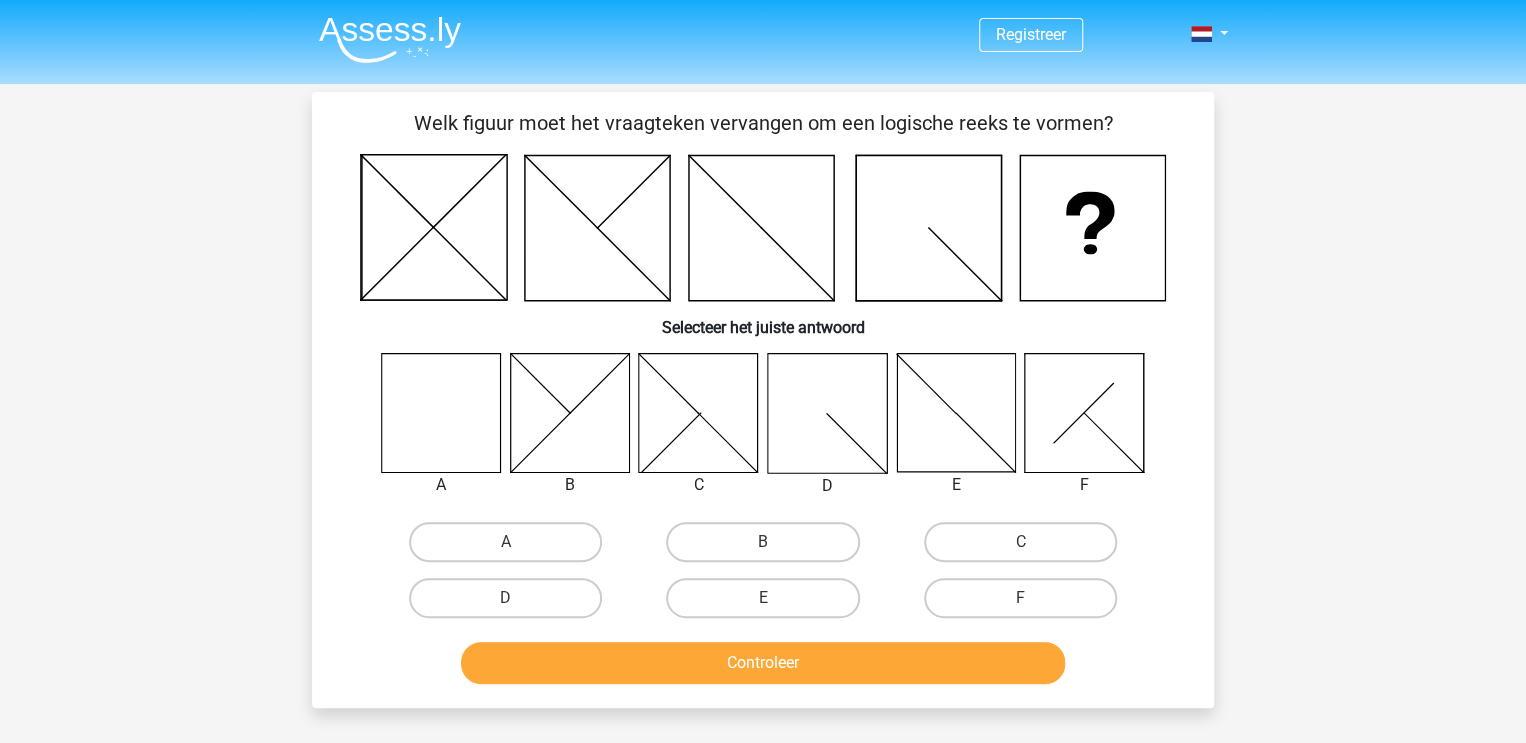 click 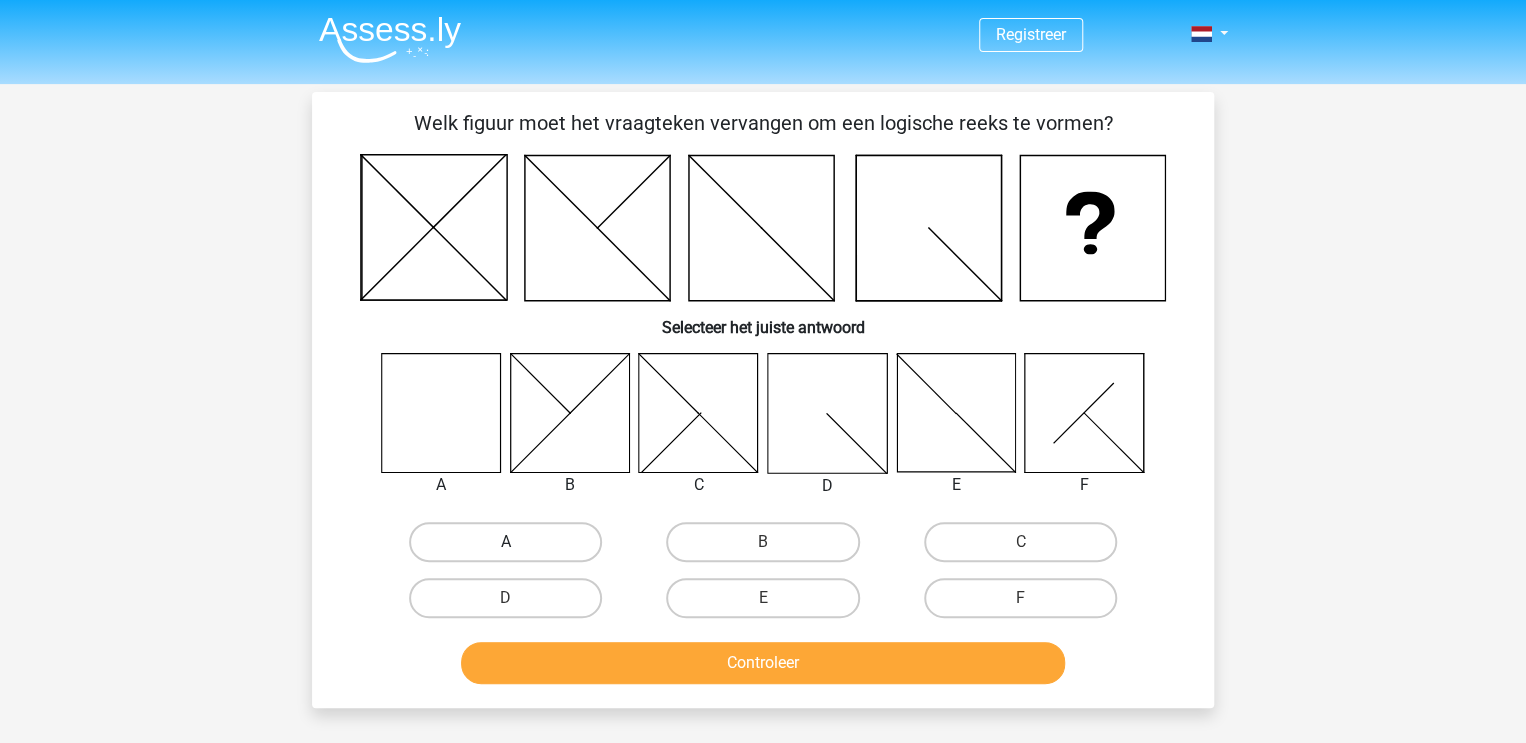 click on "A" at bounding box center (505, 542) 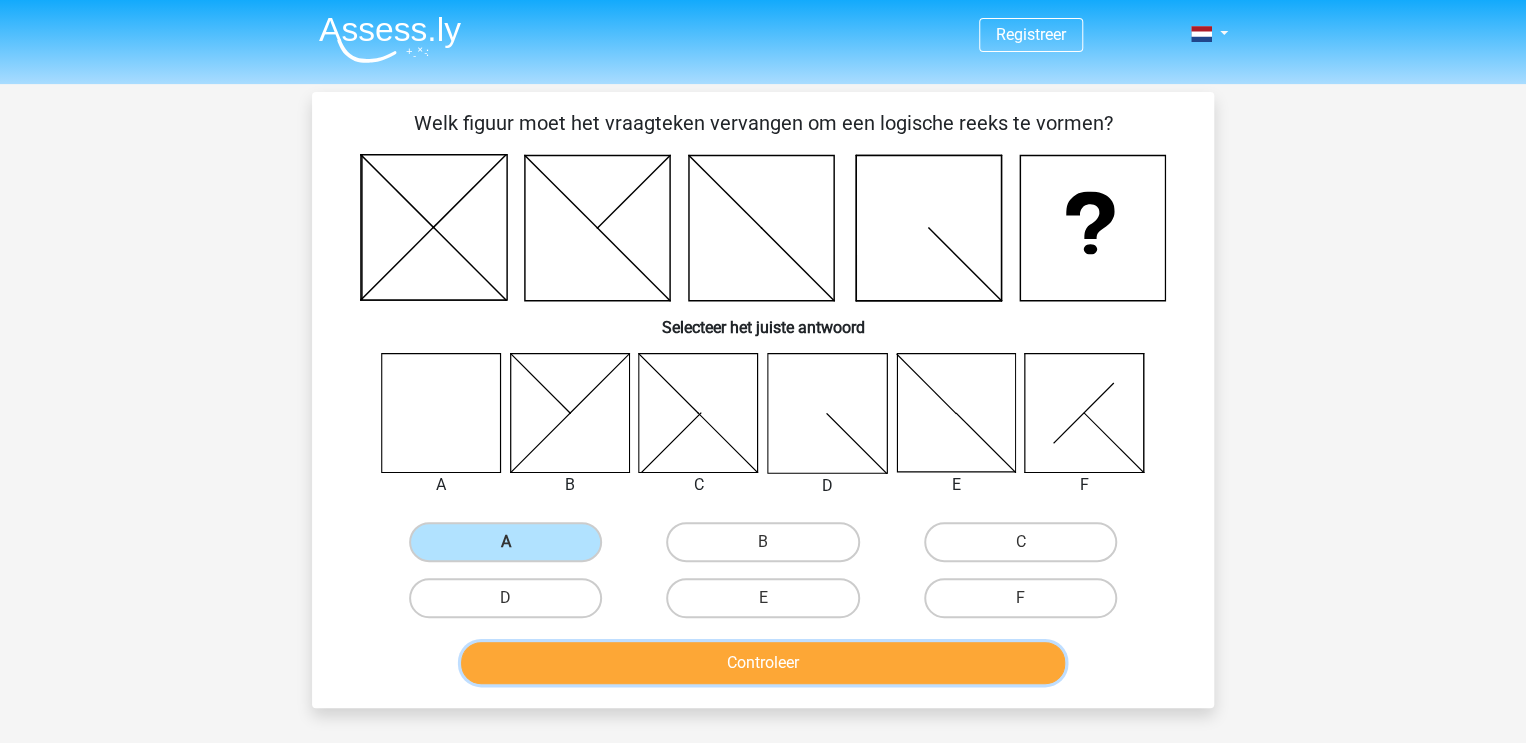 click on "Controleer" at bounding box center [763, 663] 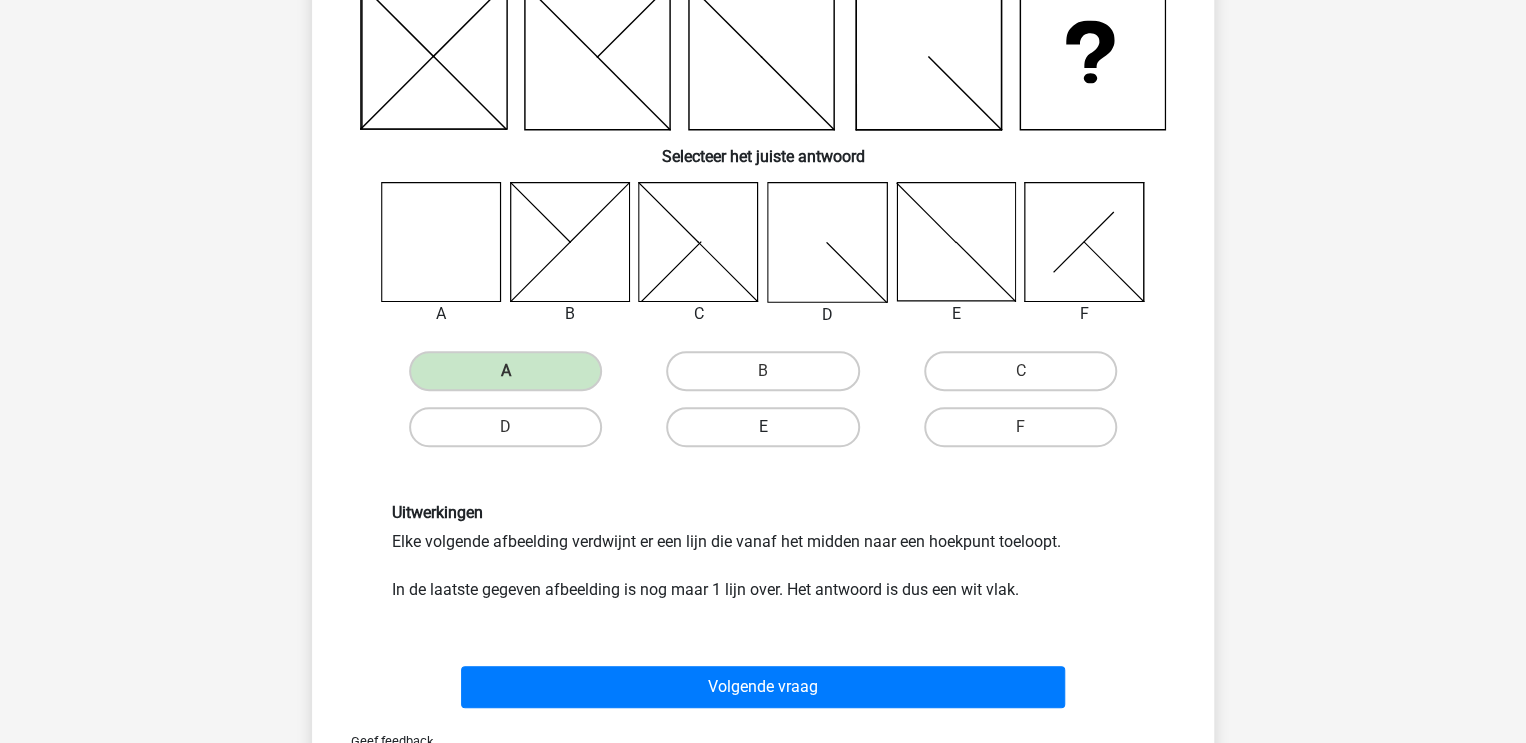 scroll, scrollTop: 399, scrollLeft: 0, axis: vertical 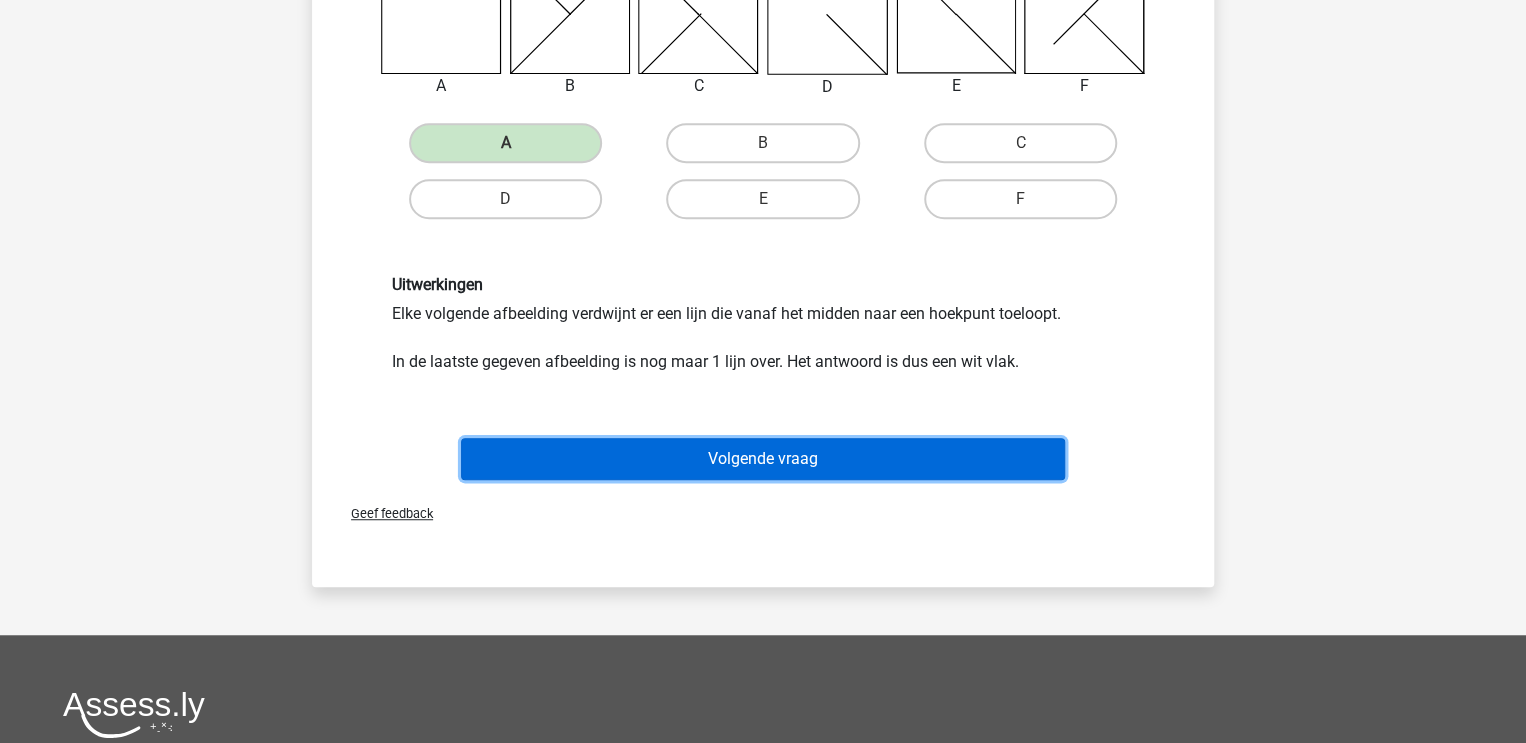 click on "Volgende vraag" at bounding box center [763, 459] 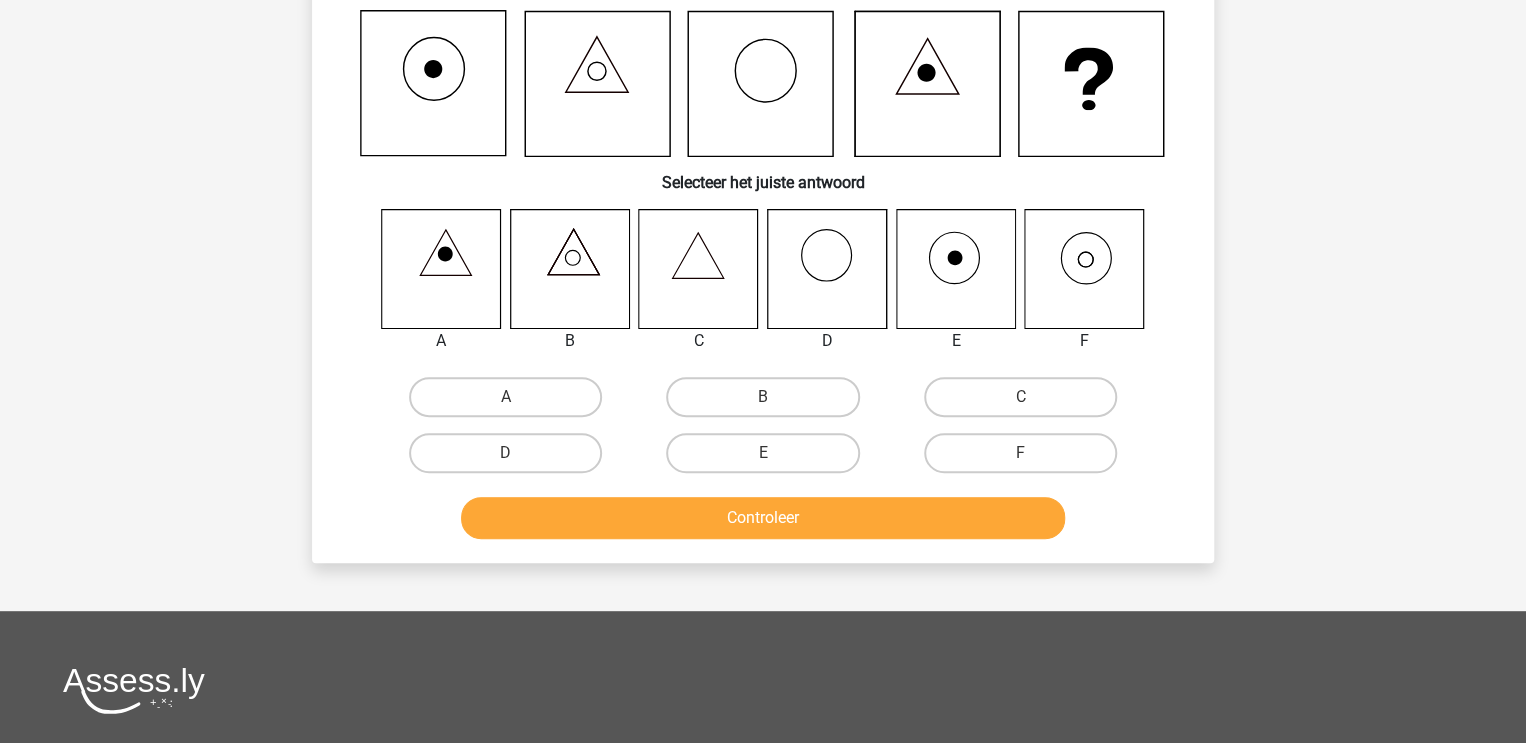 scroll, scrollTop: 92, scrollLeft: 0, axis: vertical 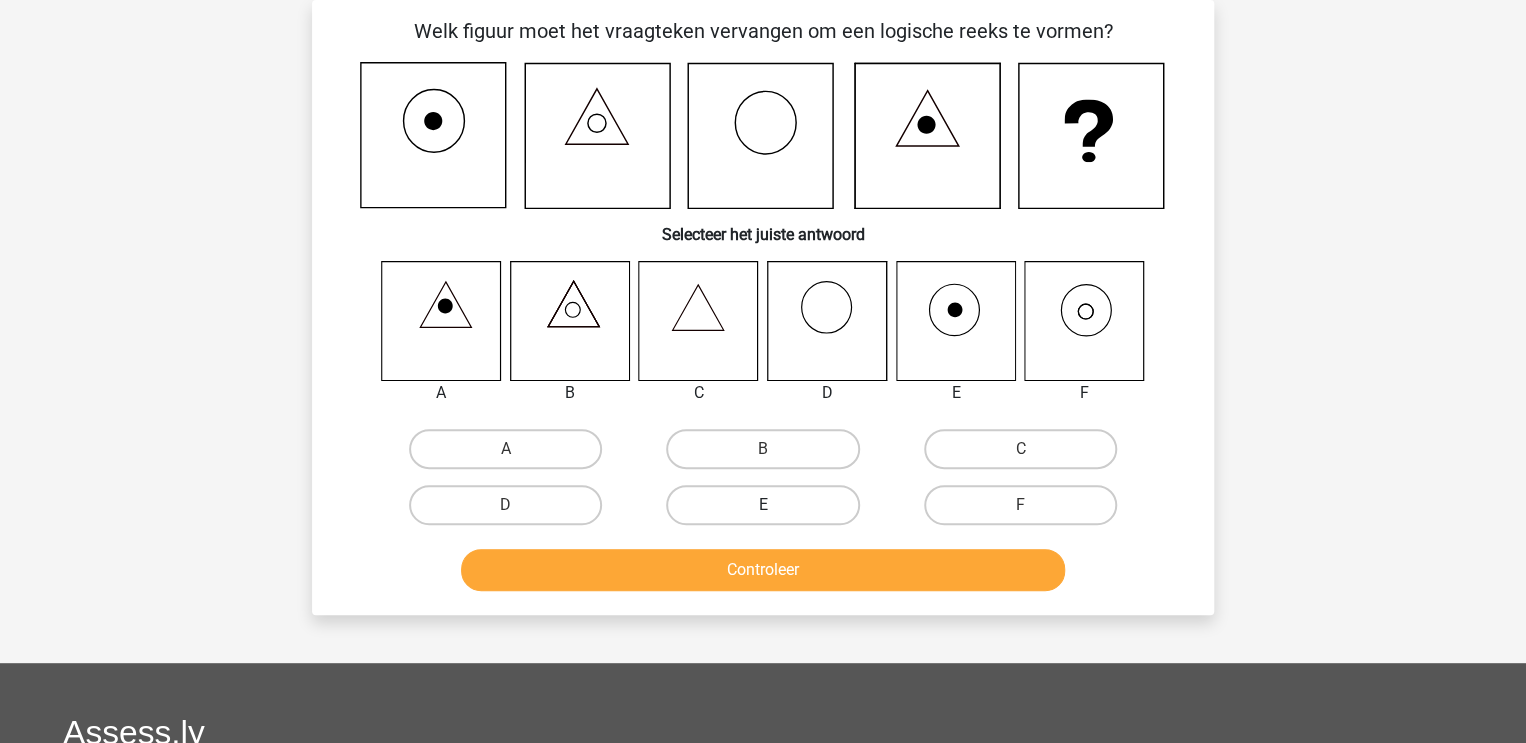 click on "E" at bounding box center (762, 505) 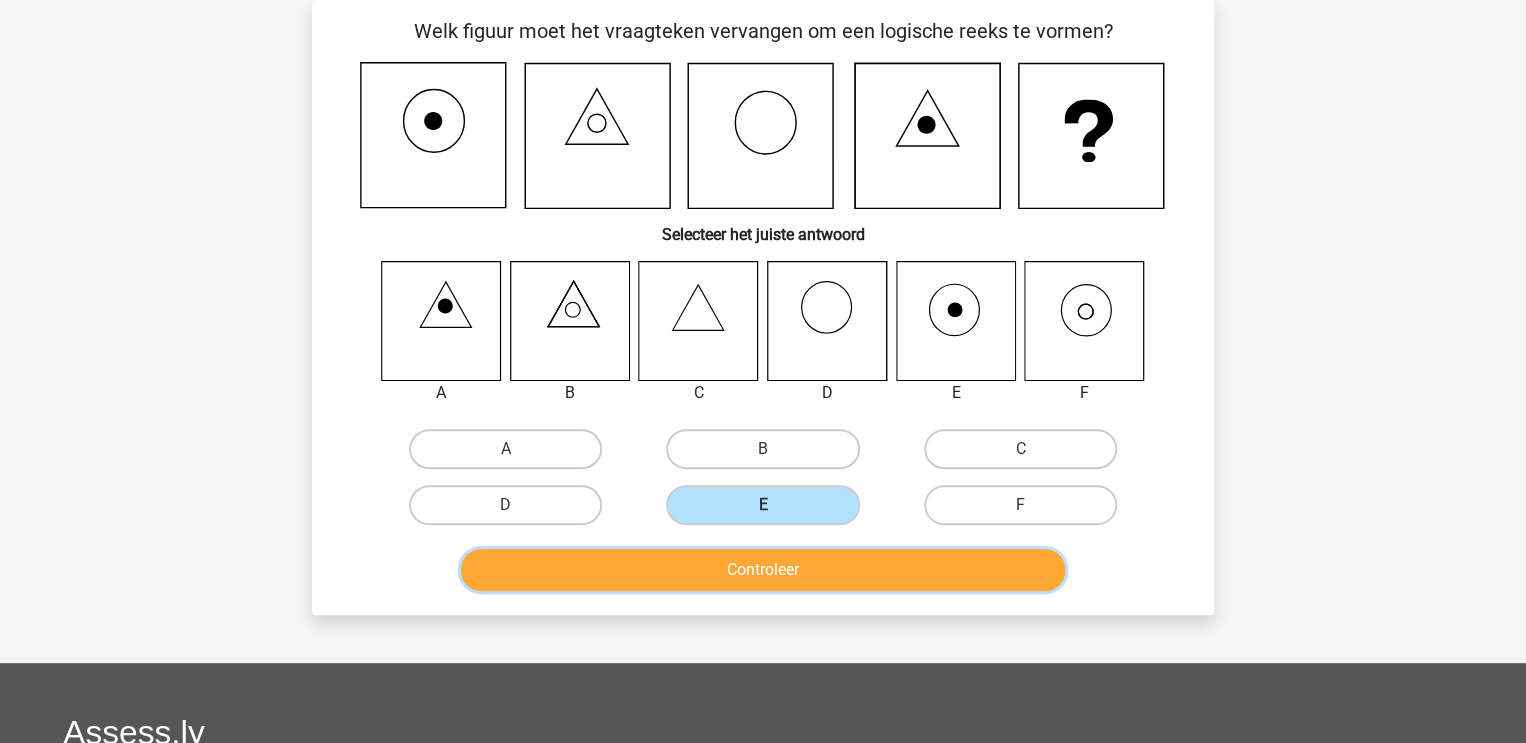 click on "Controleer" at bounding box center (763, 570) 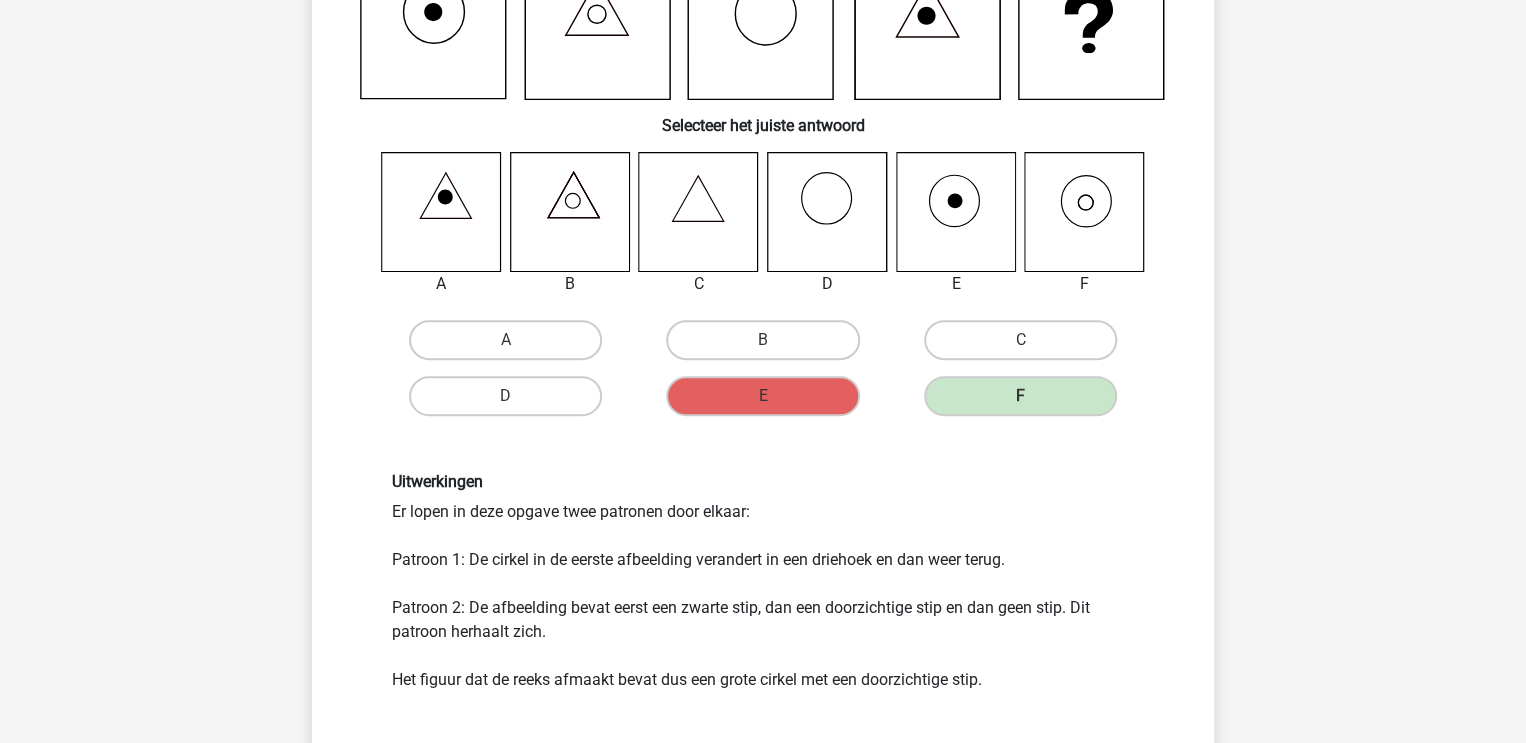 scroll, scrollTop: 192, scrollLeft: 0, axis: vertical 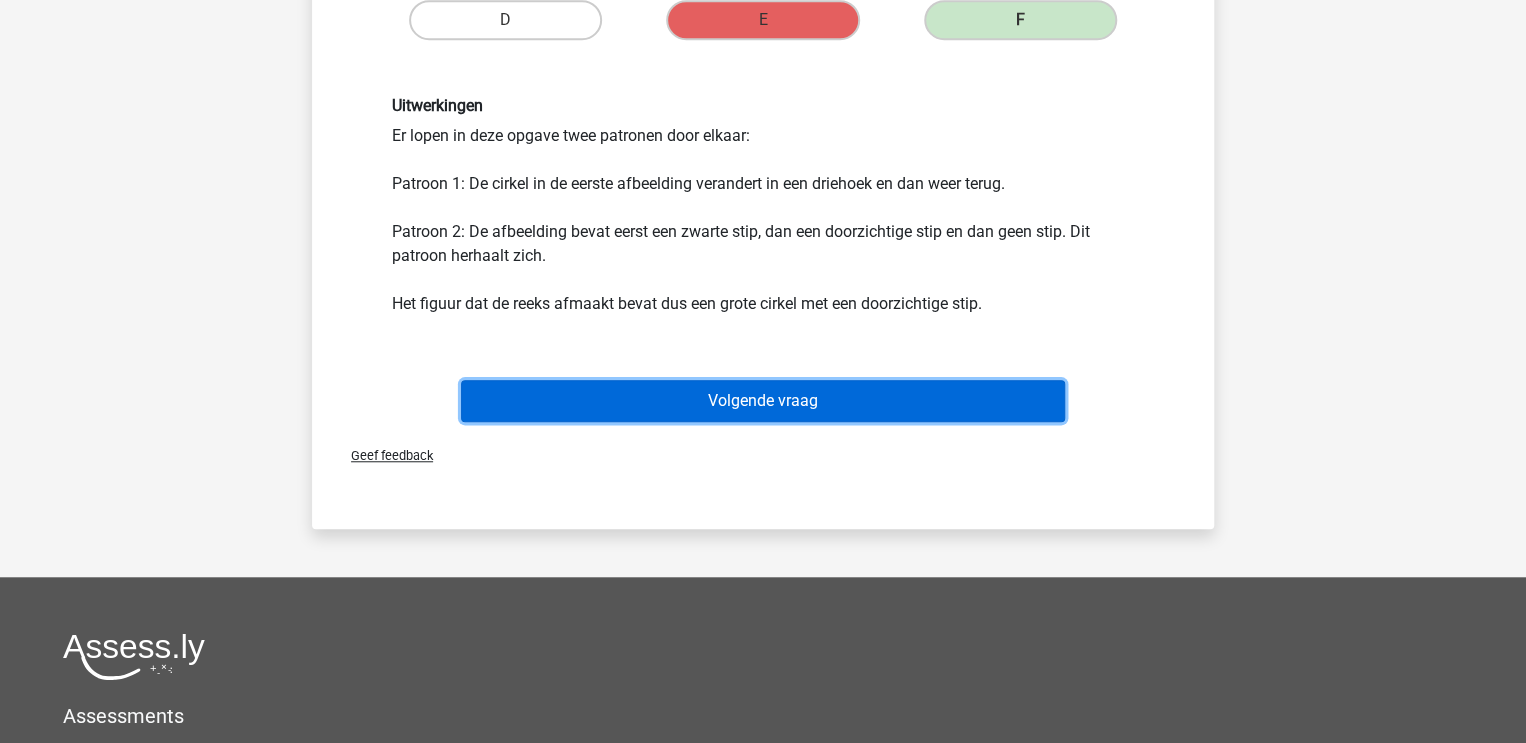 click on "Volgende vraag" at bounding box center [763, 401] 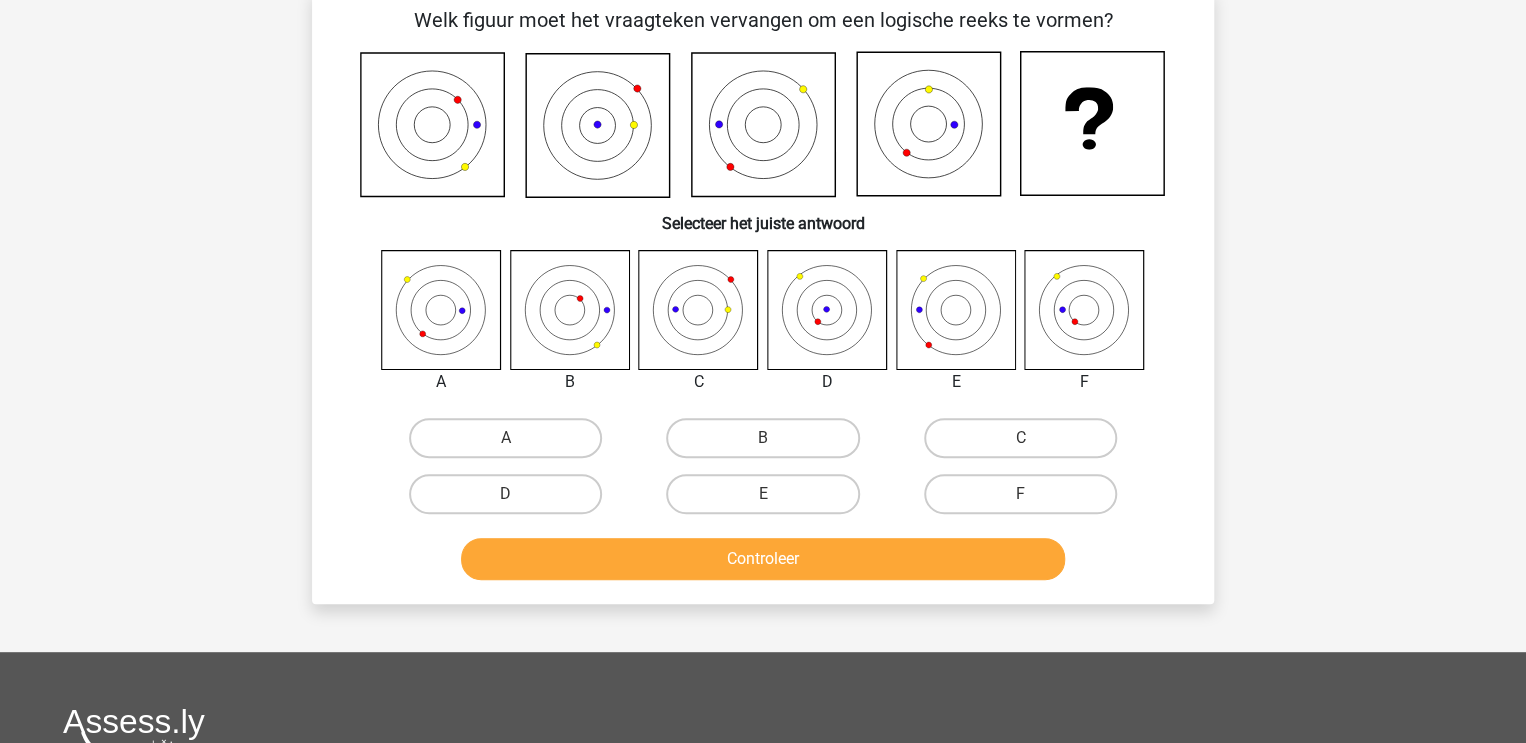 scroll, scrollTop: 92, scrollLeft: 0, axis: vertical 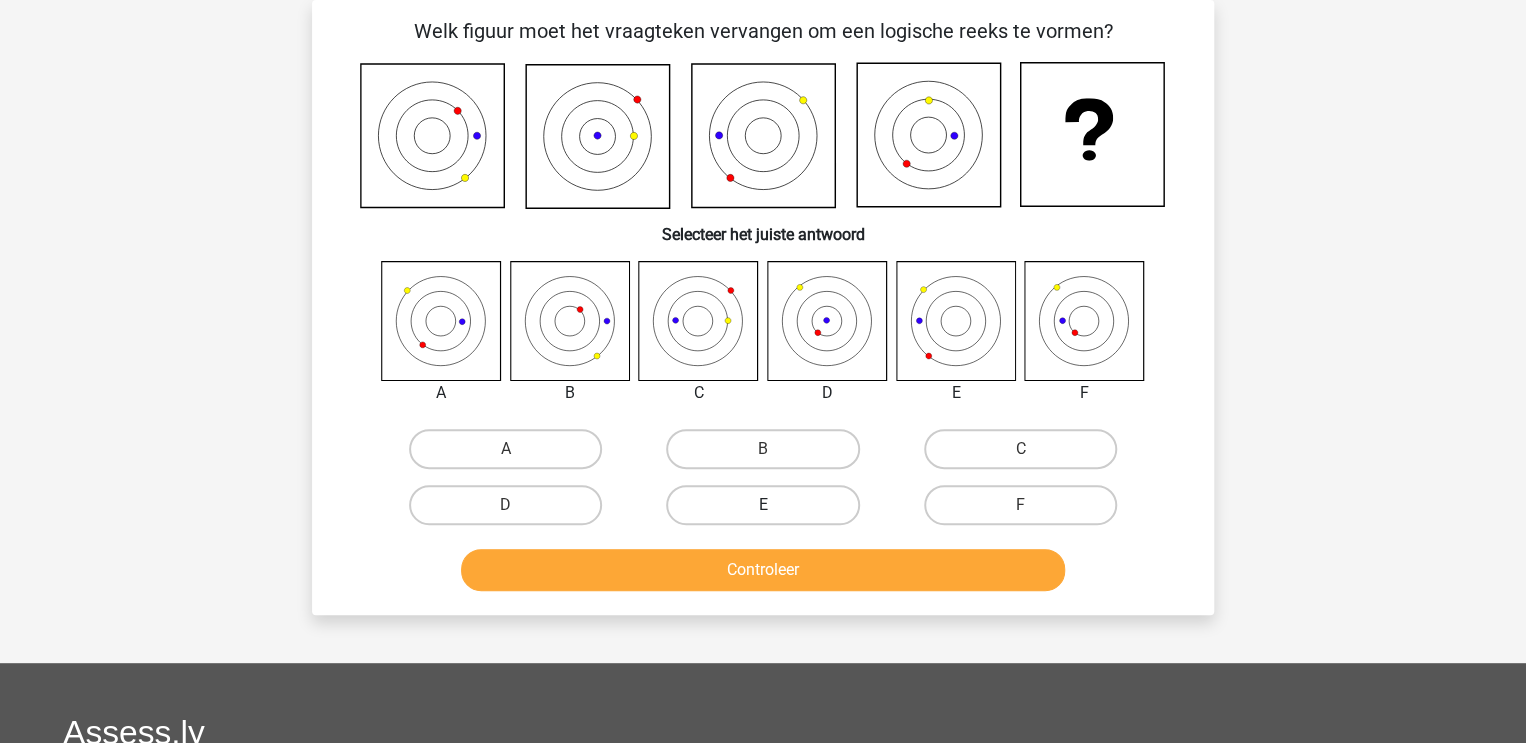 click on "E" at bounding box center (762, 505) 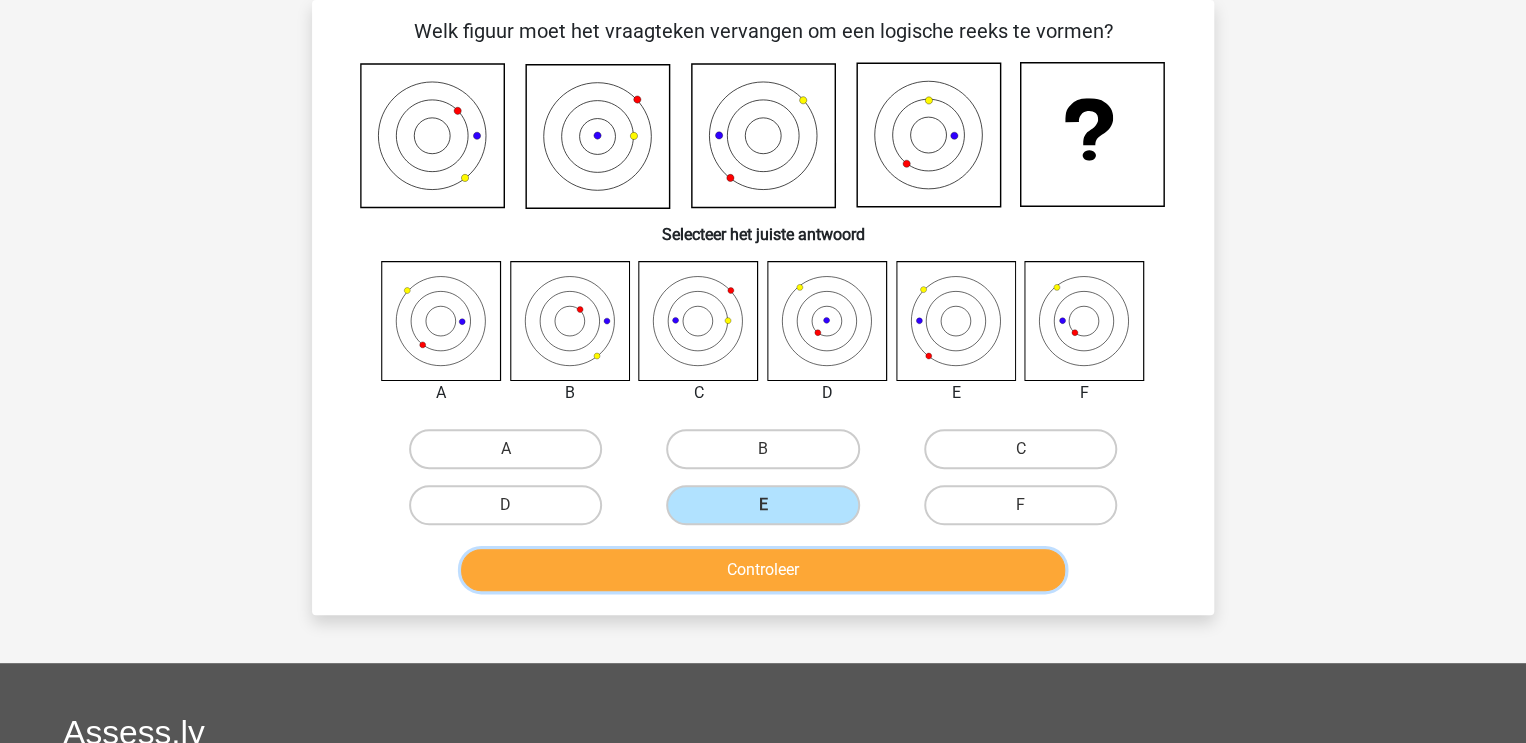 click on "Controleer" at bounding box center [763, 570] 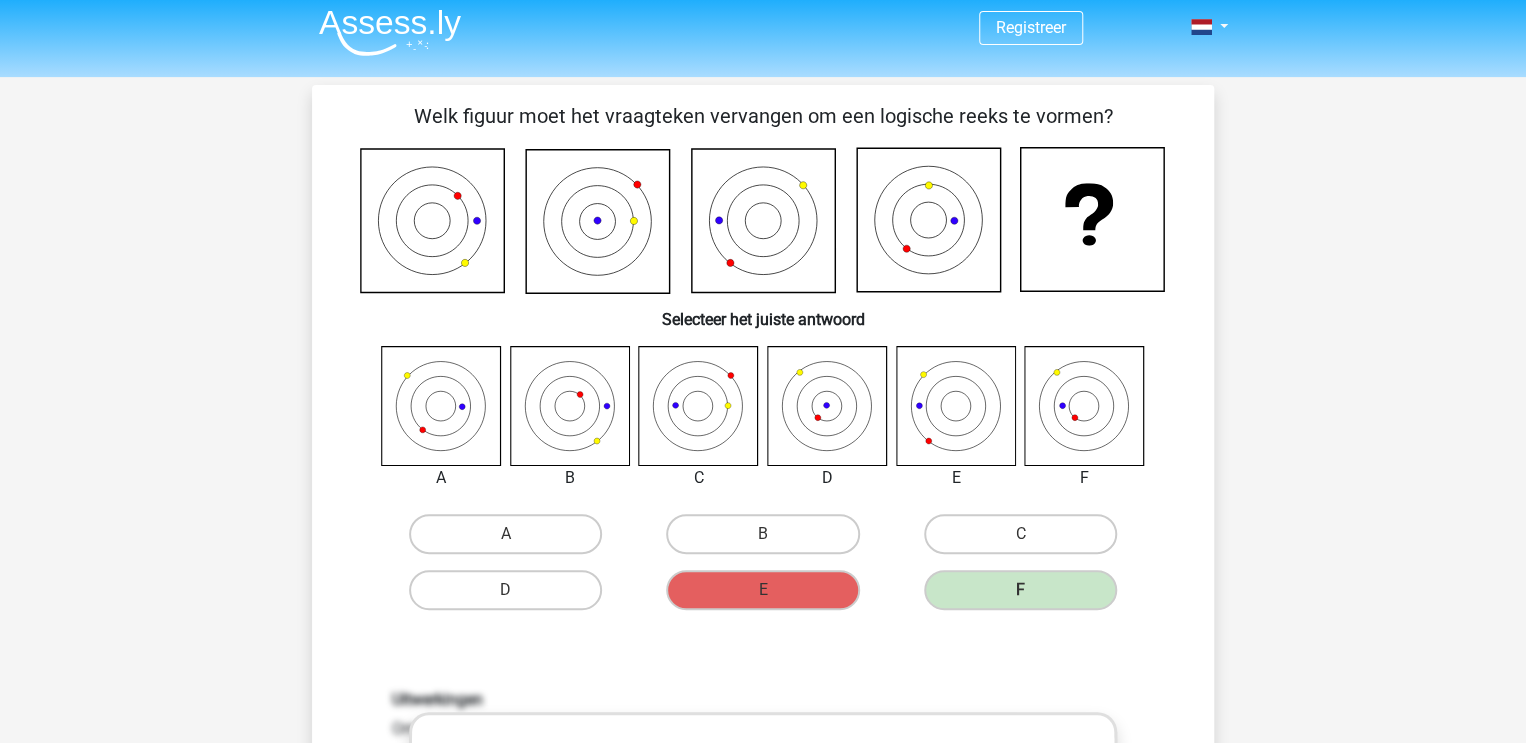 scroll, scrollTop: 0, scrollLeft: 0, axis: both 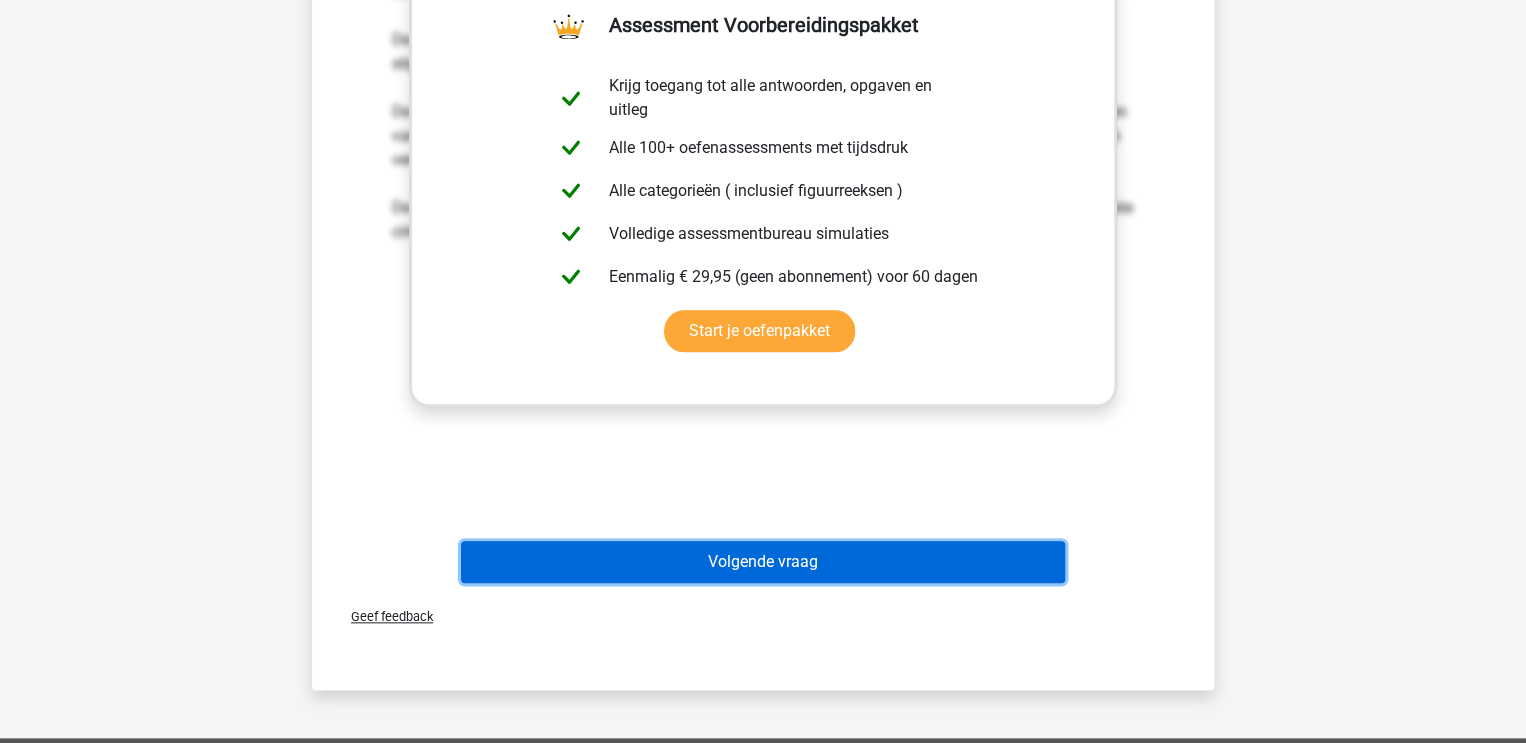 click on "Volgende vraag" at bounding box center (763, 562) 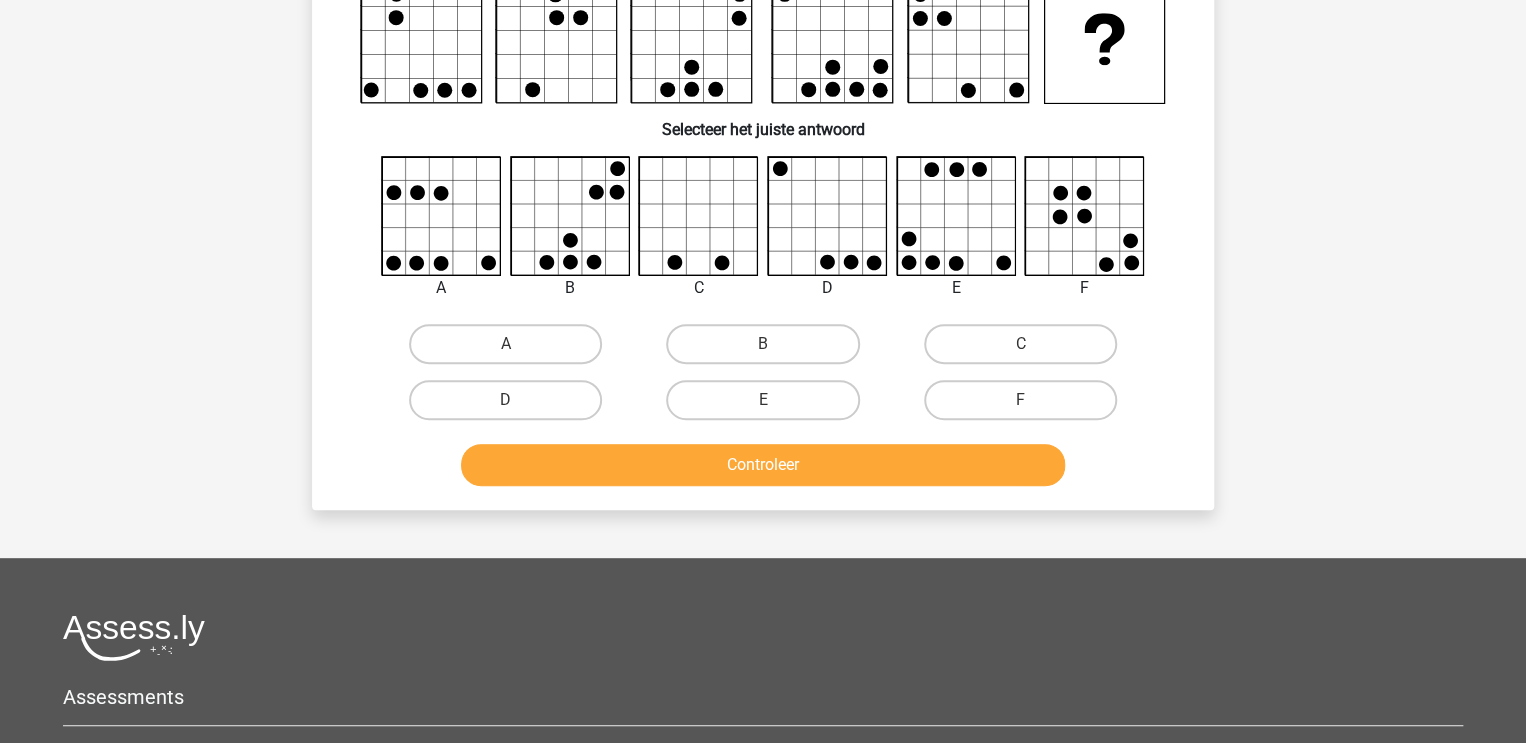 scroll, scrollTop: 92, scrollLeft: 0, axis: vertical 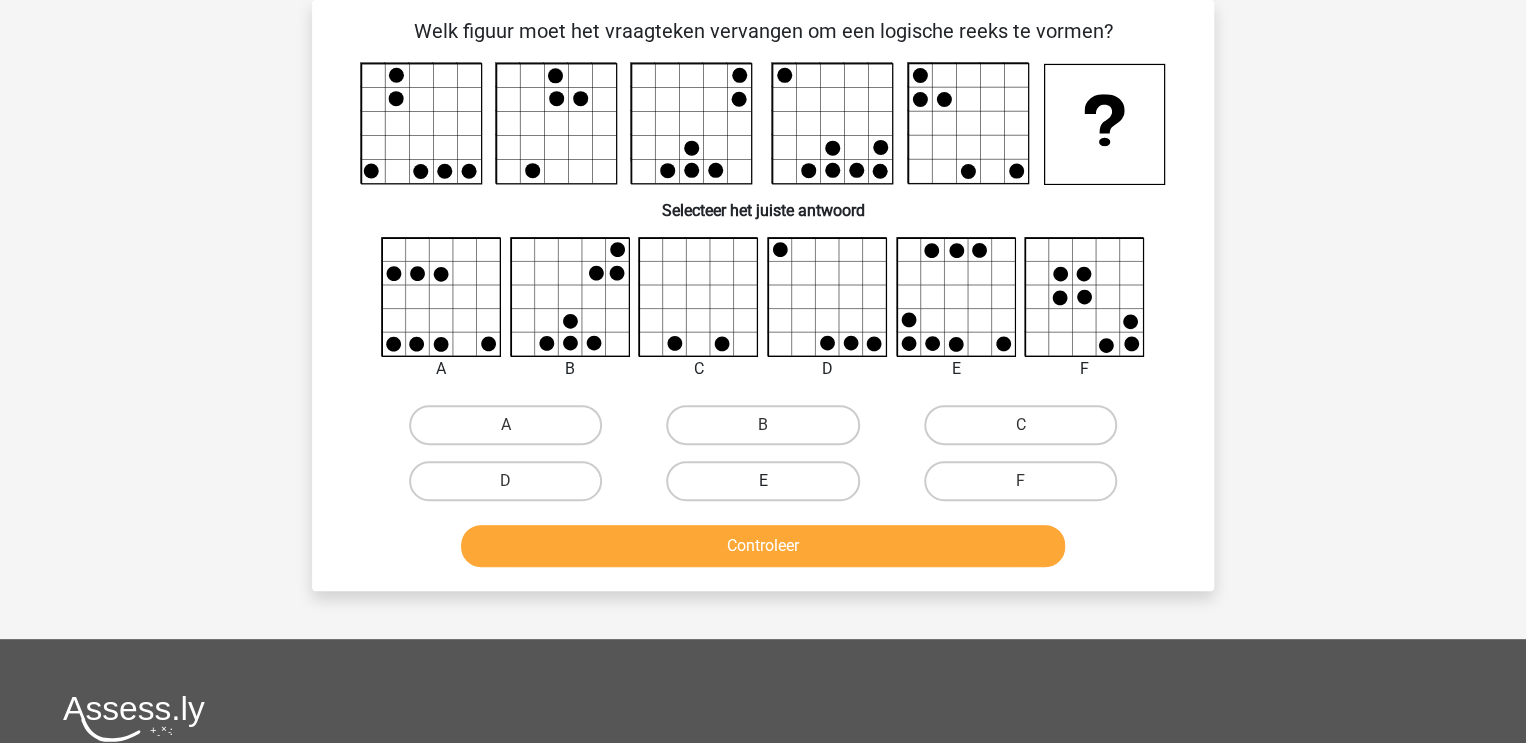 click on "E" at bounding box center (762, 481) 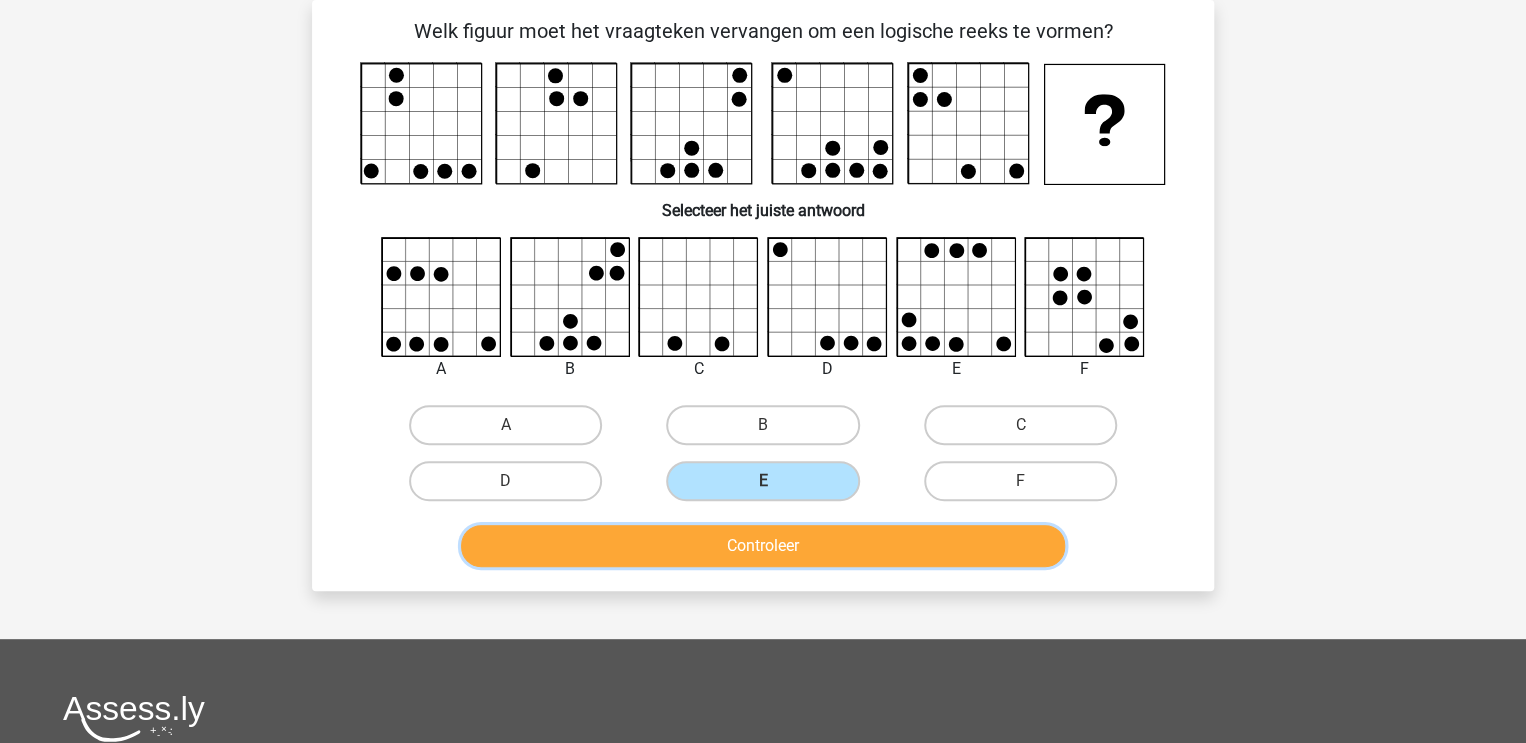 click on "Controleer" at bounding box center [763, 546] 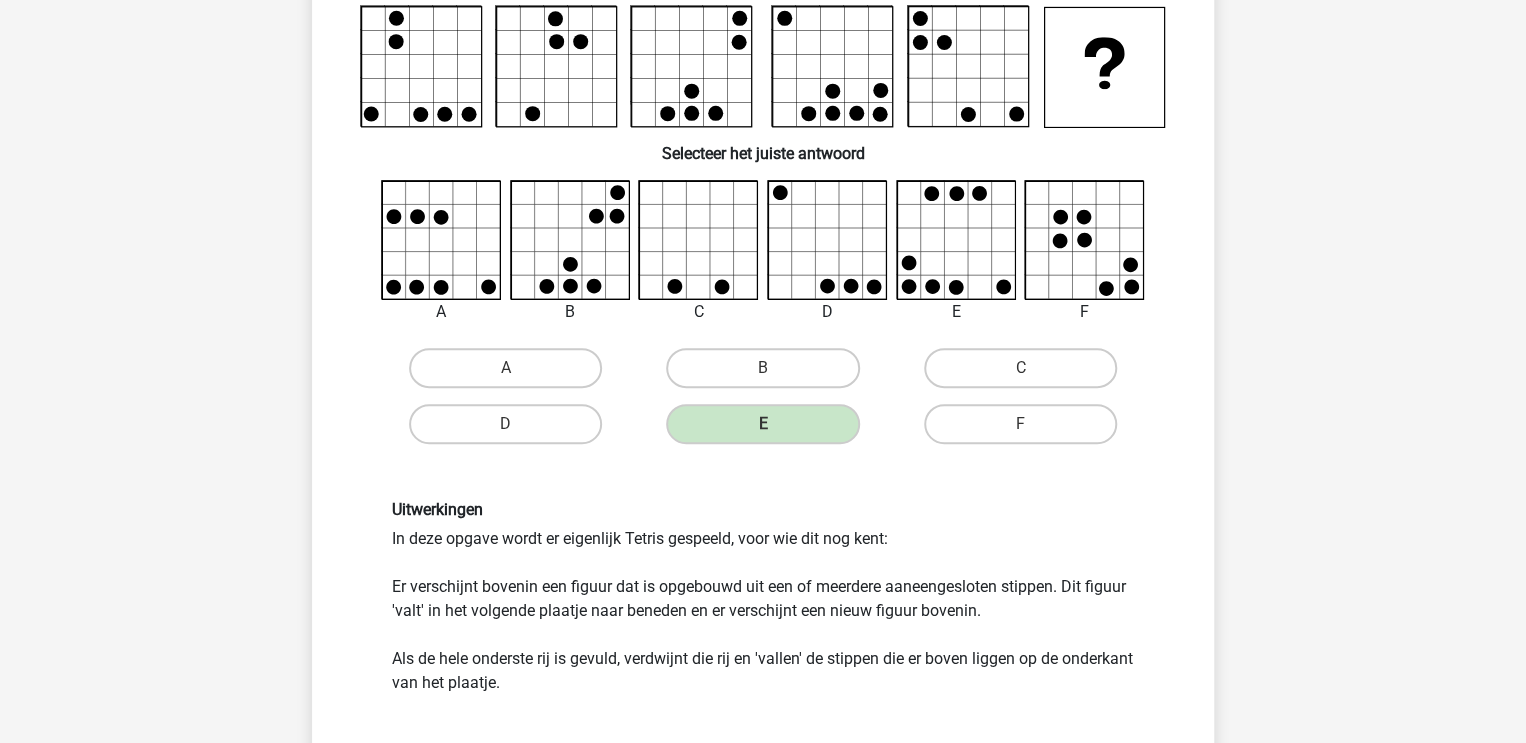scroll, scrollTop: 147, scrollLeft: 0, axis: vertical 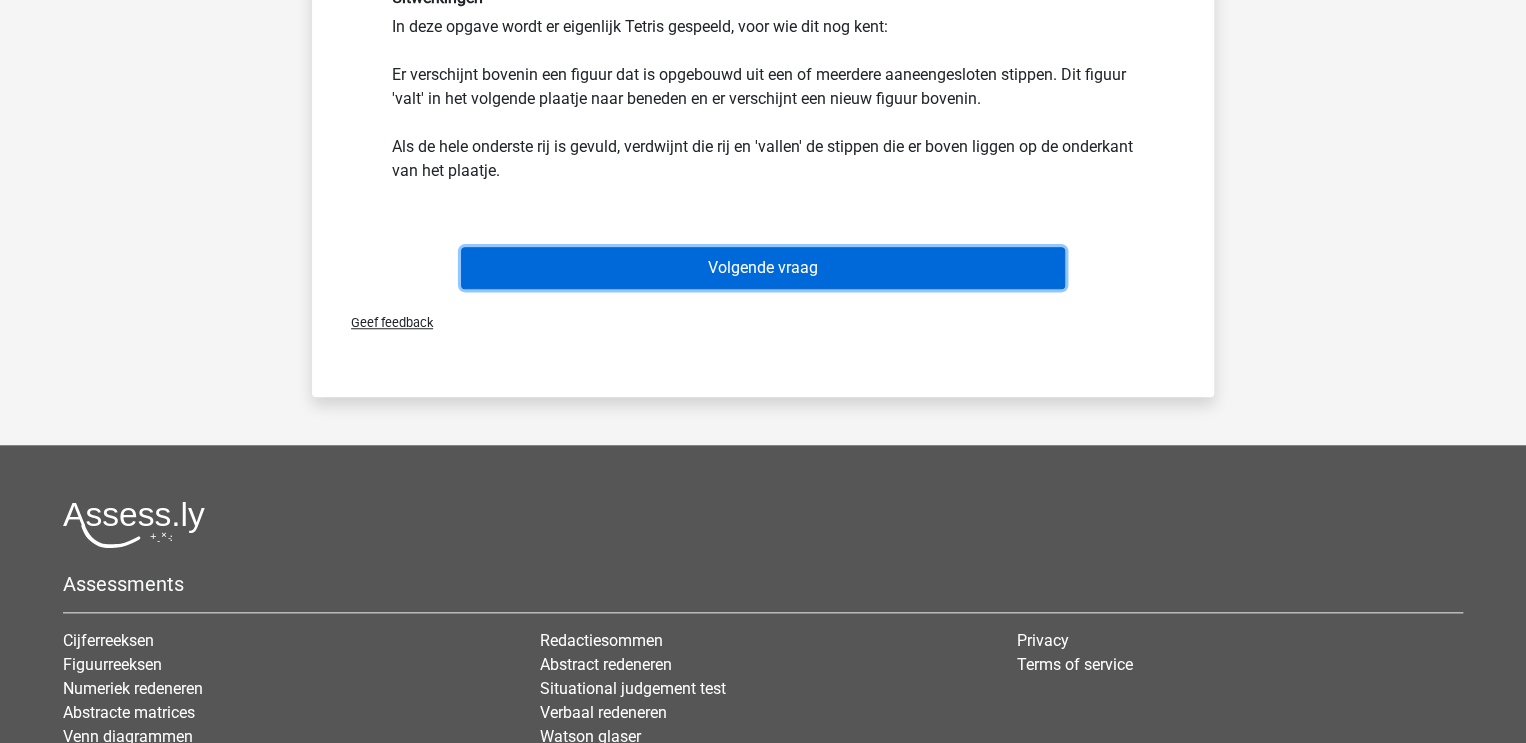click on "Volgende vraag" at bounding box center (763, 268) 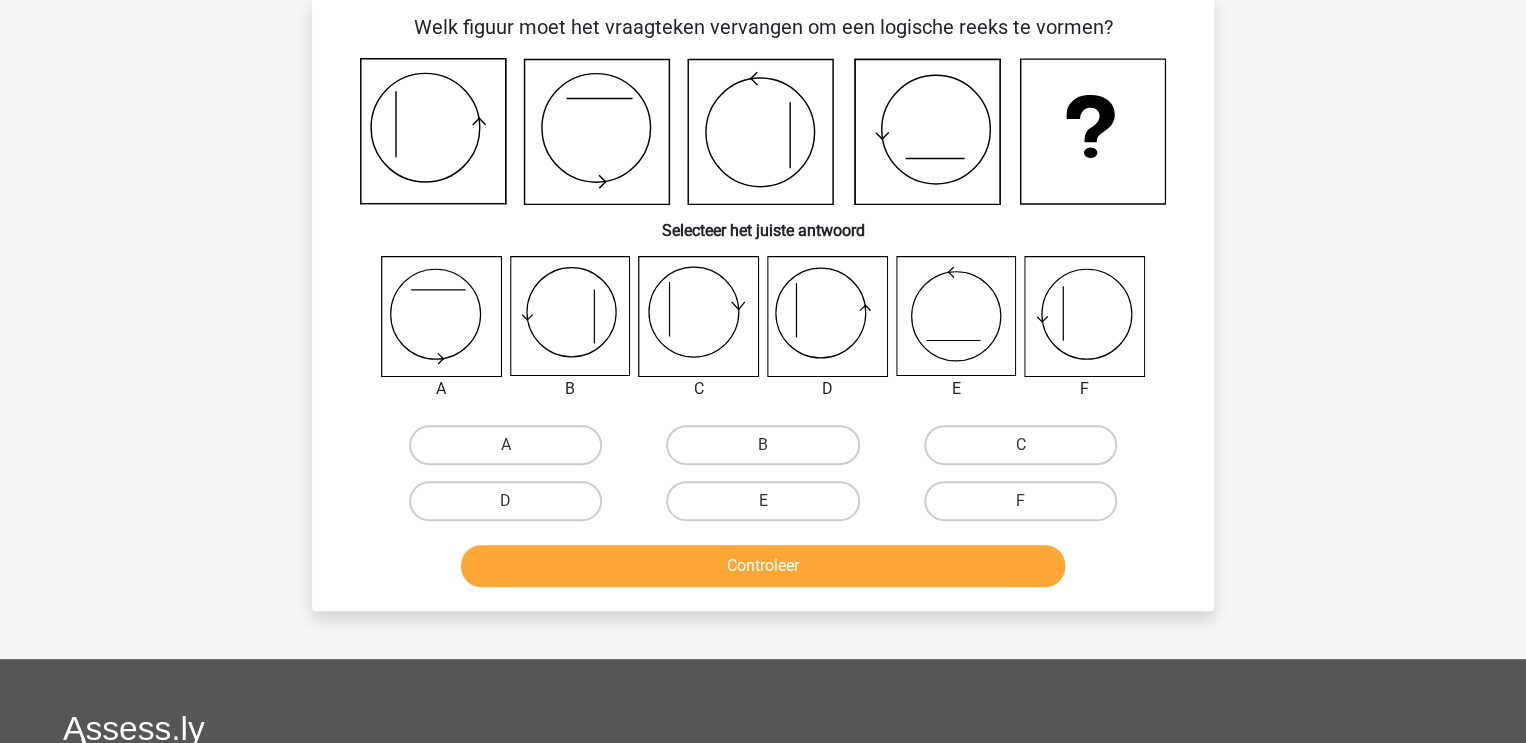 scroll, scrollTop: 82, scrollLeft: 0, axis: vertical 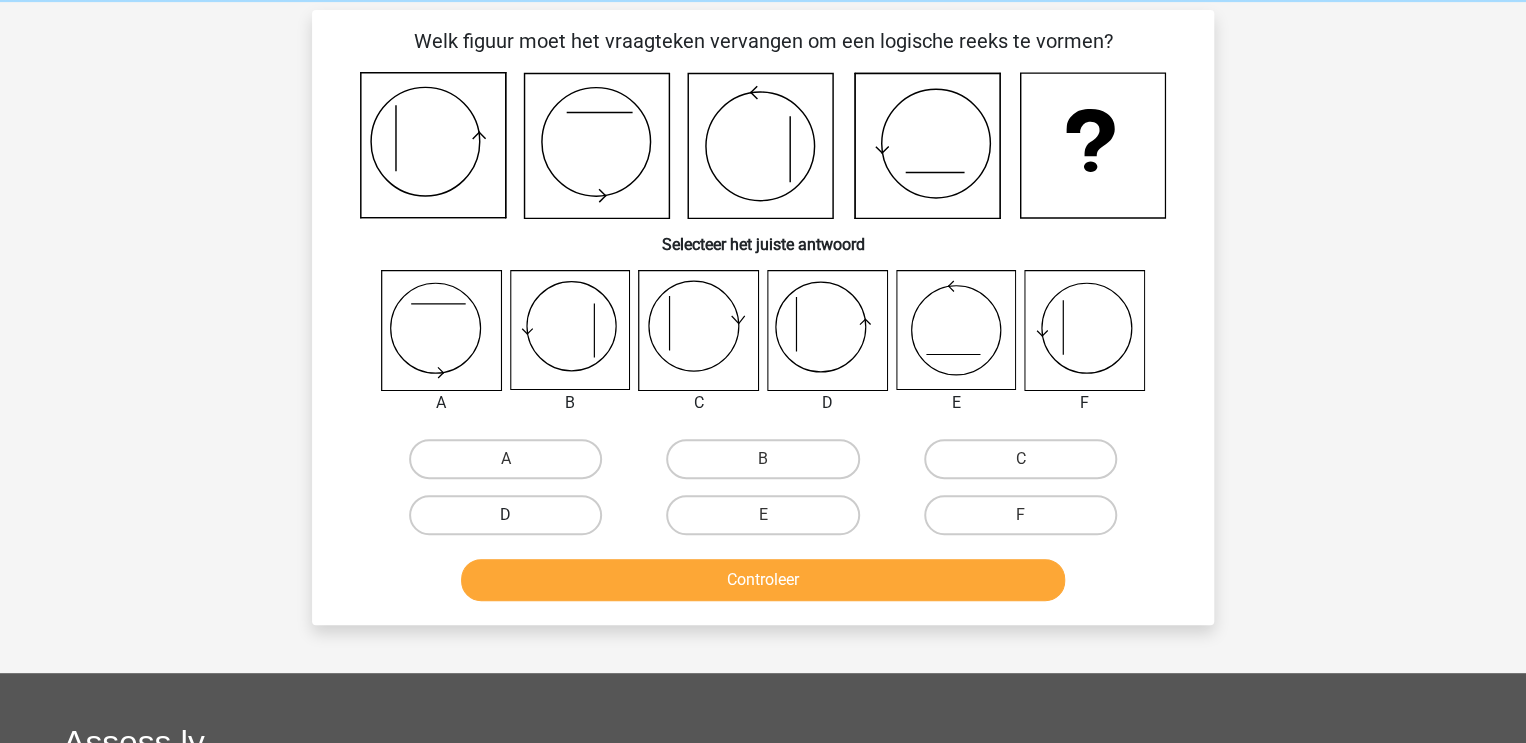 click on "D" at bounding box center (505, 515) 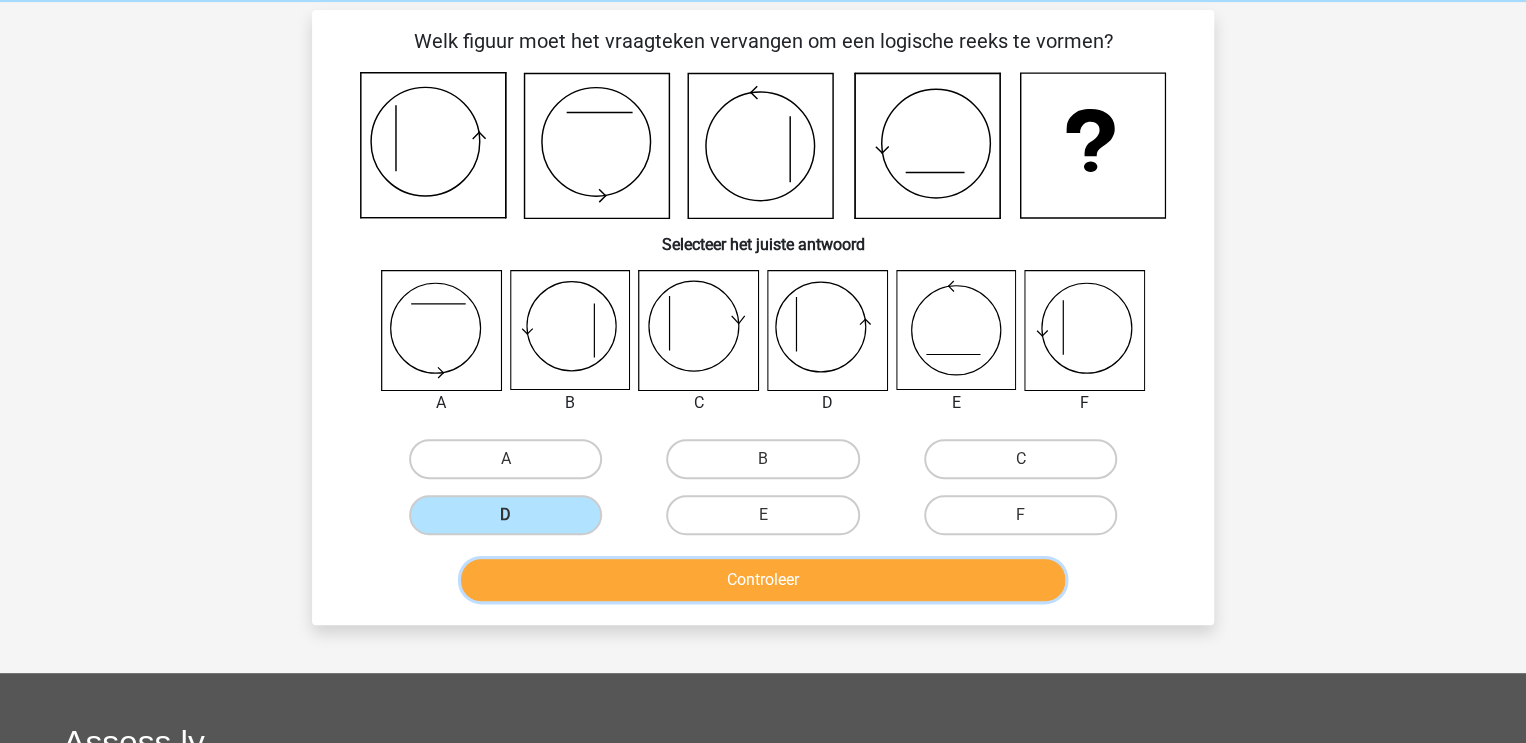click on "Controleer" at bounding box center [763, 580] 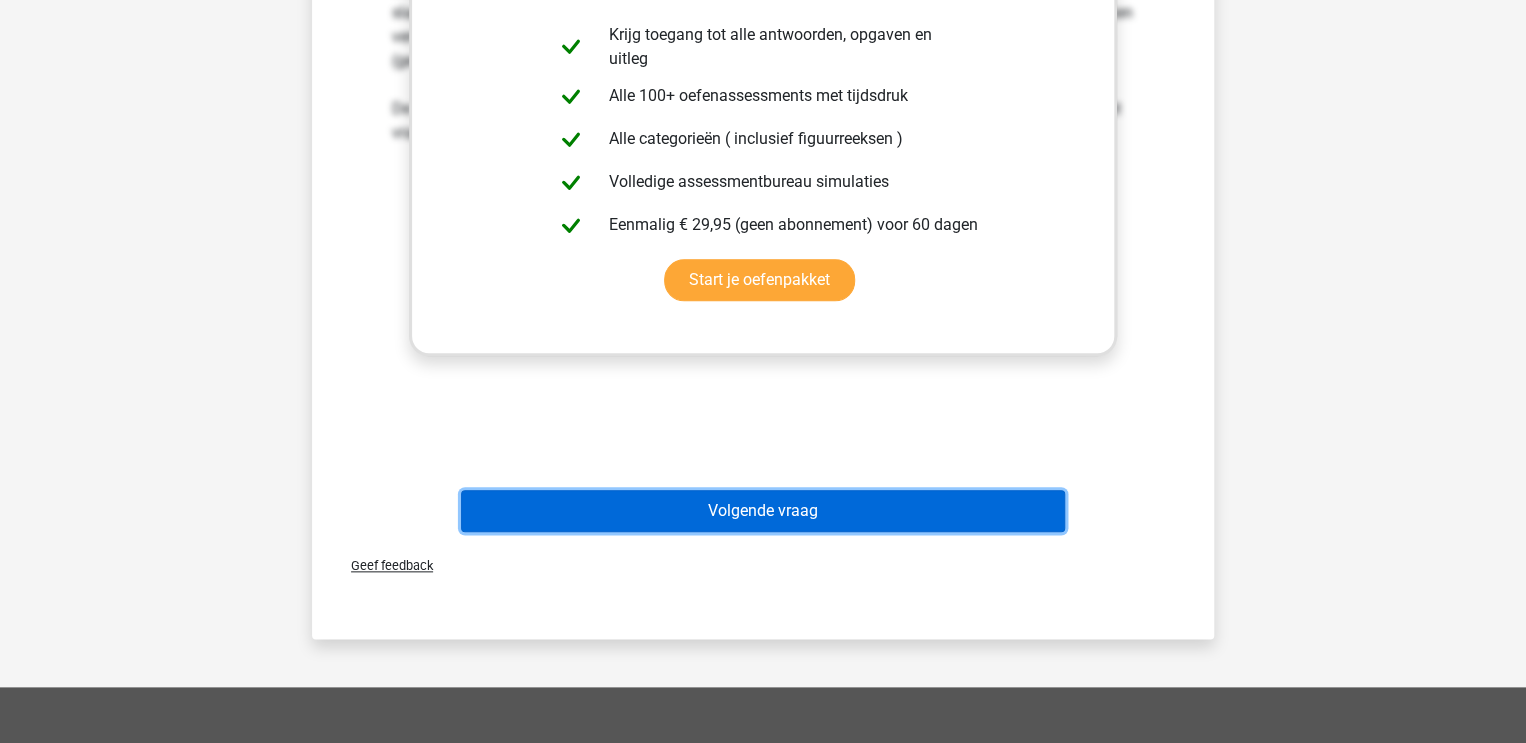 click on "Volgende vraag" at bounding box center (763, 511) 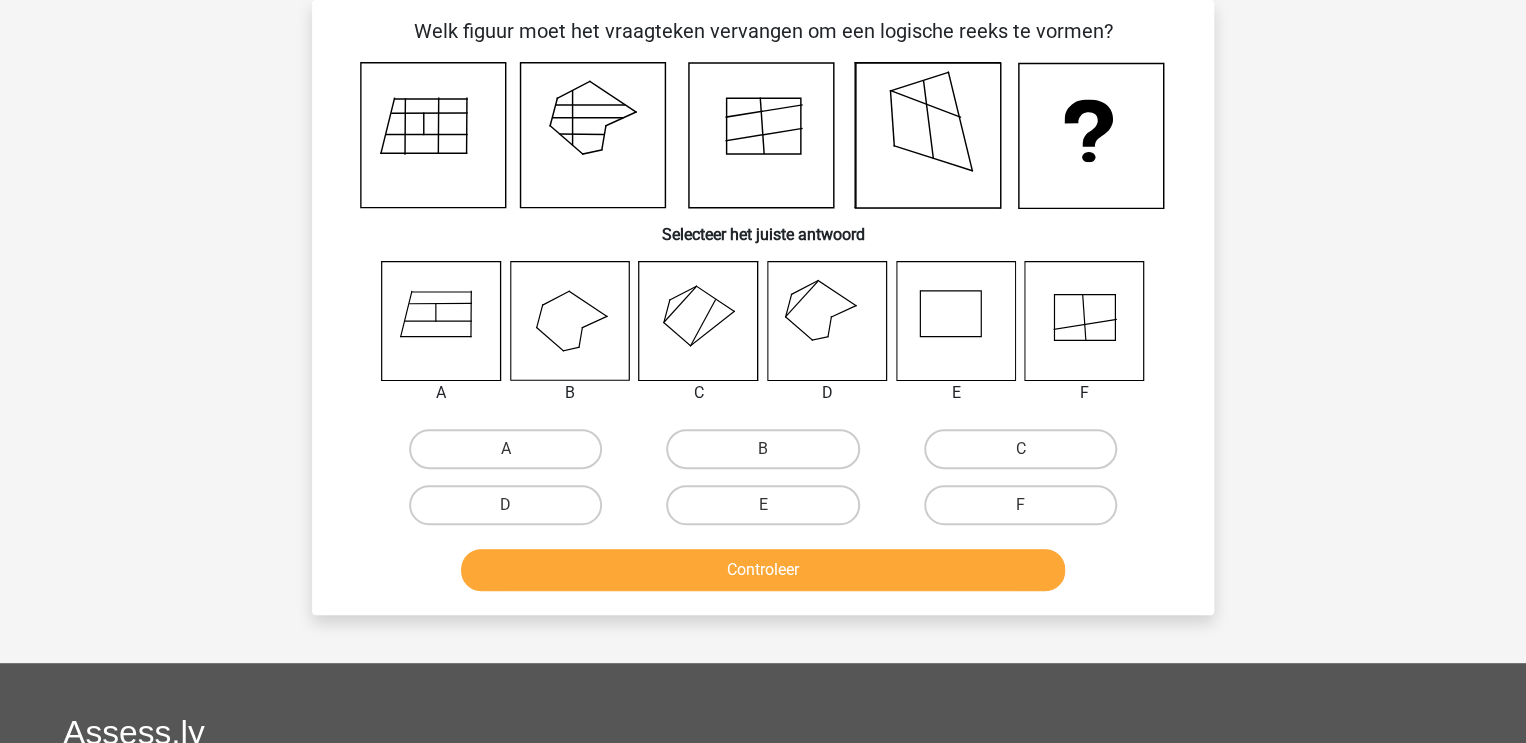 scroll, scrollTop: 39, scrollLeft: 0, axis: vertical 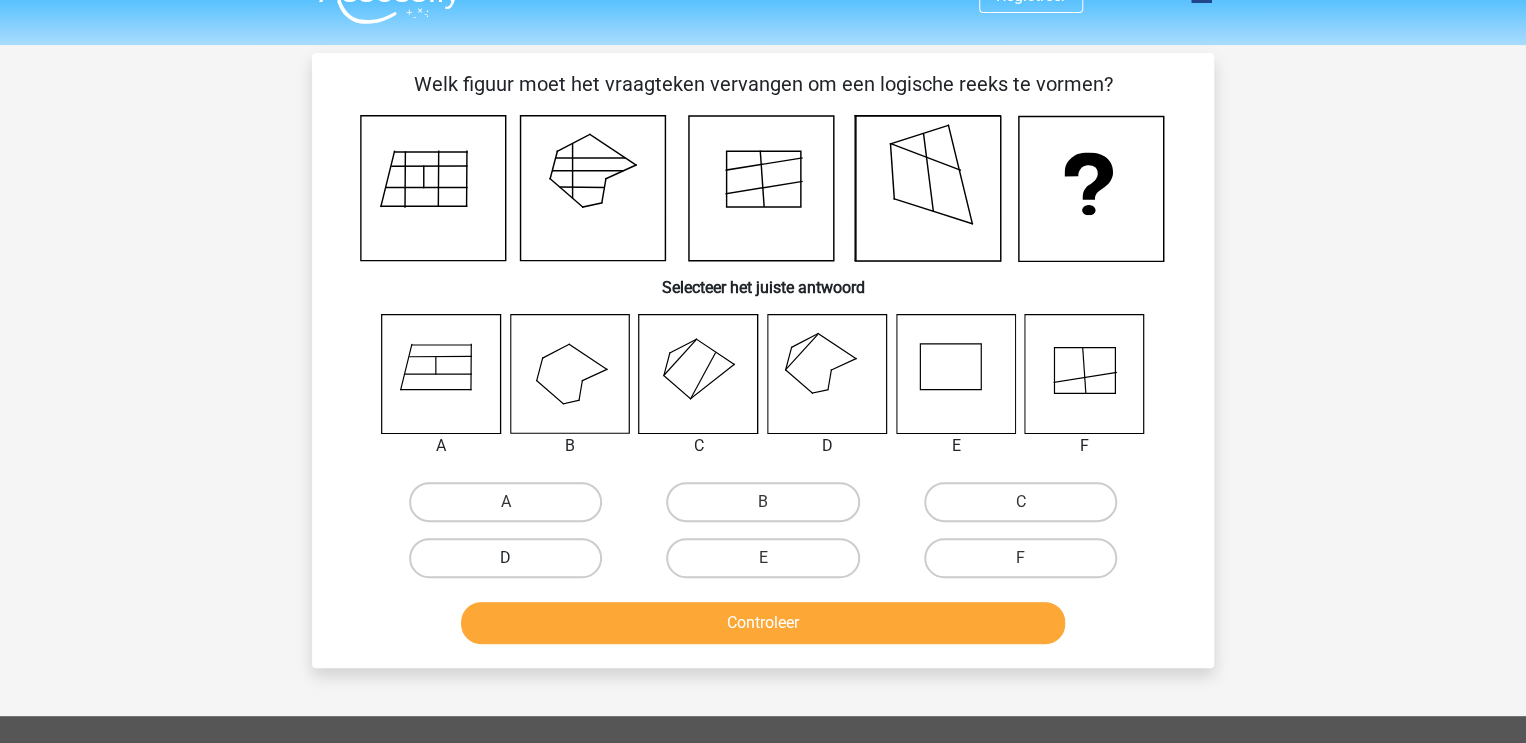 click on "D" at bounding box center (505, 558) 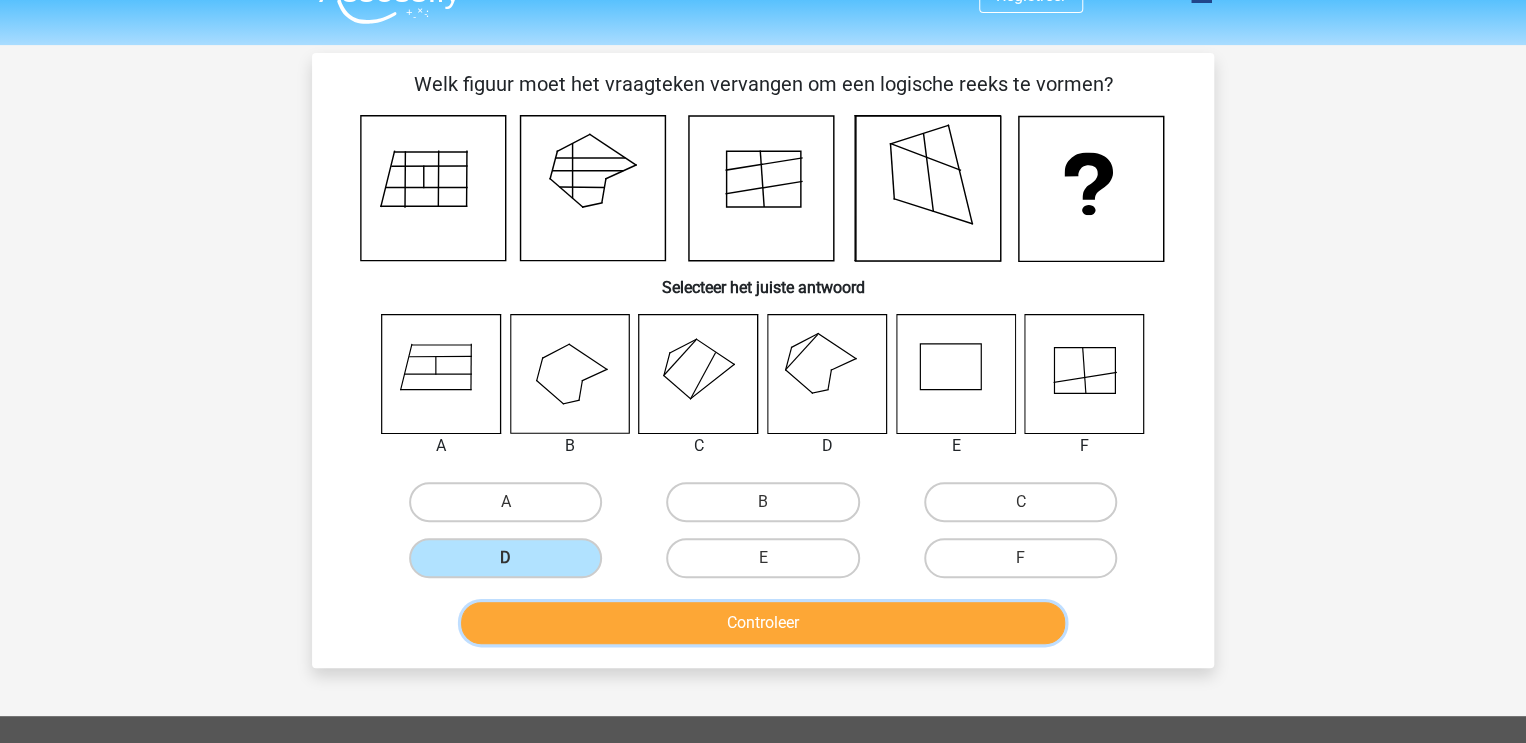click on "Controleer" at bounding box center (763, 623) 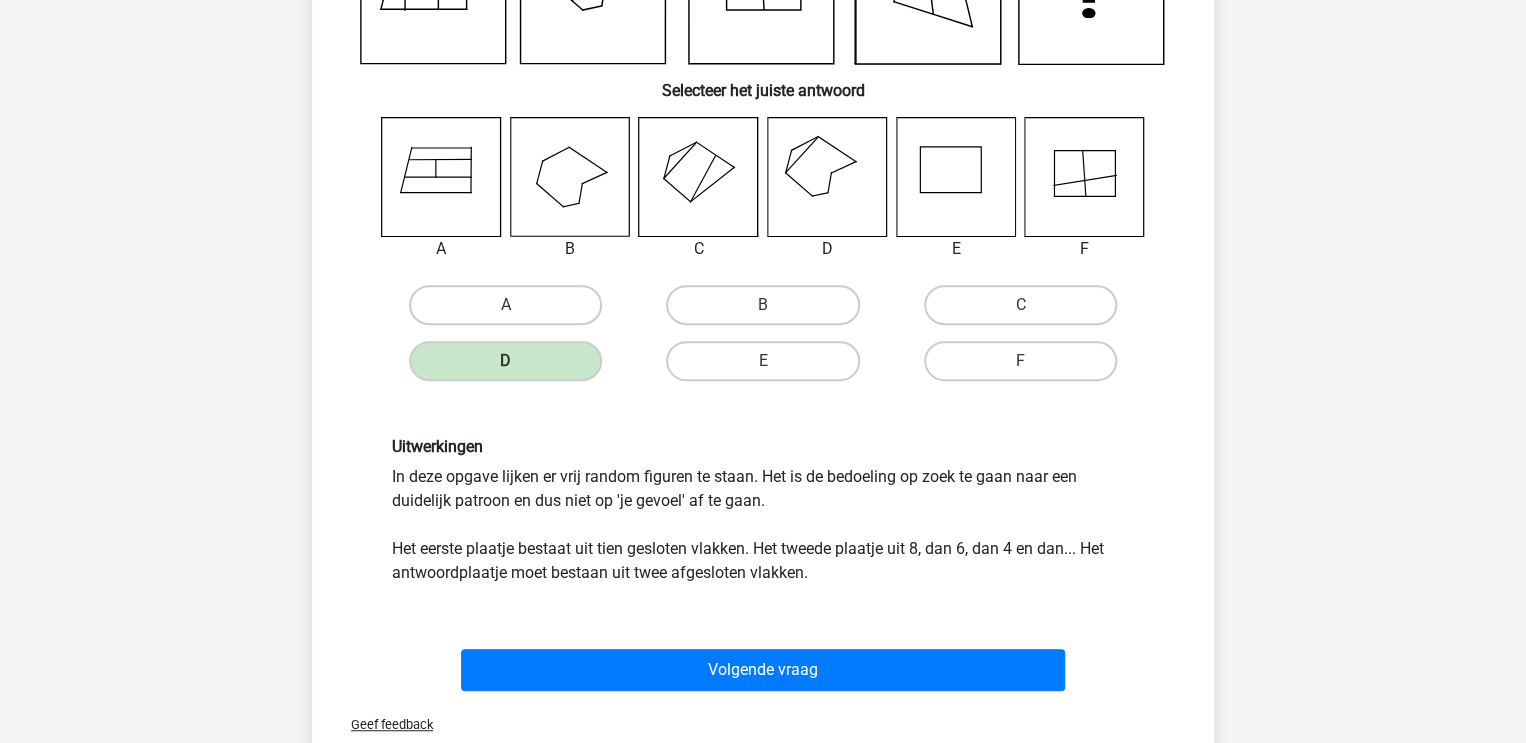 scroll, scrollTop: 275, scrollLeft: 0, axis: vertical 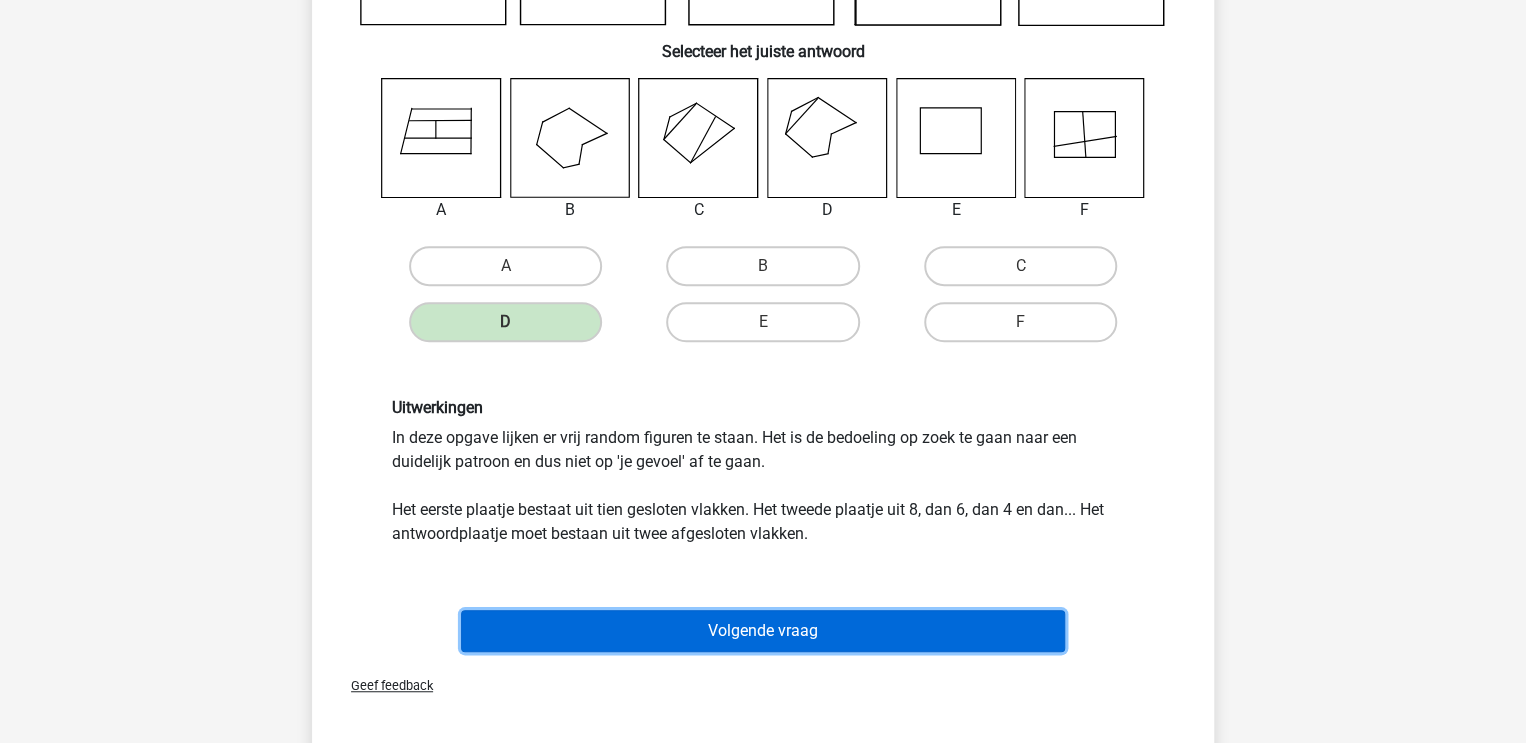 click on "Volgende vraag" at bounding box center [763, 631] 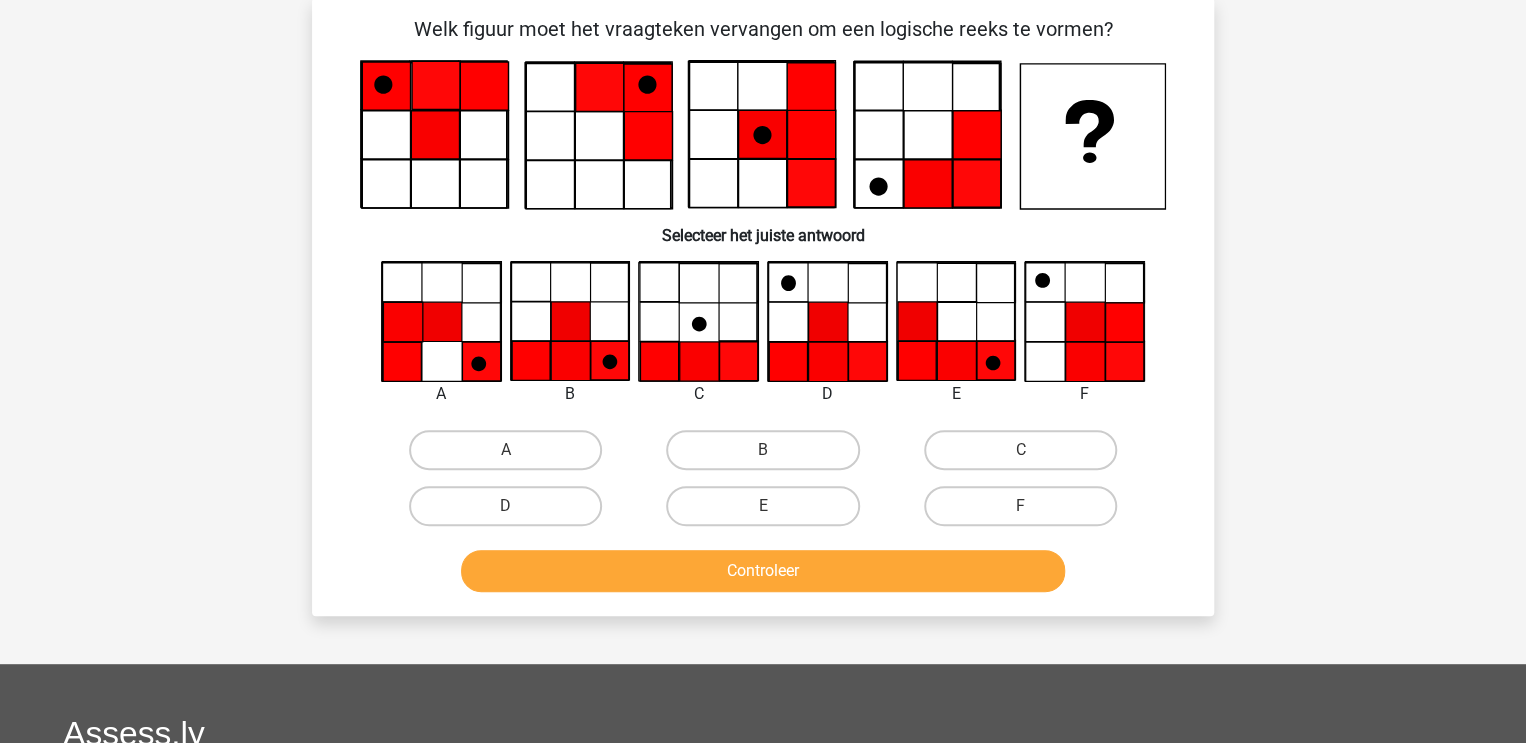 scroll, scrollTop: 92, scrollLeft: 0, axis: vertical 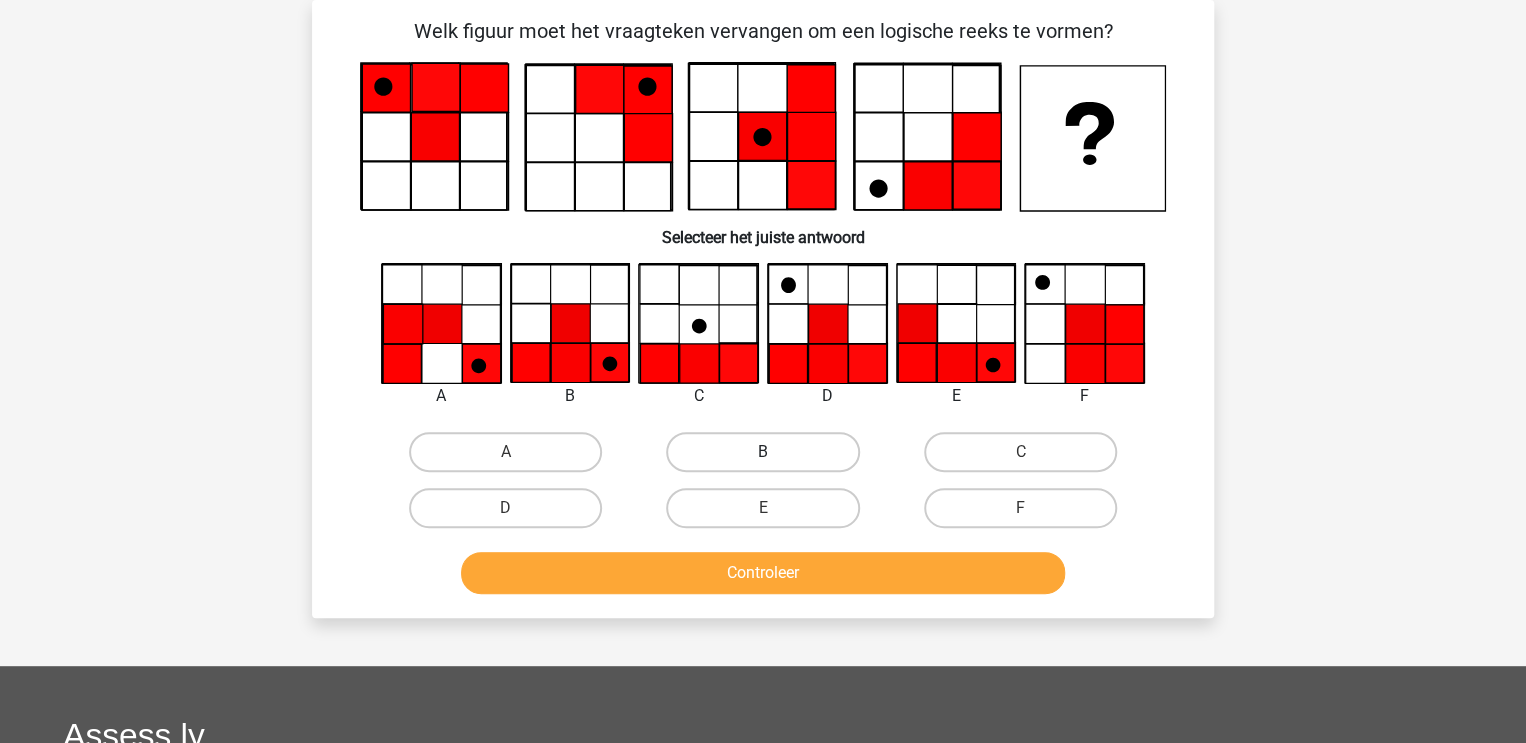 click on "B" at bounding box center [762, 452] 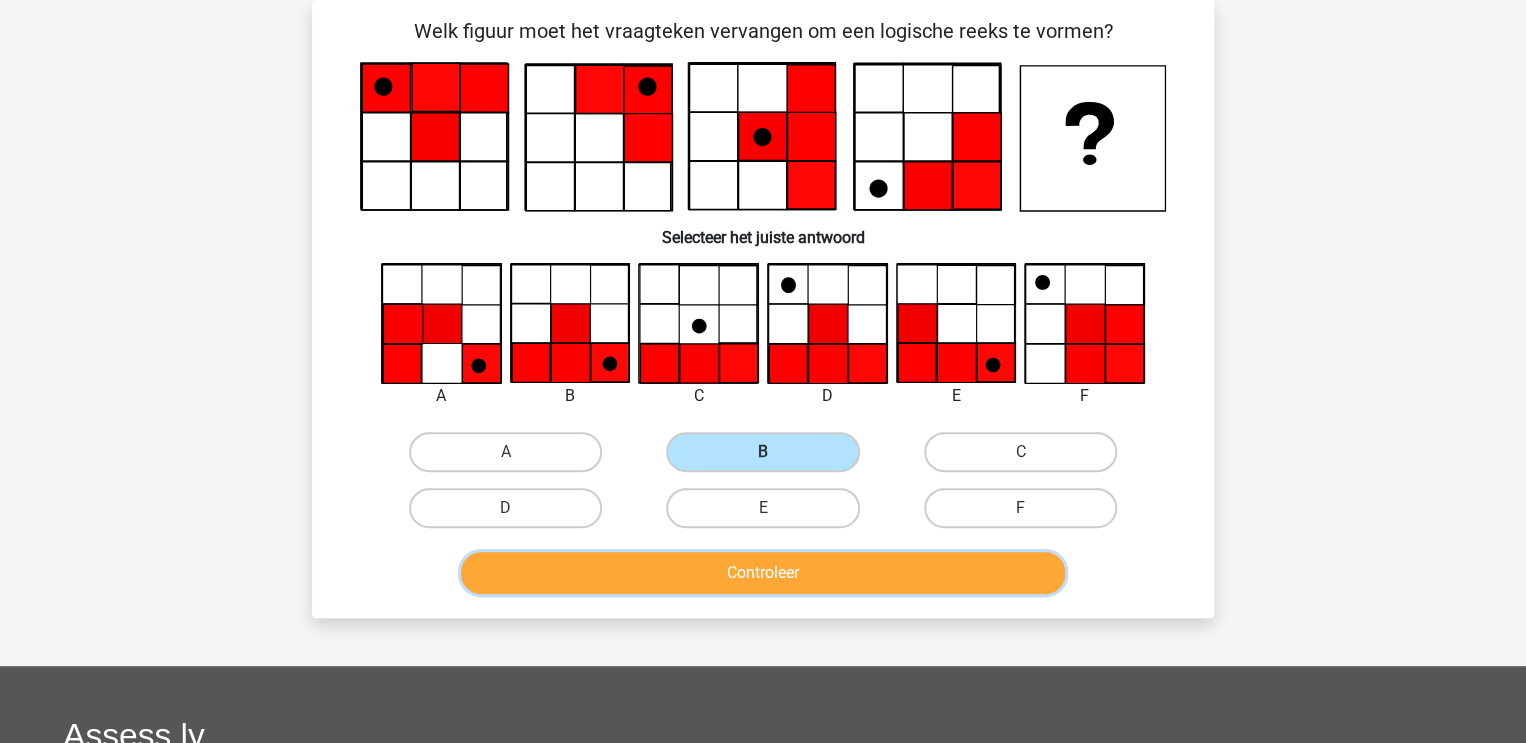click on "Controleer" at bounding box center (763, 573) 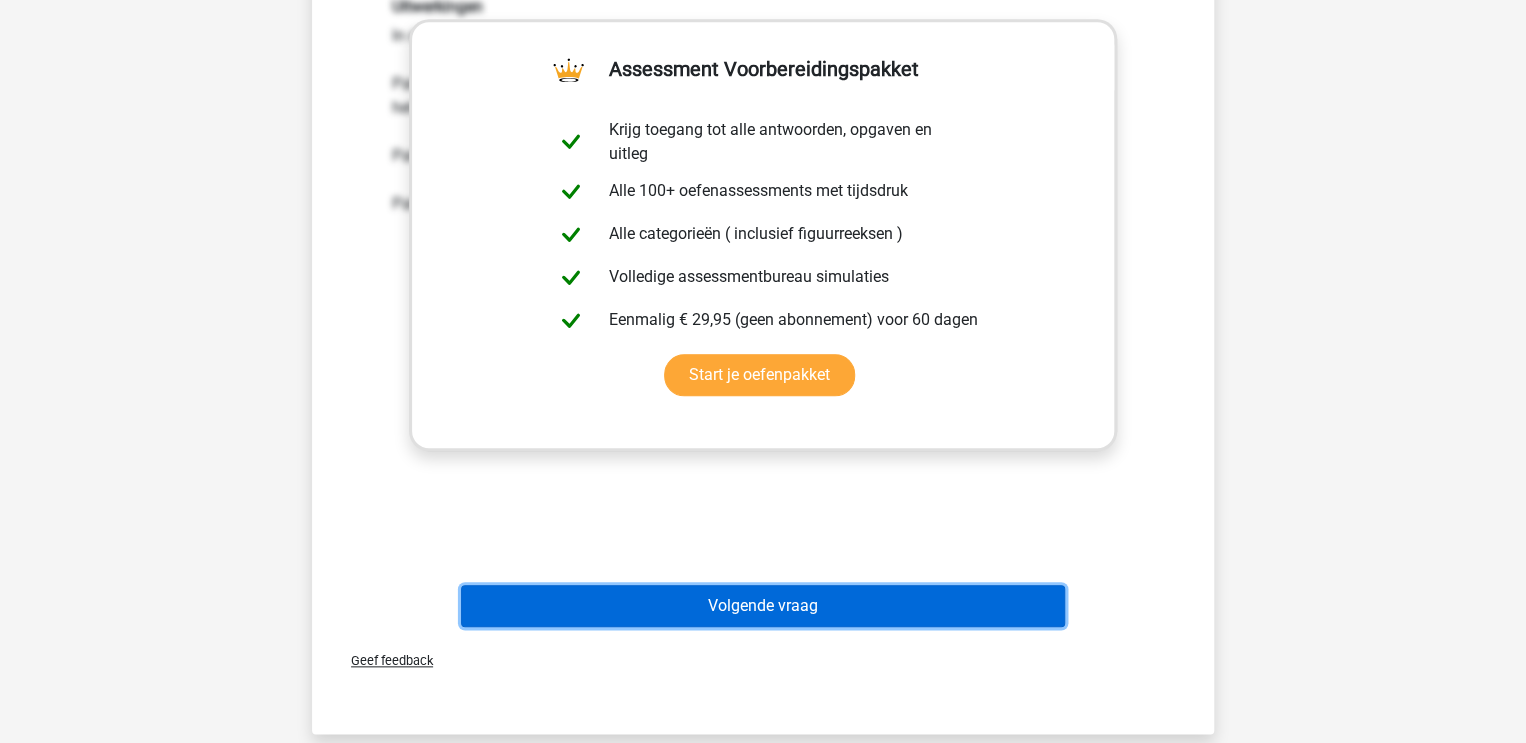 click on "Volgende vraag" at bounding box center (763, 606) 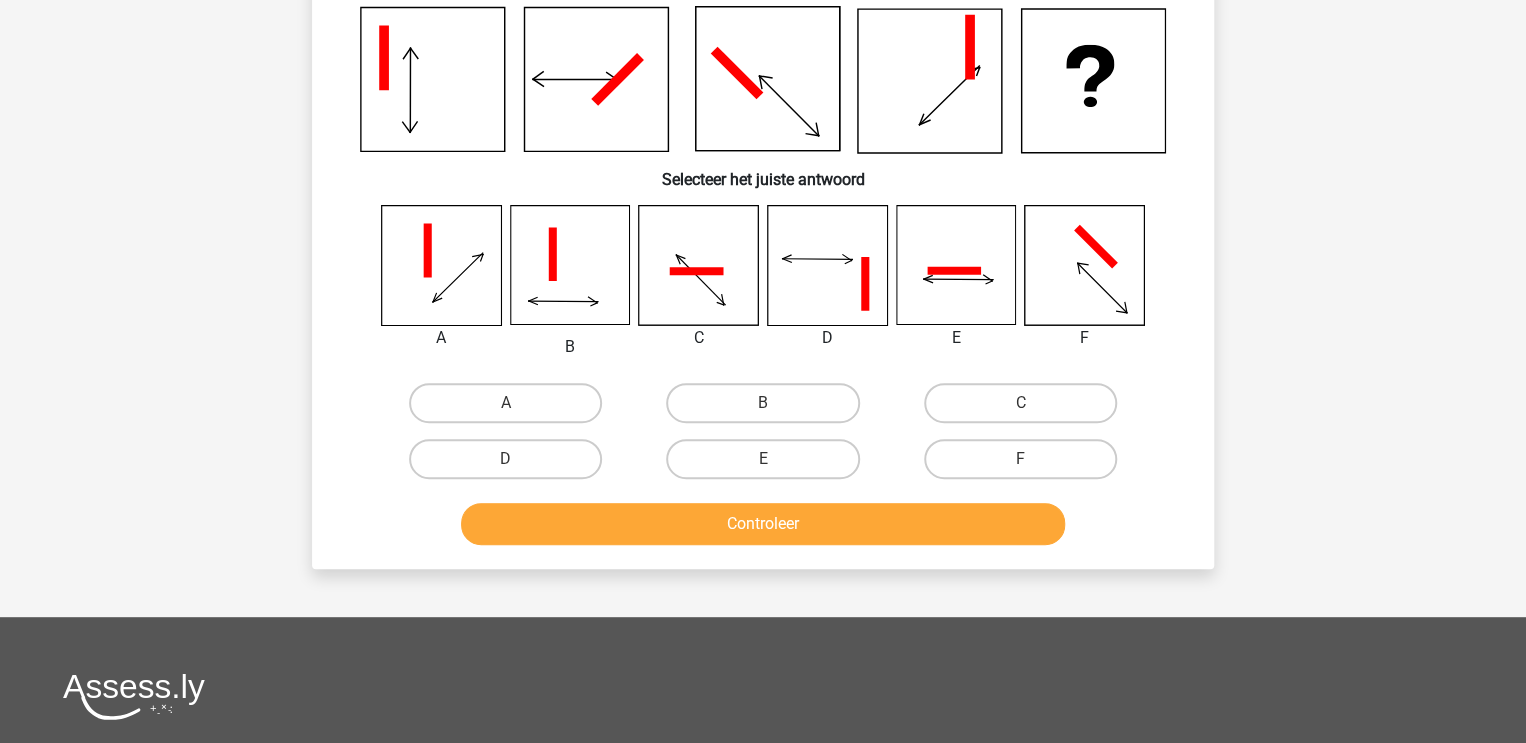 scroll, scrollTop: 92, scrollLeft: 0, axis: vertical 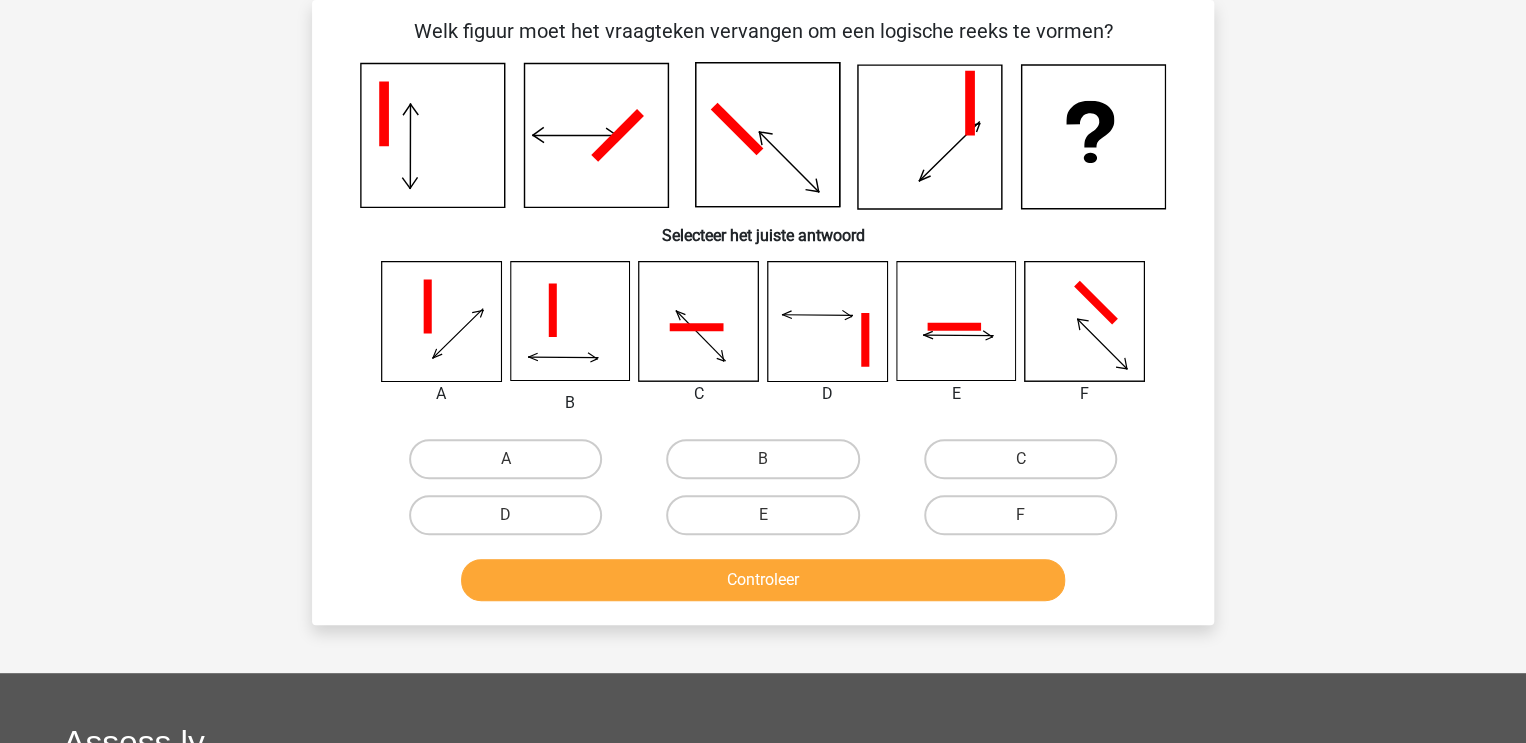 click on "E" at bounding box center (769, 521) 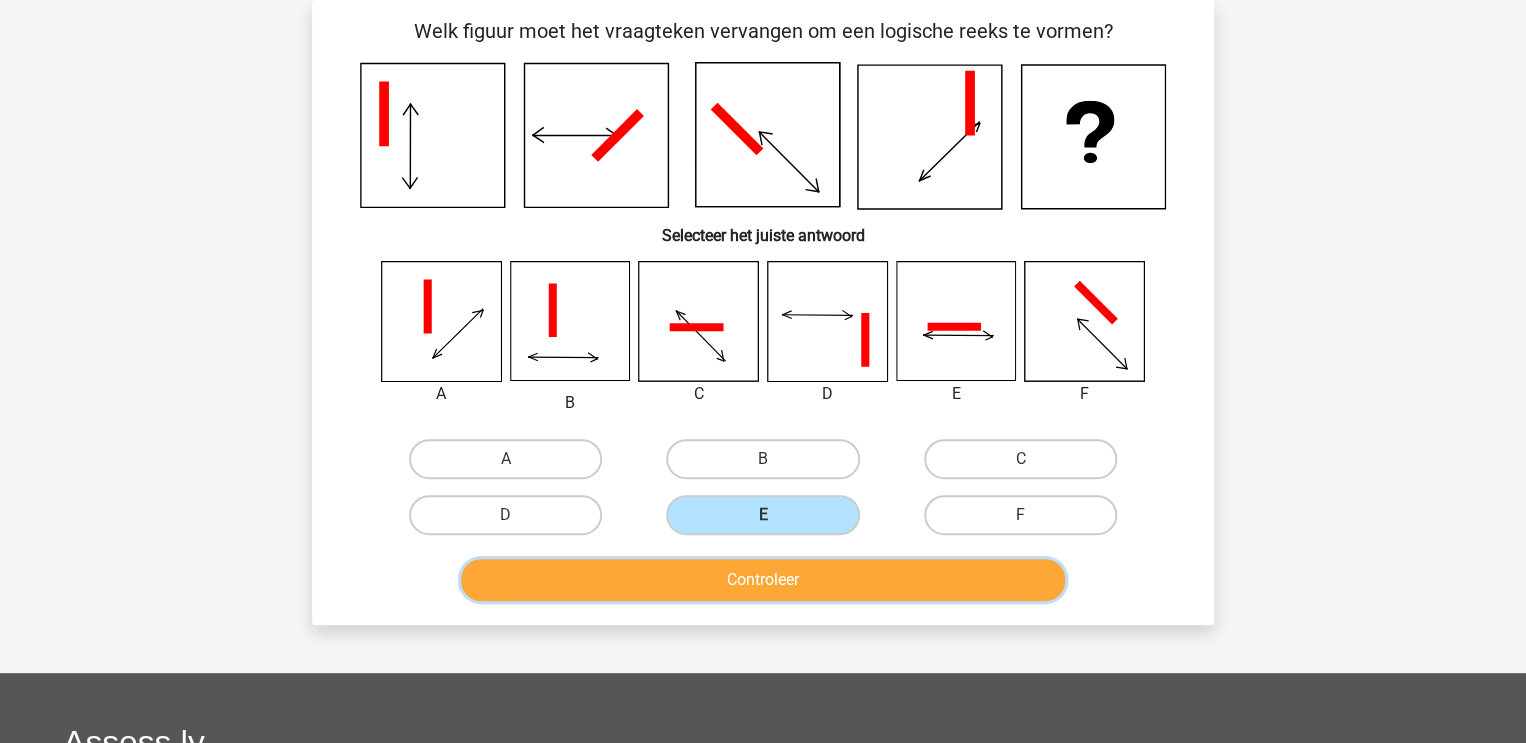 click on "Controleer" at bounding box center [763, 580] 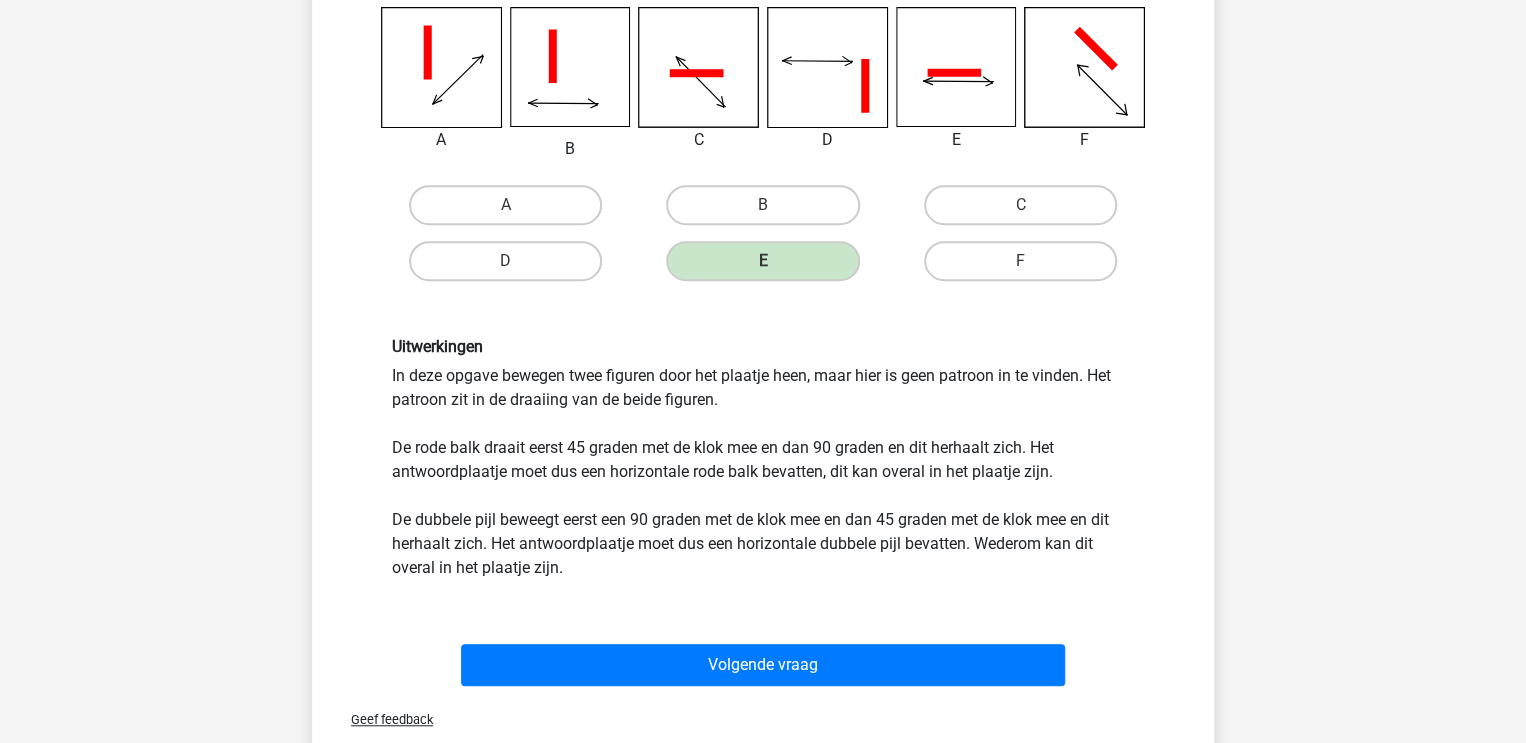 scroll, scrollTop: 349, scrollLeft: 0, axis: vertical 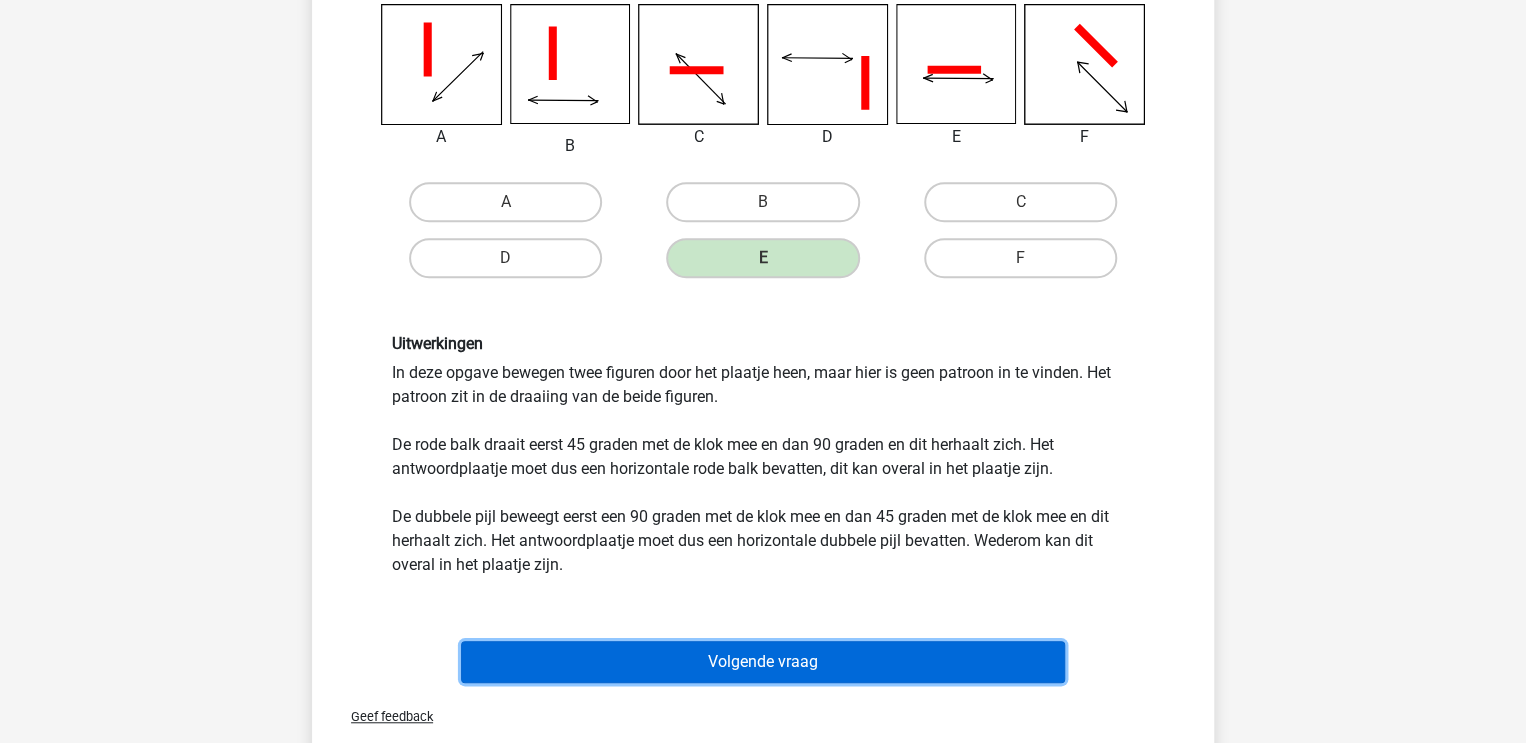 click on "Volgende vraag" at bounding box center [763, 662] 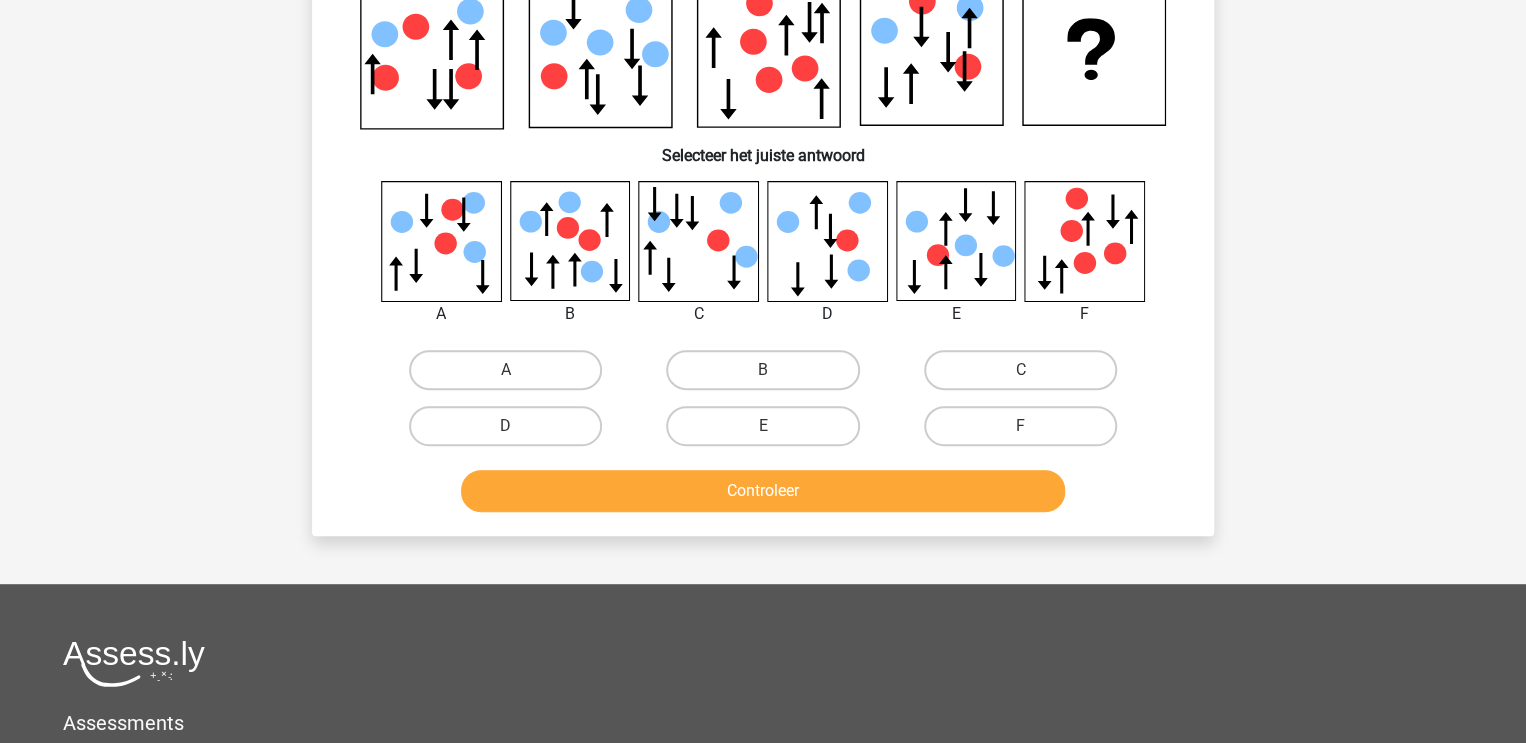 scroll, scrollTop: 92, scrollLeft: 0, axis: vertical 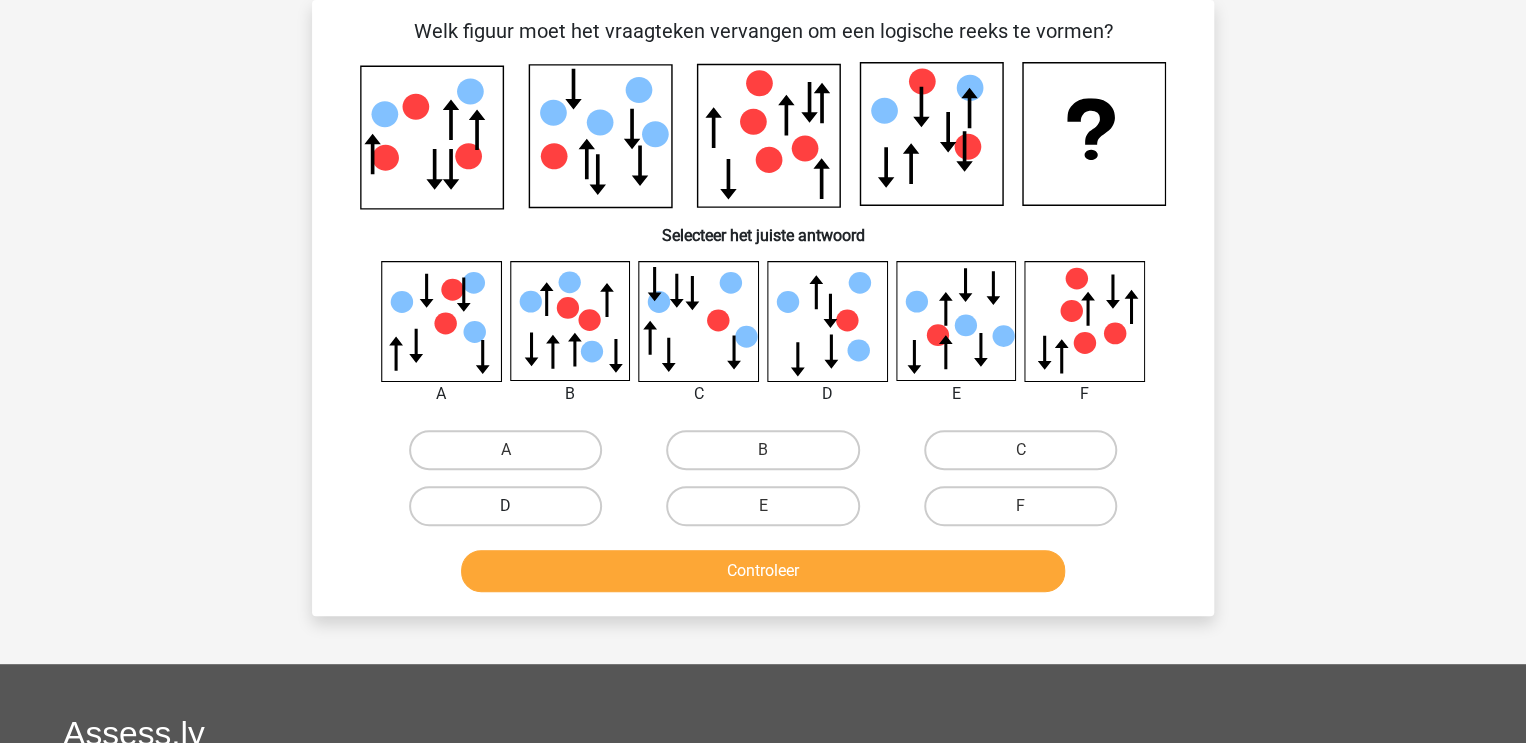 click on "D" at bounding box center [505, 506] 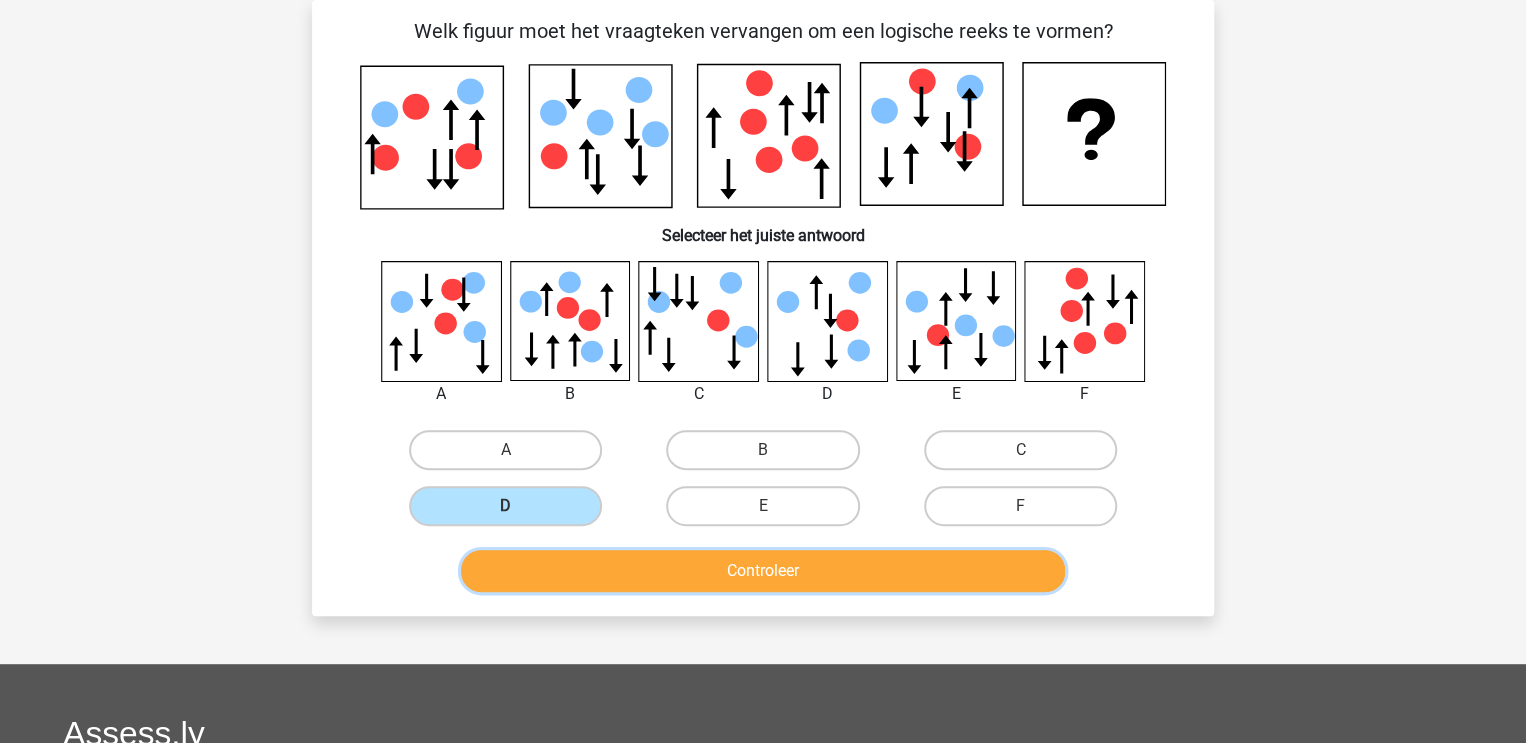 click on "Controleer" at bounding box center (763, 571) 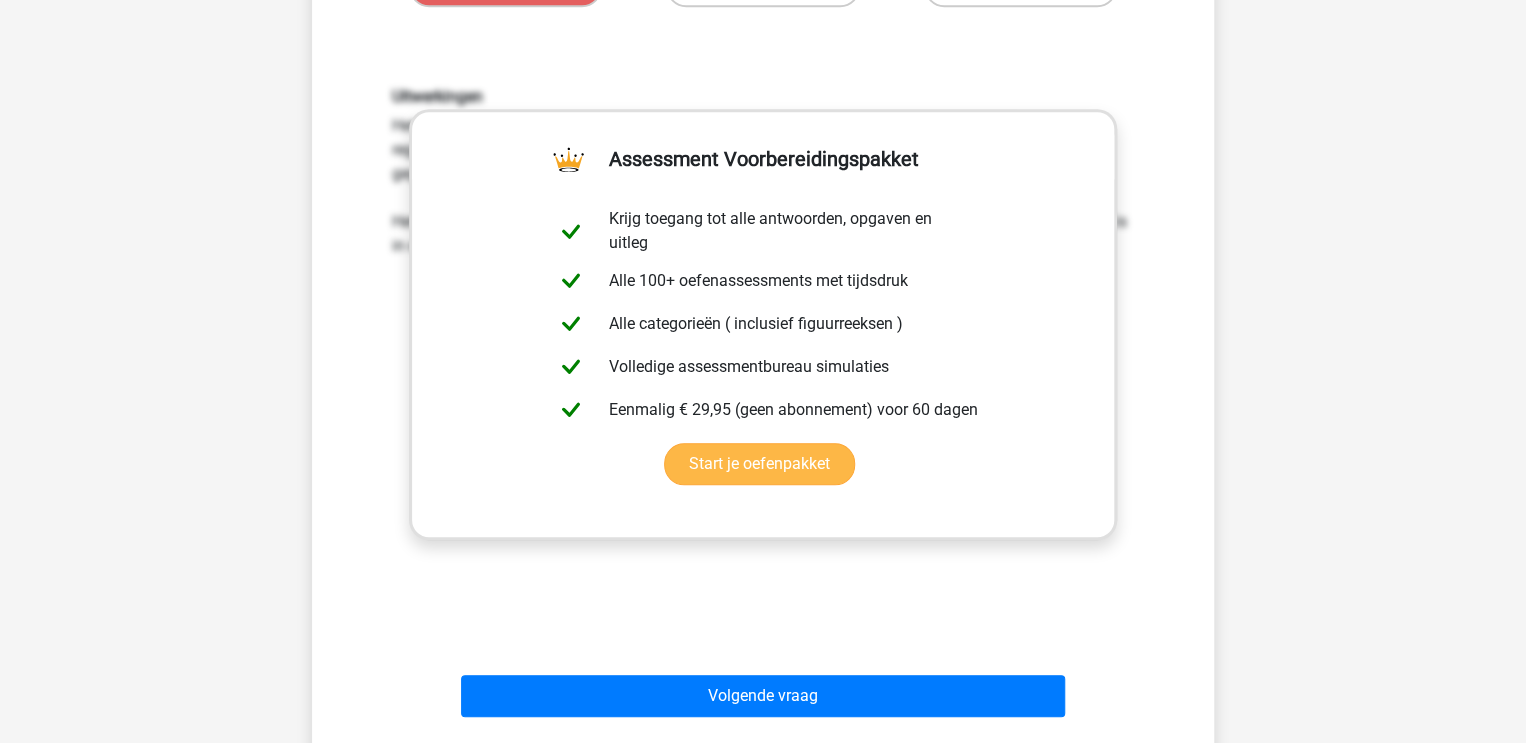 scroll, scrollTop: 630, scrollLeft: 0, axis: vertical 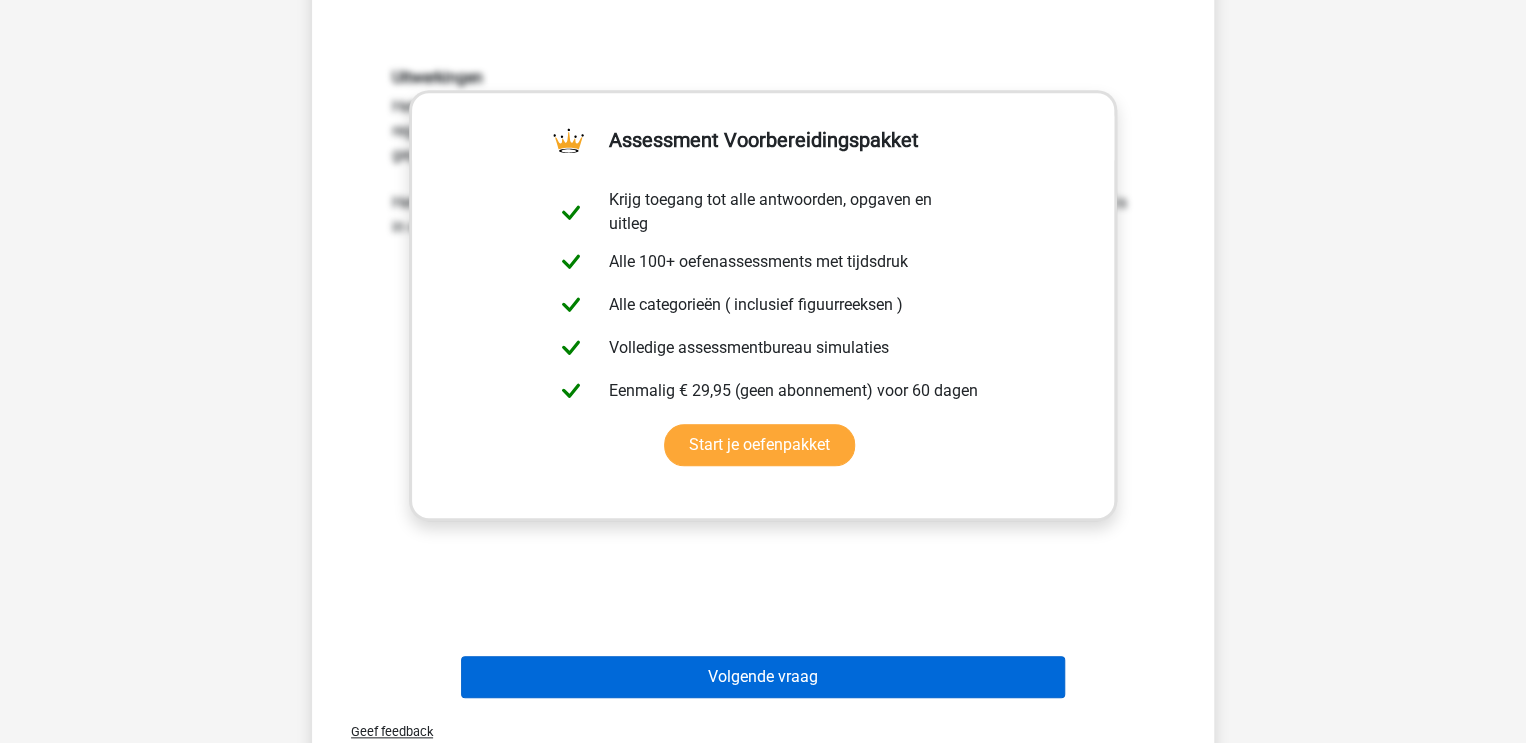 click on "Volgende vraag" at bounding box center [763, 673] 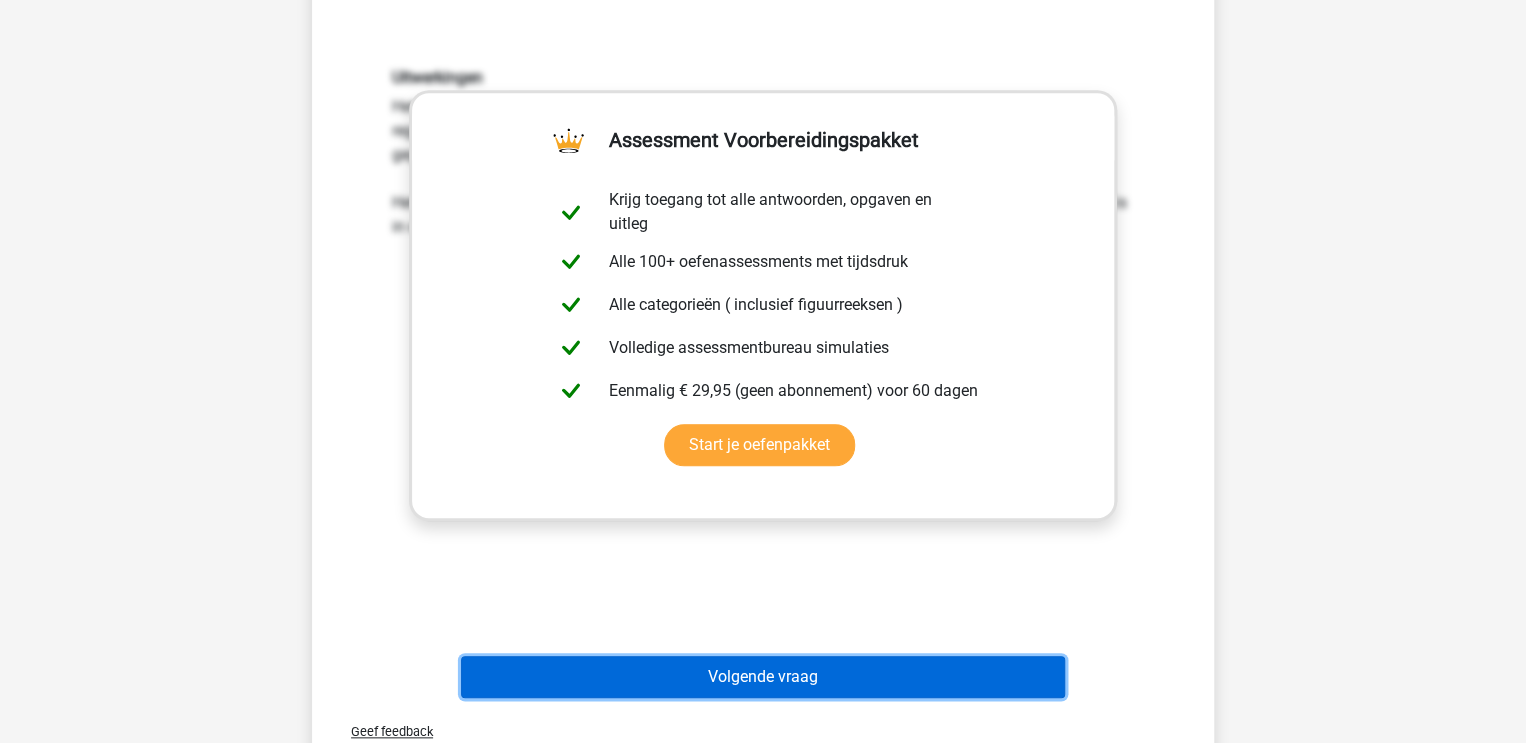 click on "Volgende vraag" at bounding box center (763, 677) 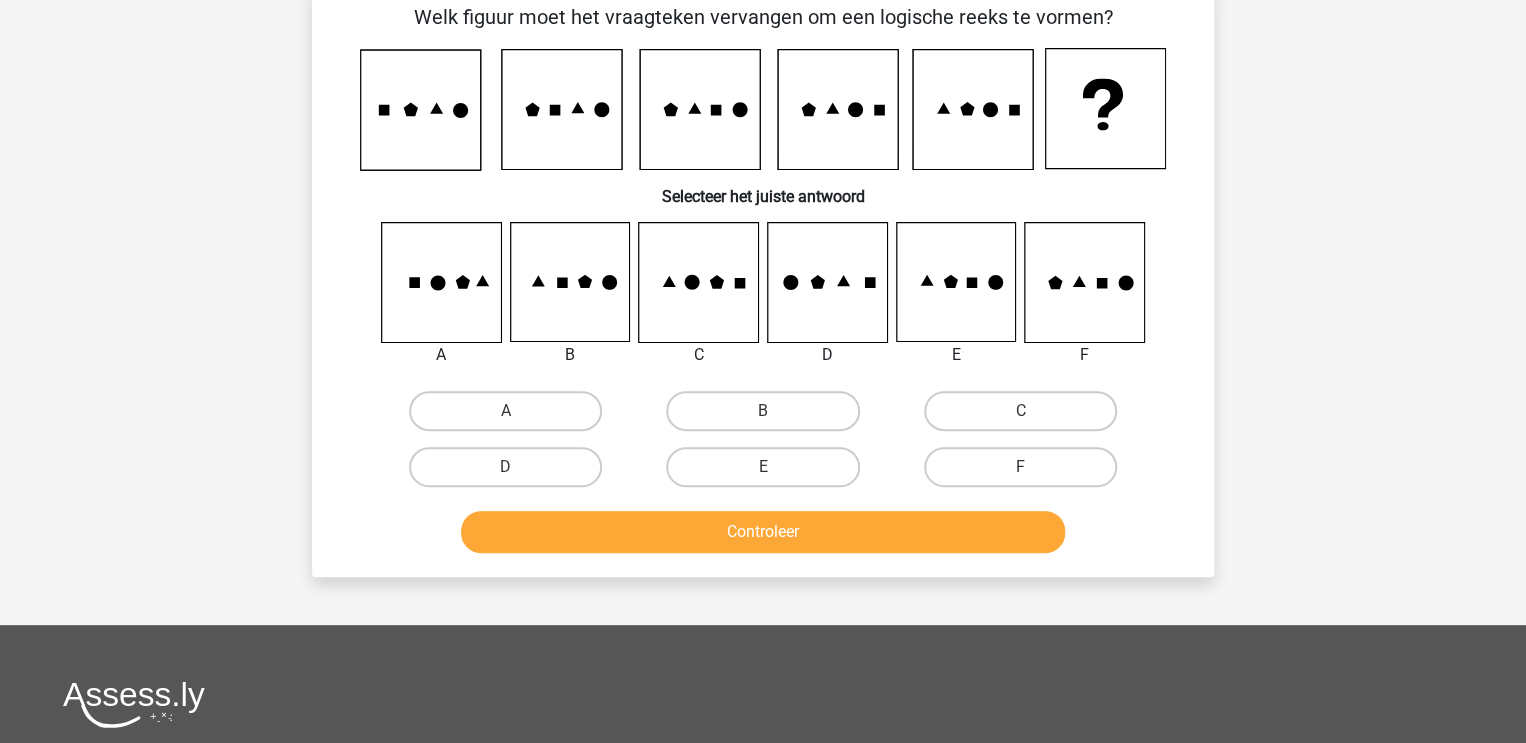 scroll, scrollTop: 92, scrollLeft: 0, axis: vertical 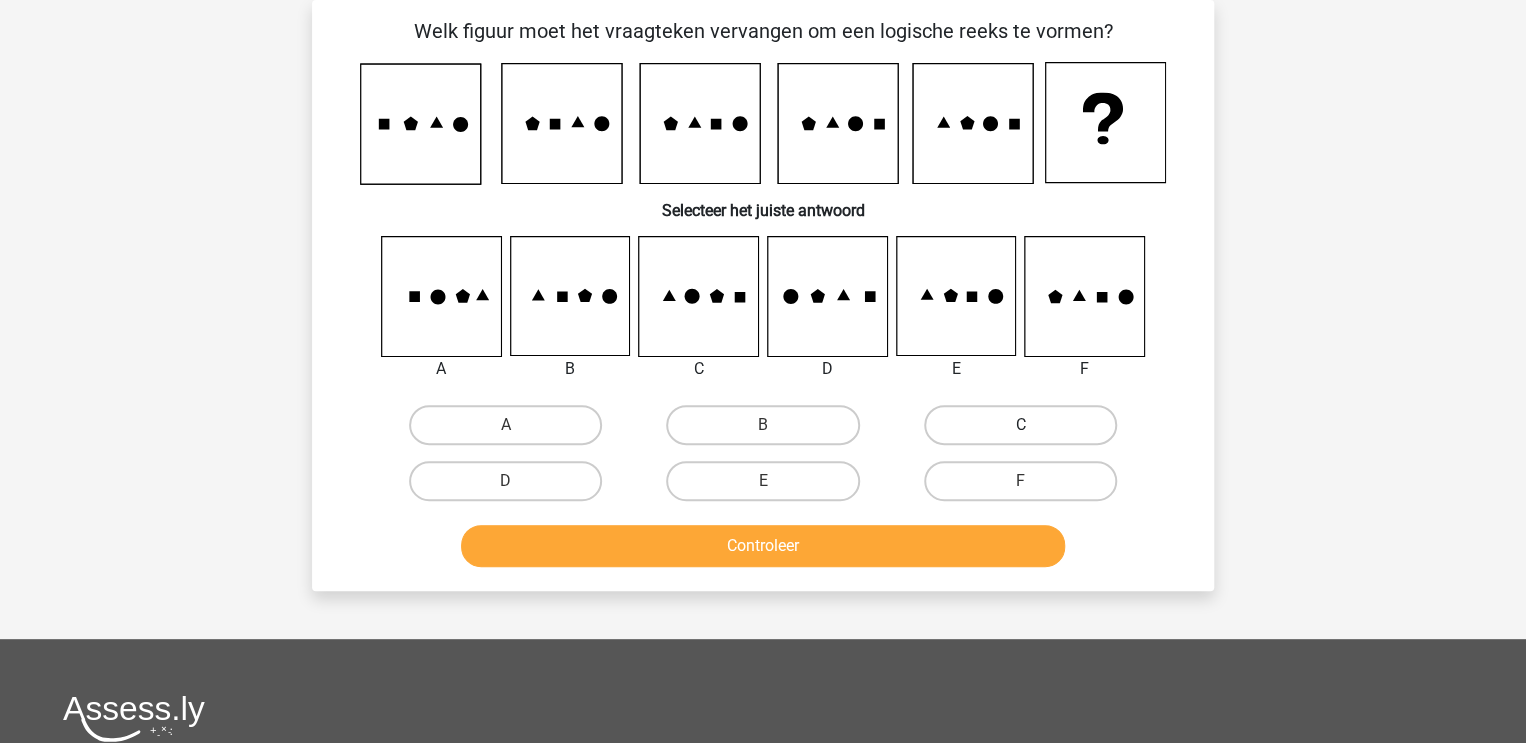 click on "C" at bounding box center [1020, 425] 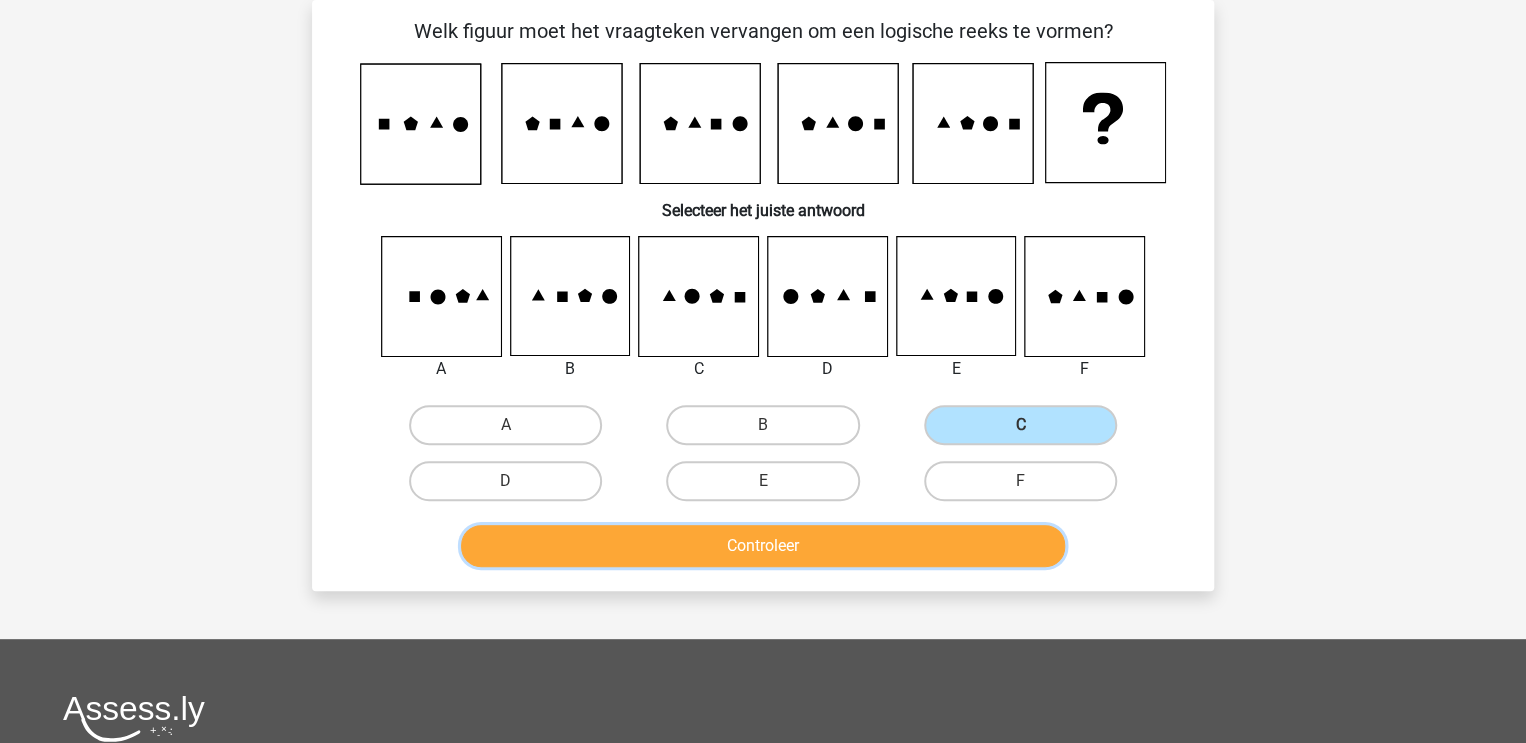 click on "Controleer" at bounding box center (763, 546) 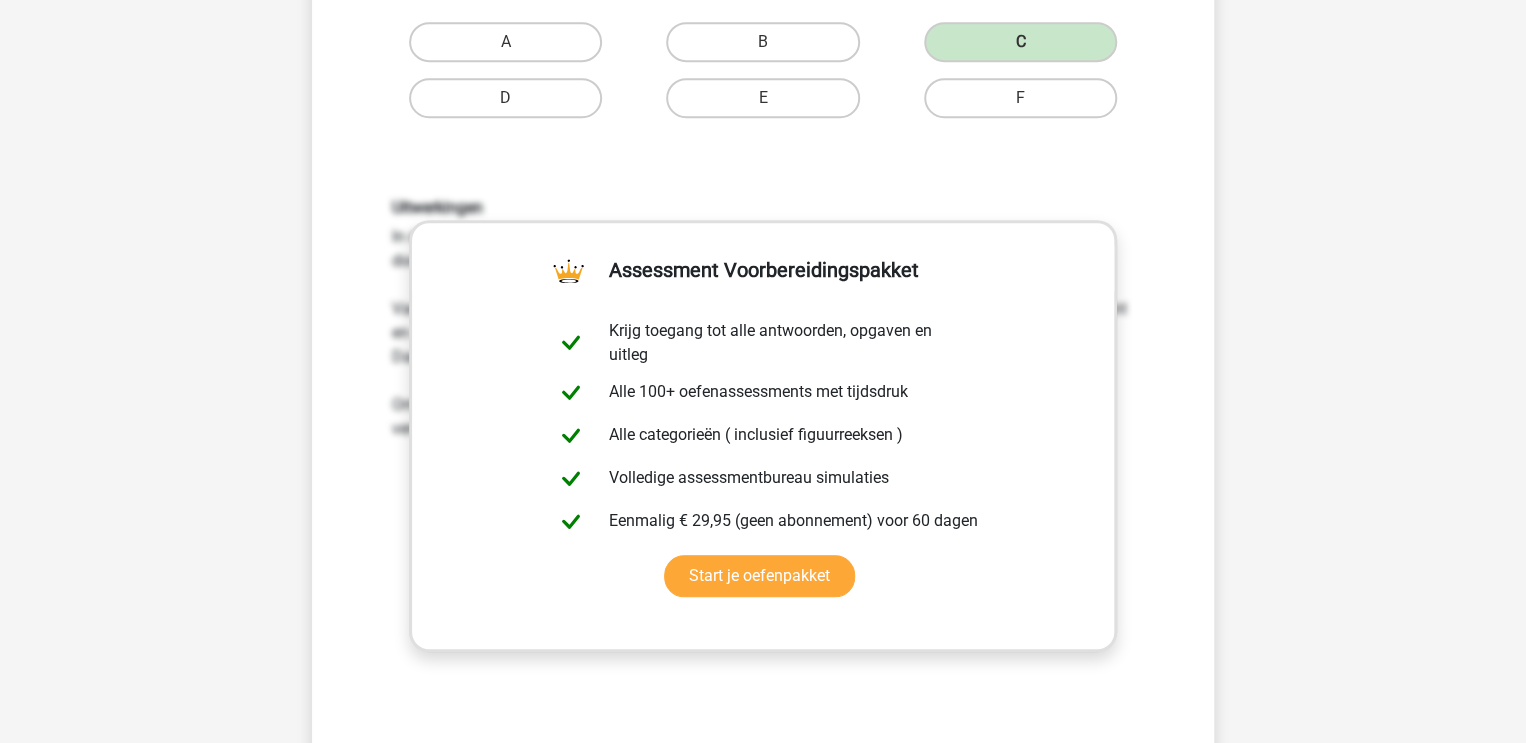 scroll, scrollTop: 848, scrollLeft: 0, axis: vertical 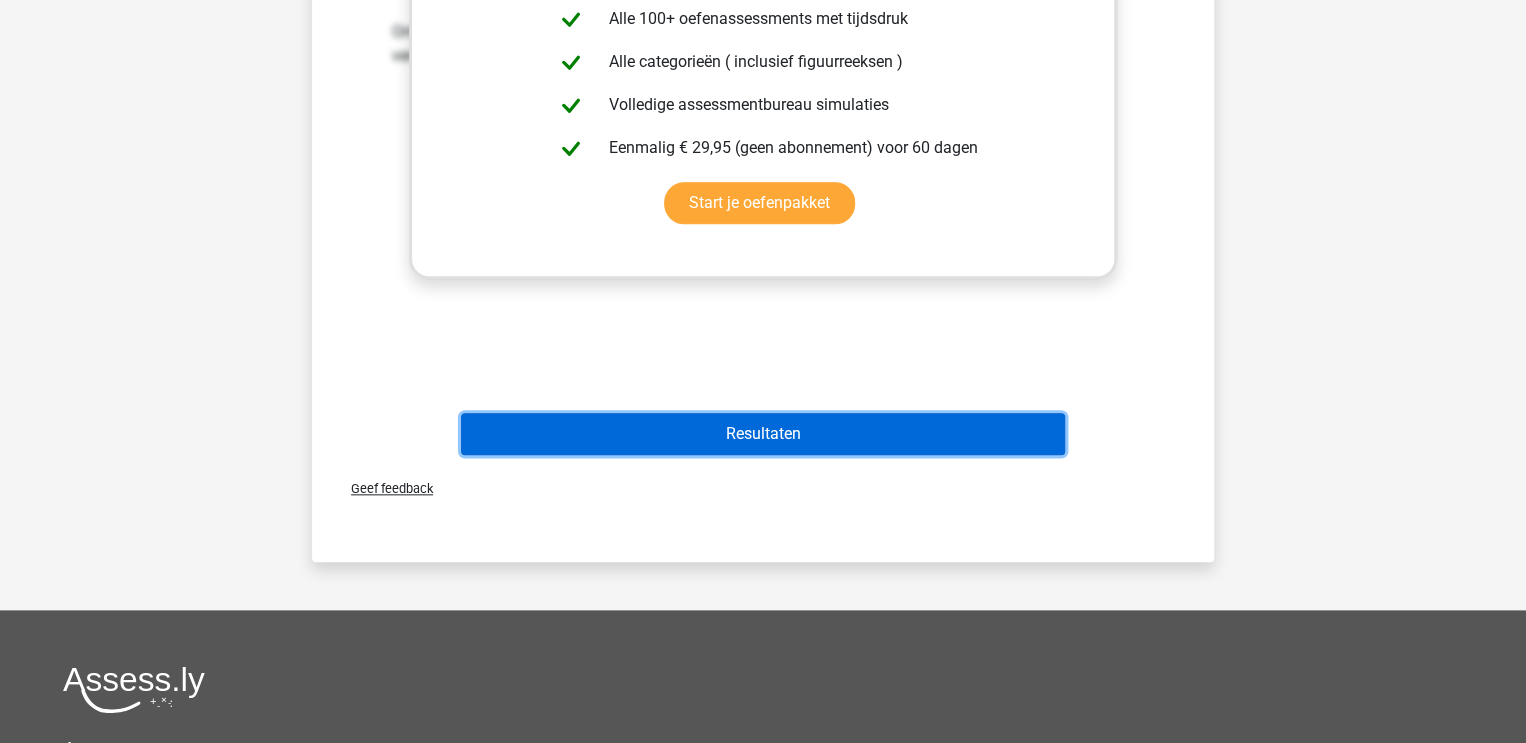click on "Resultaten" at bounding box center (763, 434) 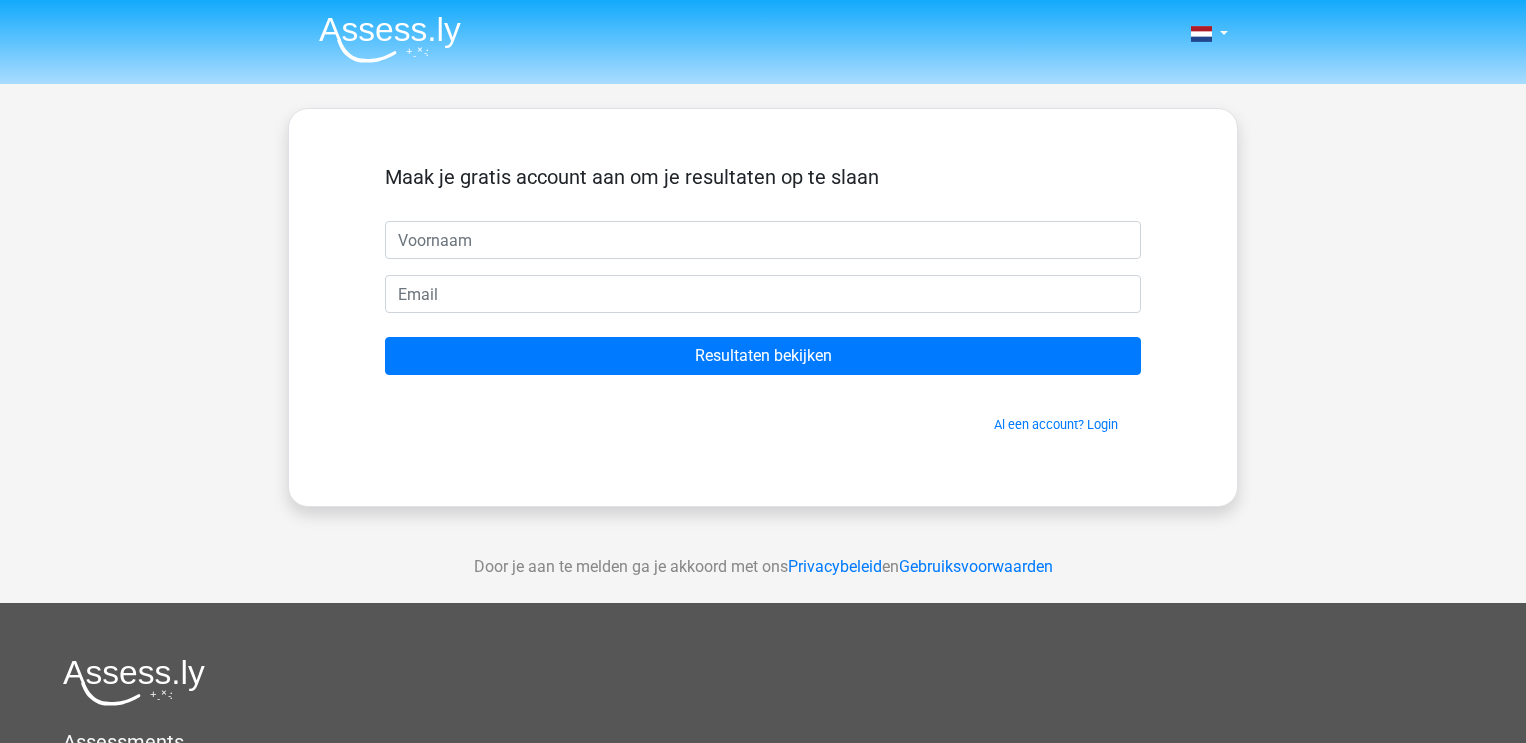 scroll, scrollTop: 0, scrollLeft: 0, axis: both 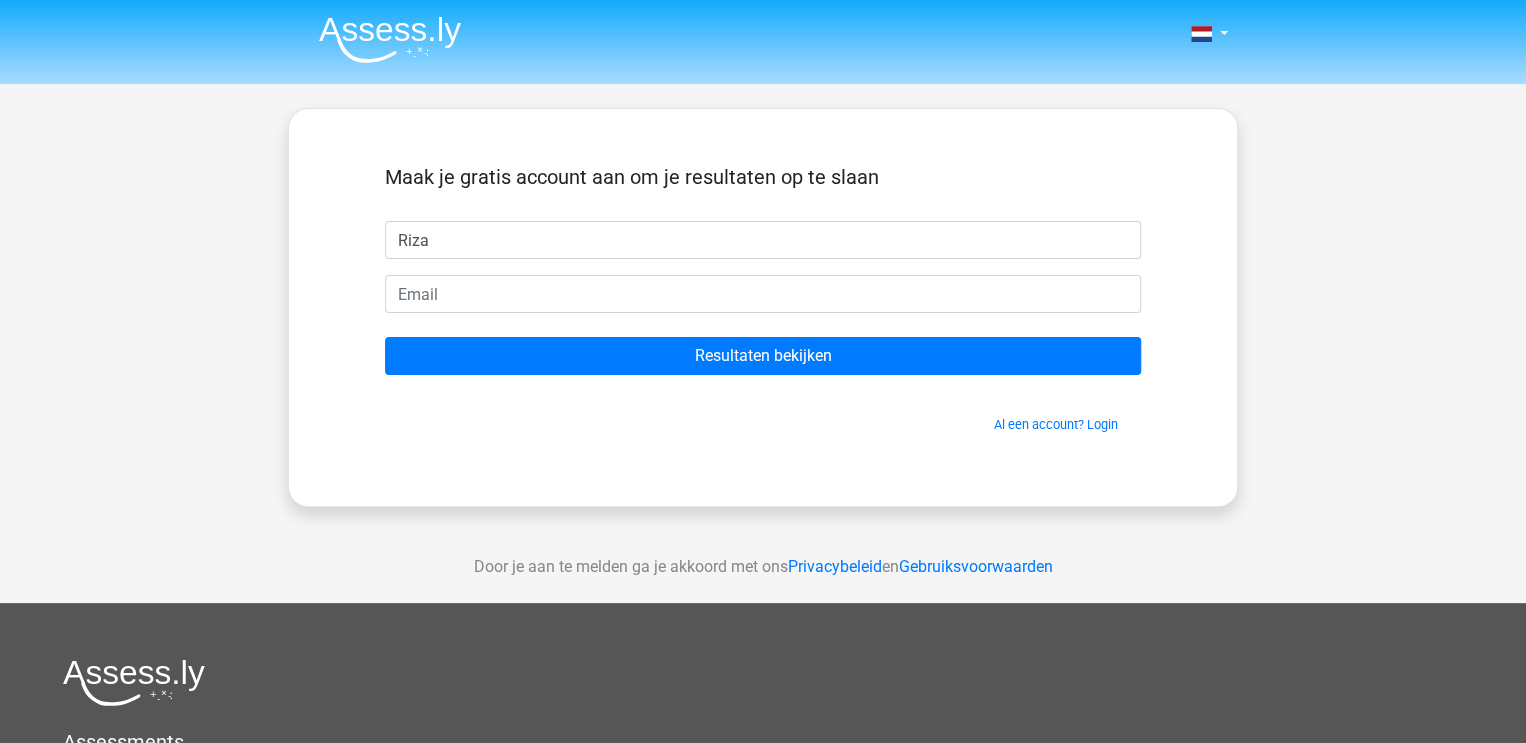 type on "Riza" 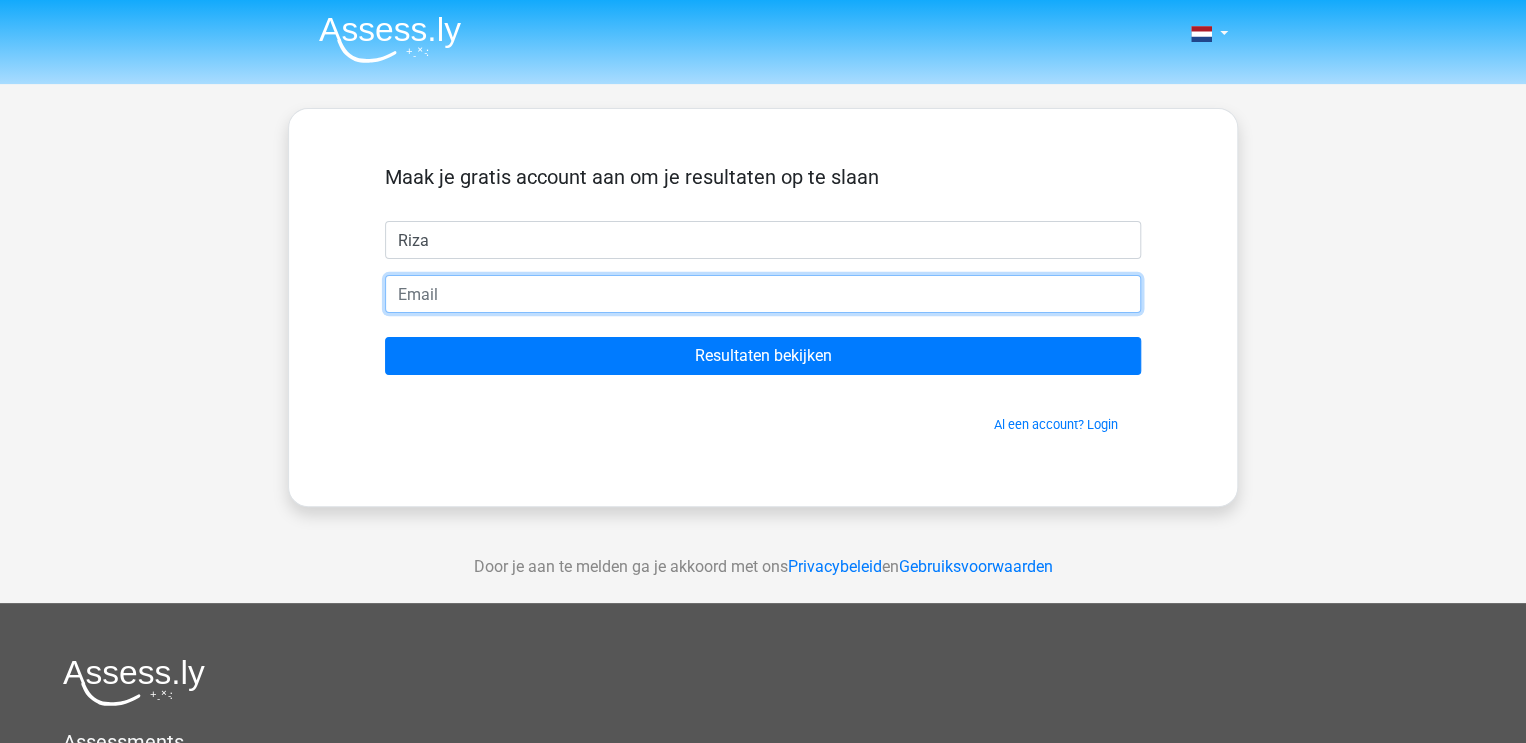 click at bounding box center [763, 294] 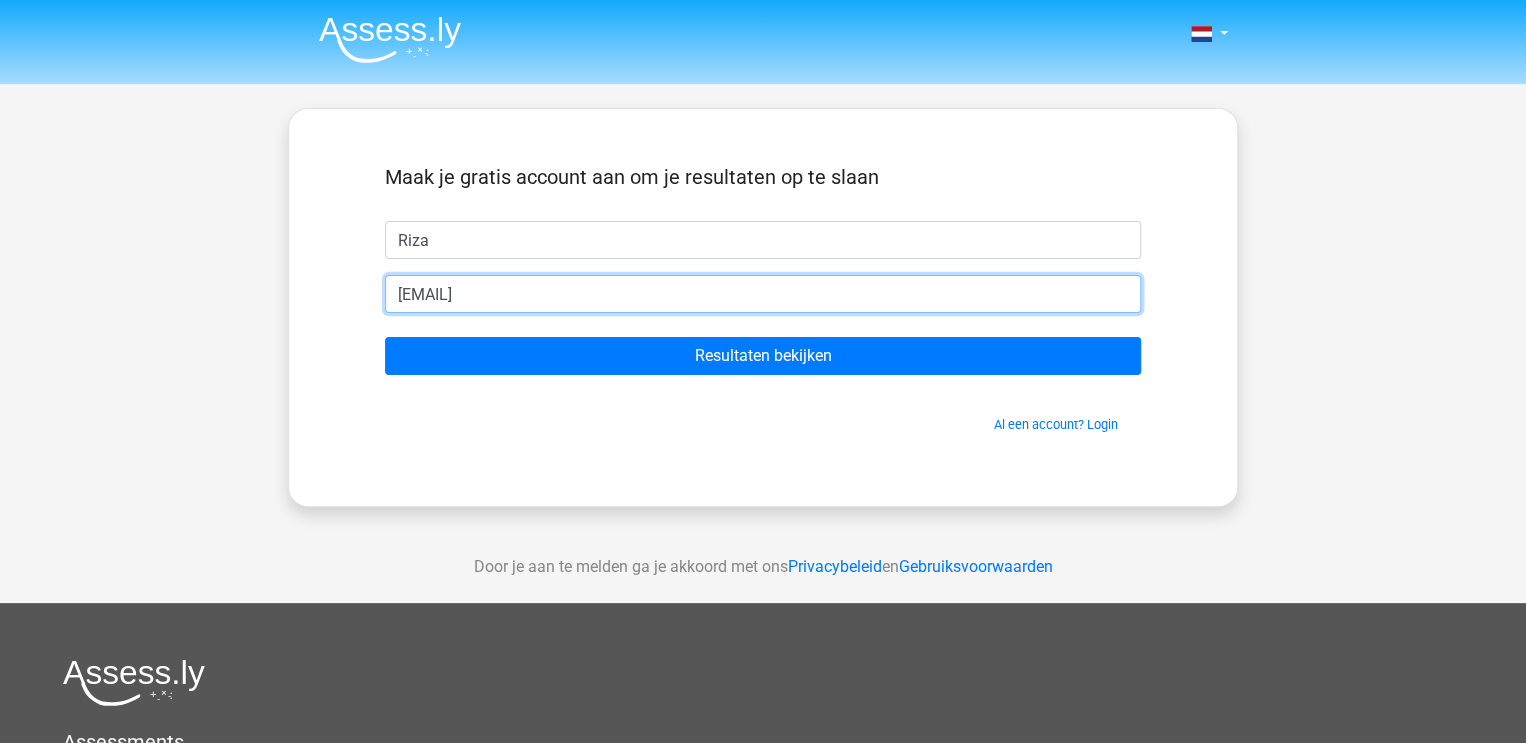 type on "[EMAIL]" 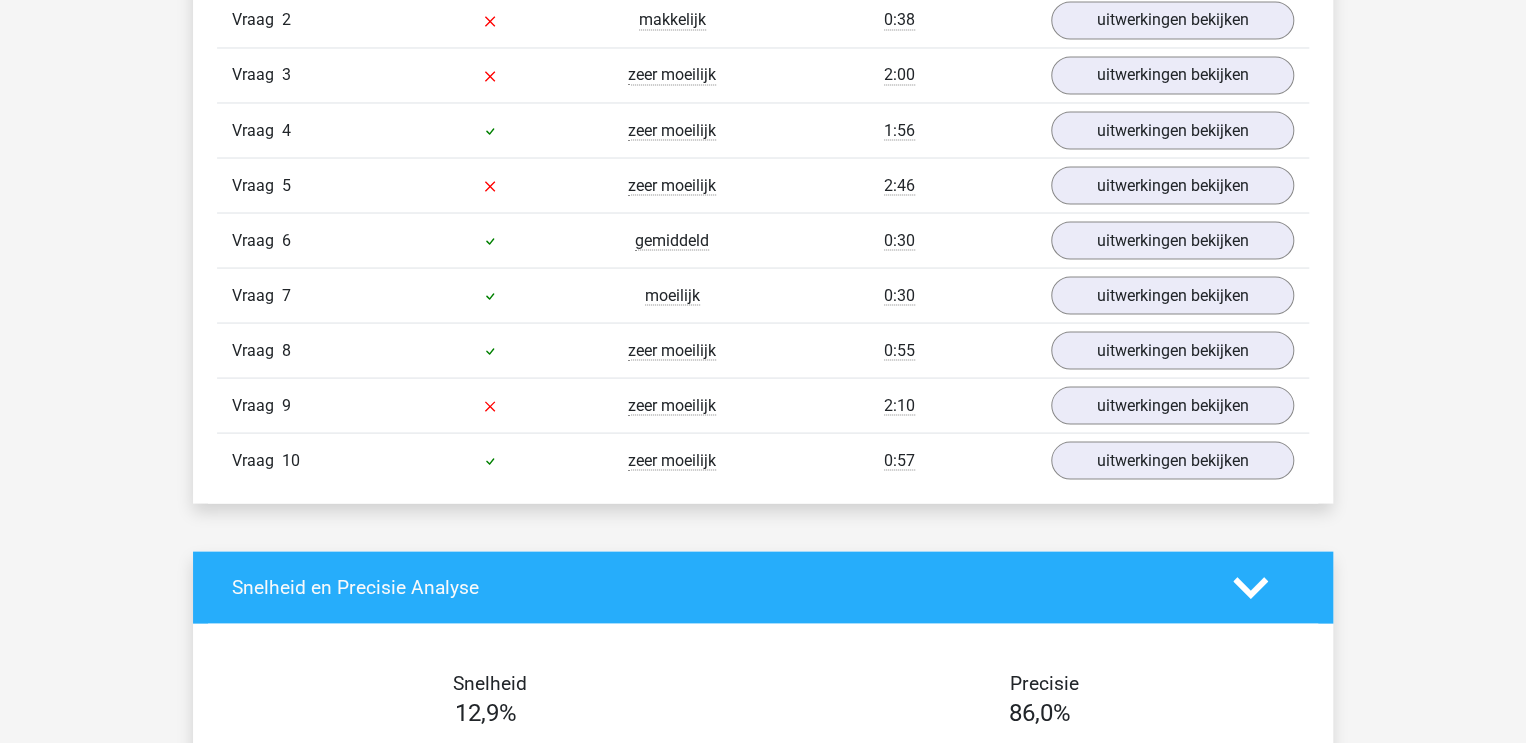 scroll, scrollTop: 1355, scrollLeft: 0, axis: vertical 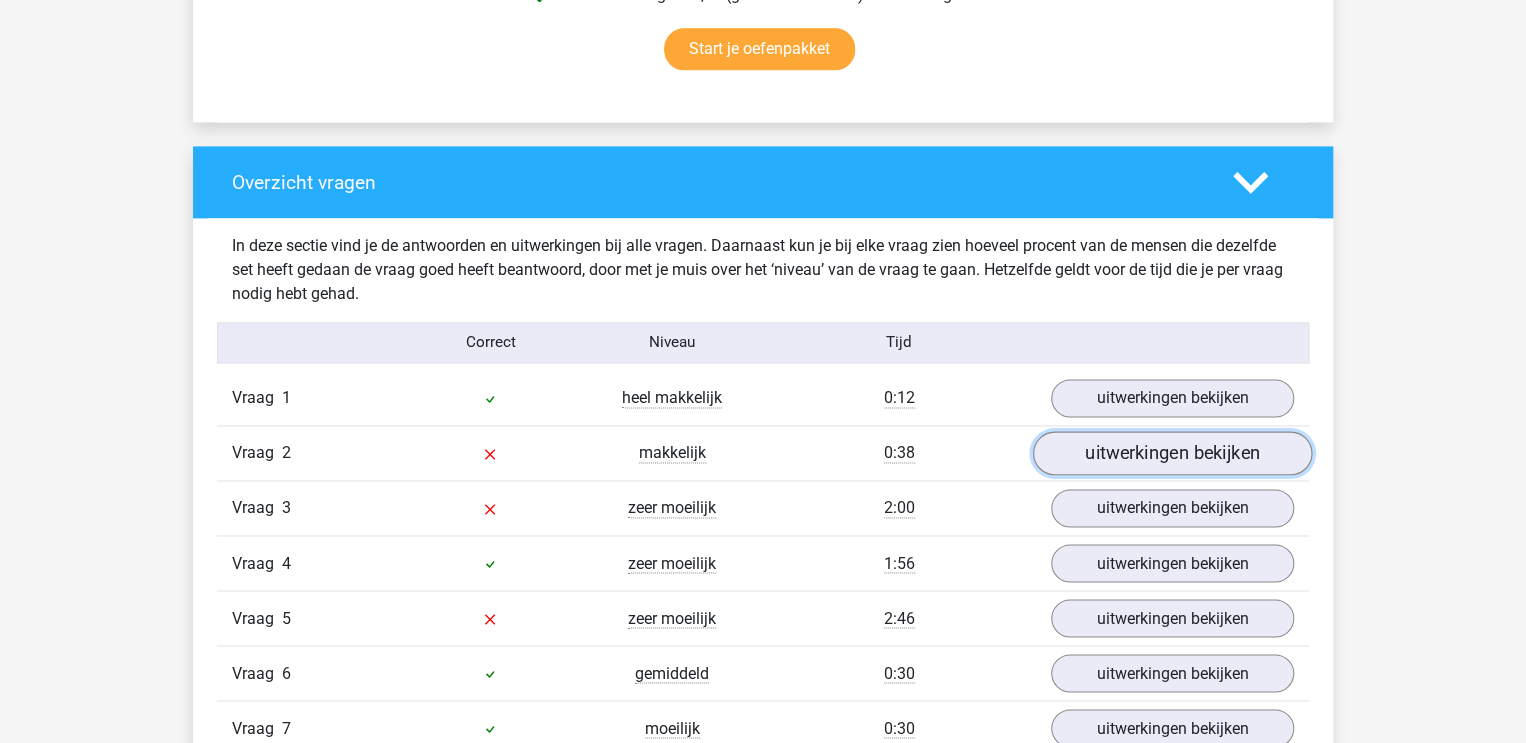click on "uitwerkingen bekijken" at bounding box center (1172, 453) 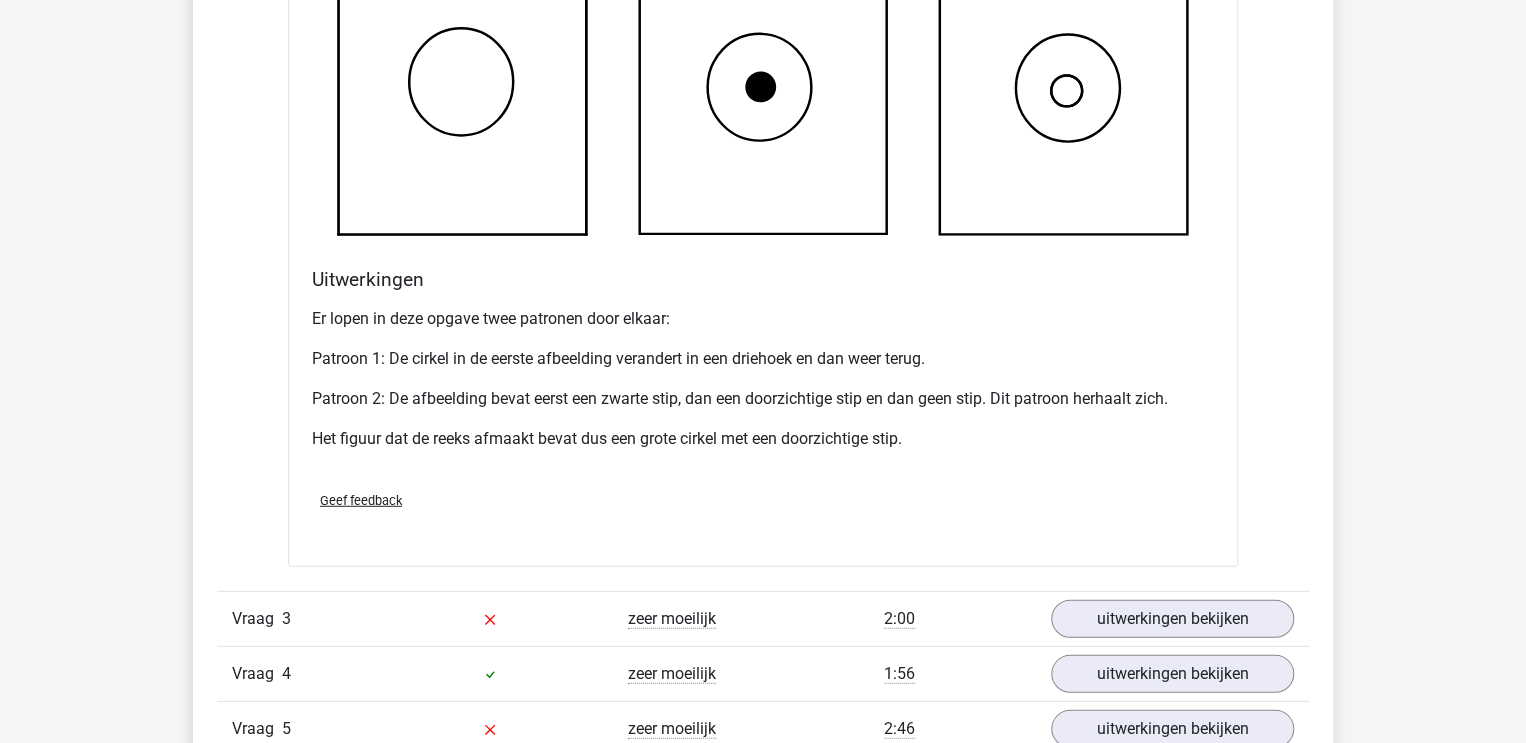 scroll, scrollTop: 2499, scrollLeft: 0, axis: vertical 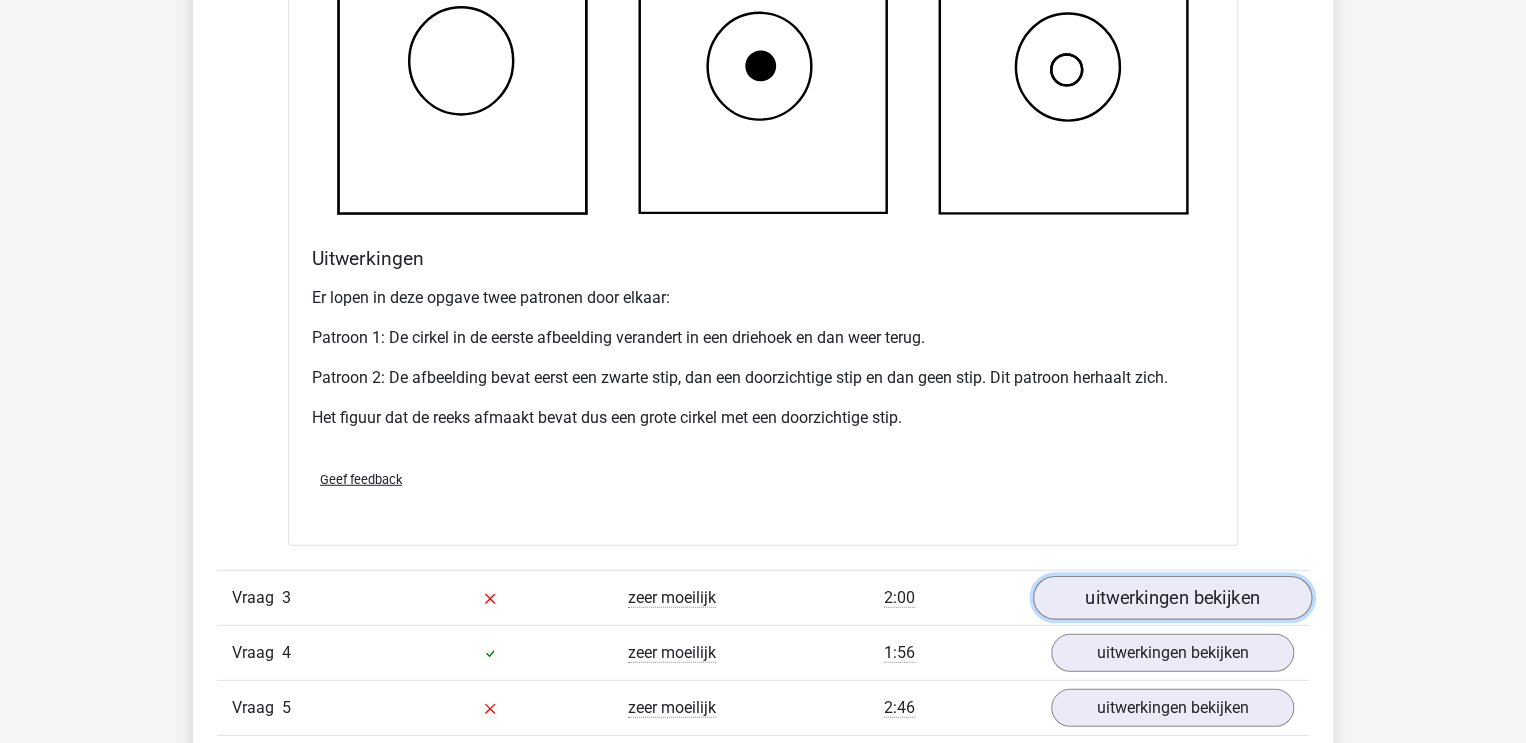 click on "uitwerkingen bekijken" at bounding box center [1172, 598] 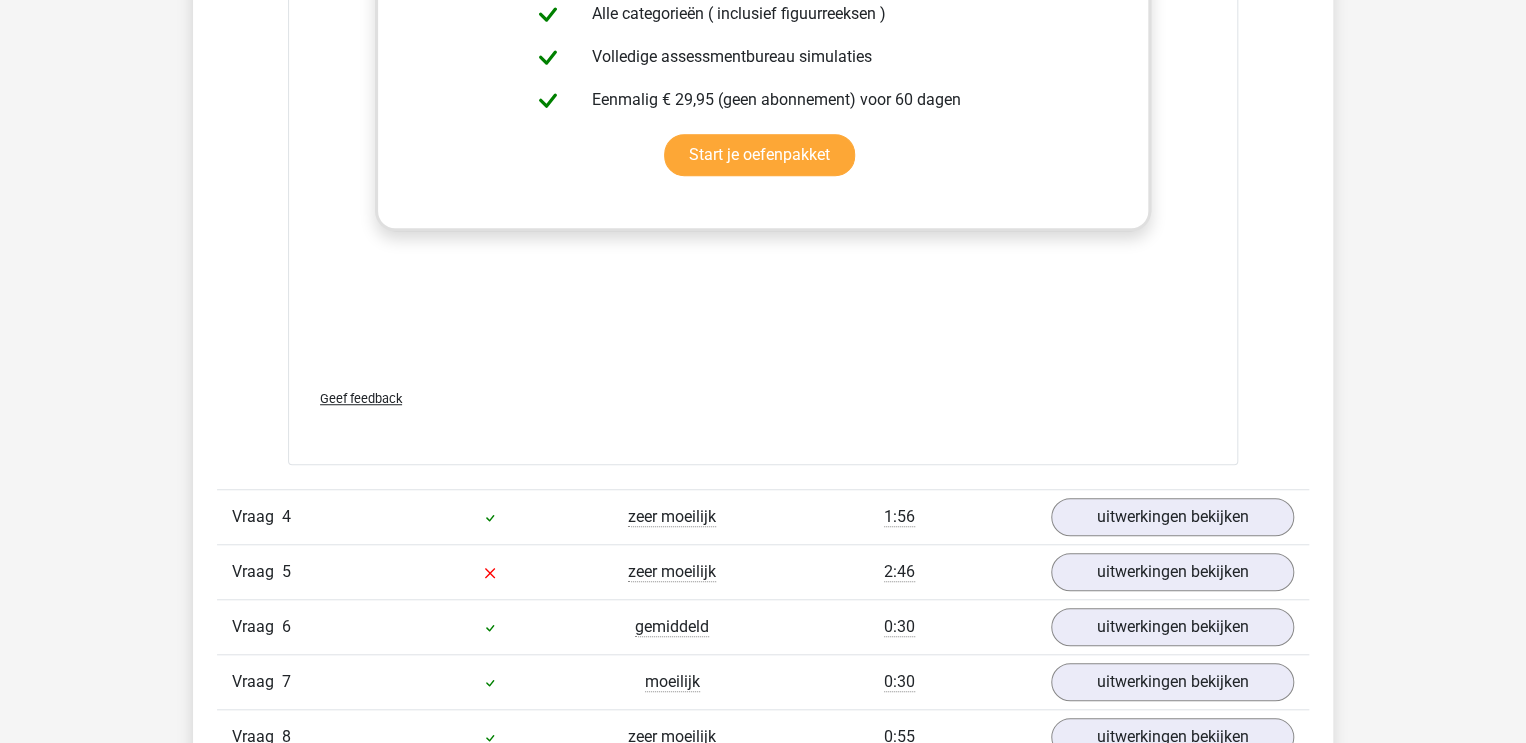 scroll, scrollTop: 4470, scrollLeft: 0, axis: vertical 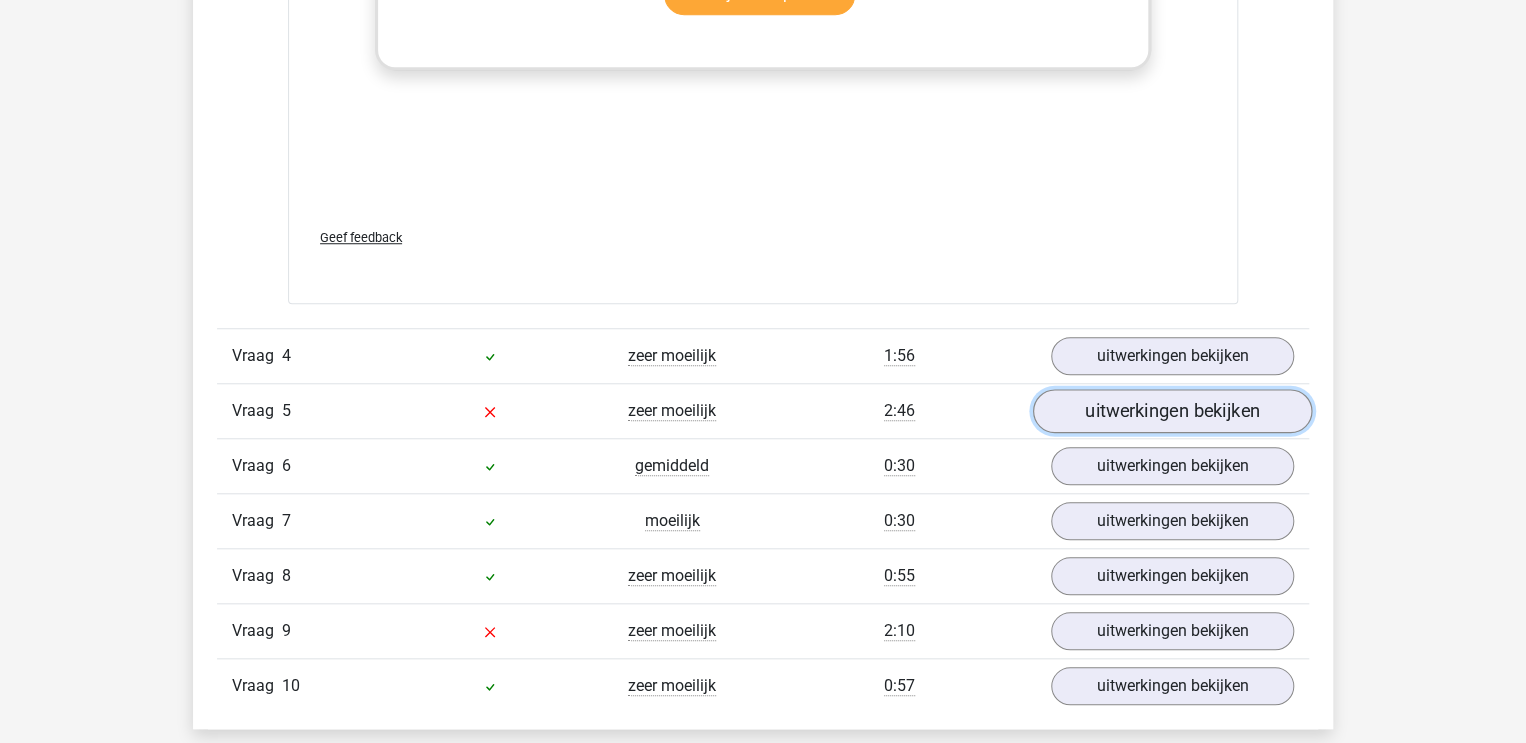 click on "uitwerkingen bekijken" at bounding box center [1172, 411] 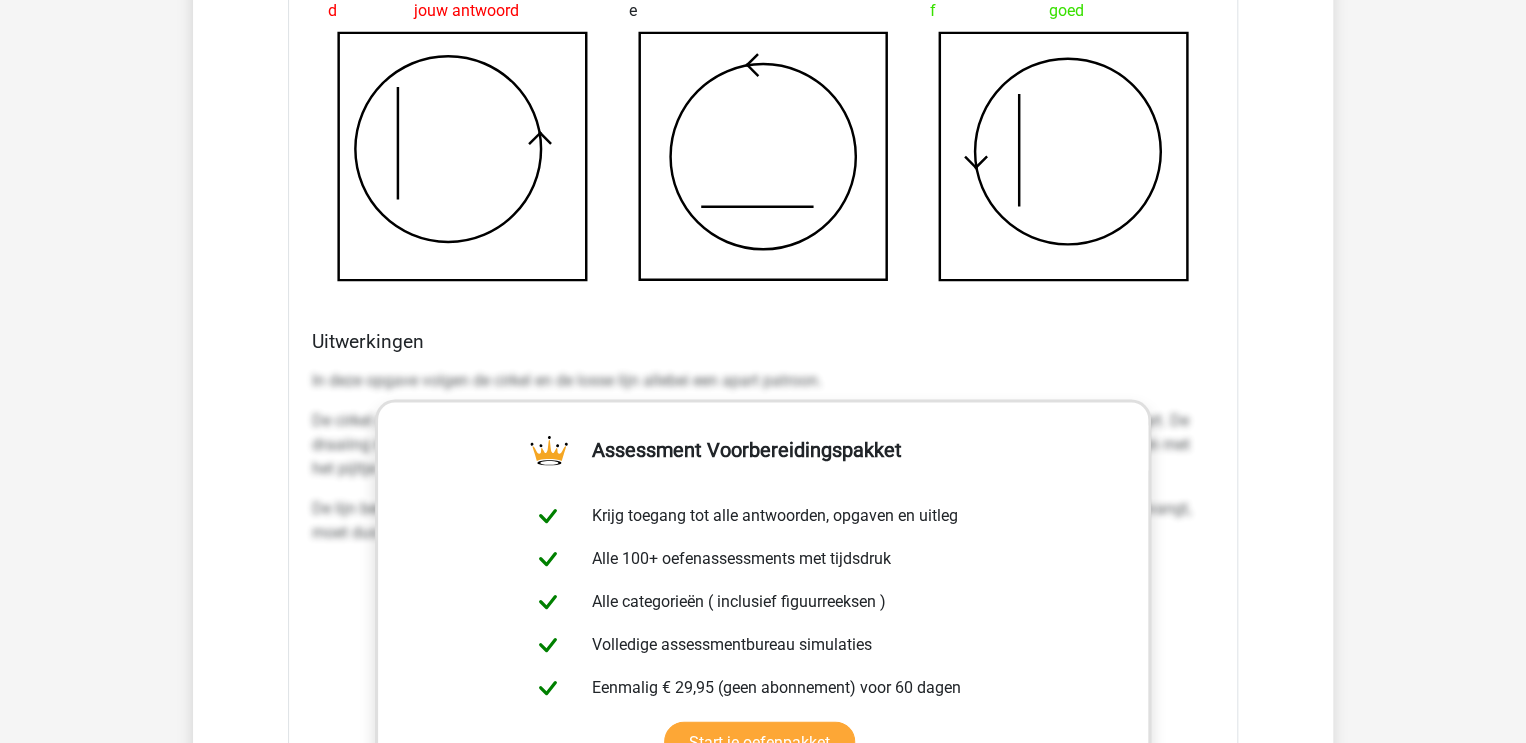scroll, scrollTop: 6347, scrollLeft: 0, axis: vertical 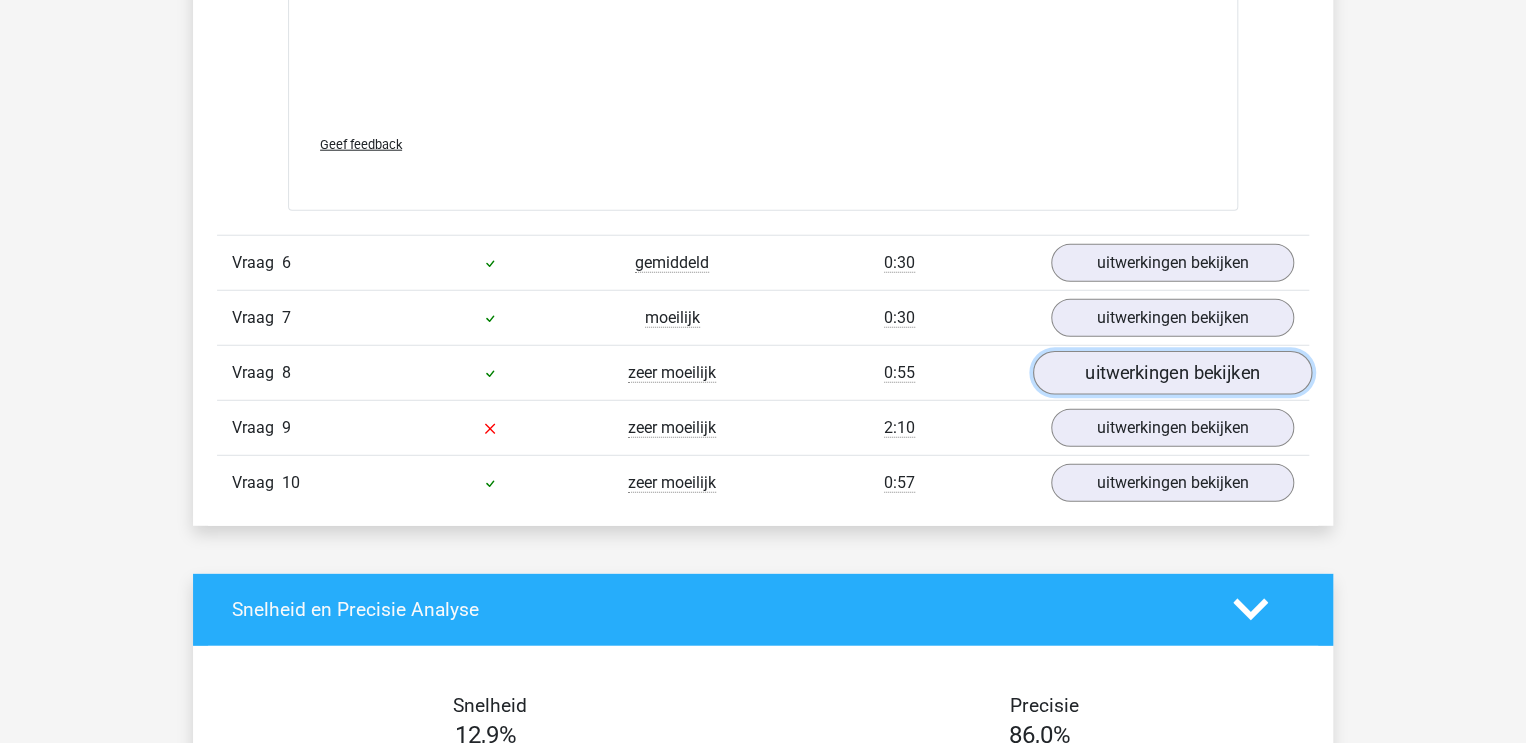 click on "uitwerkingen bekijken" at bounding box center [1172, 373] 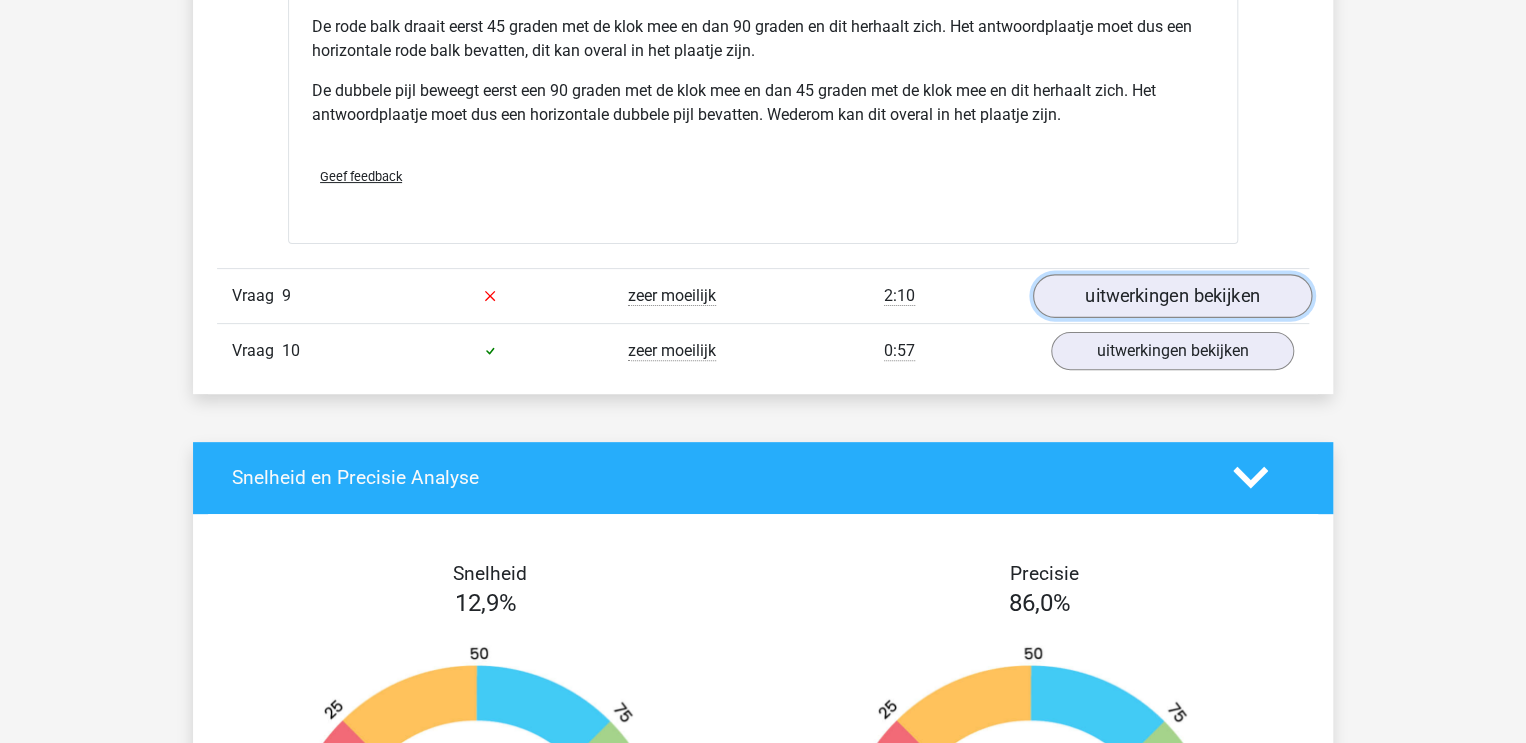 click on "uitwerkingen bekijken" at bounding box center (1172, 296) 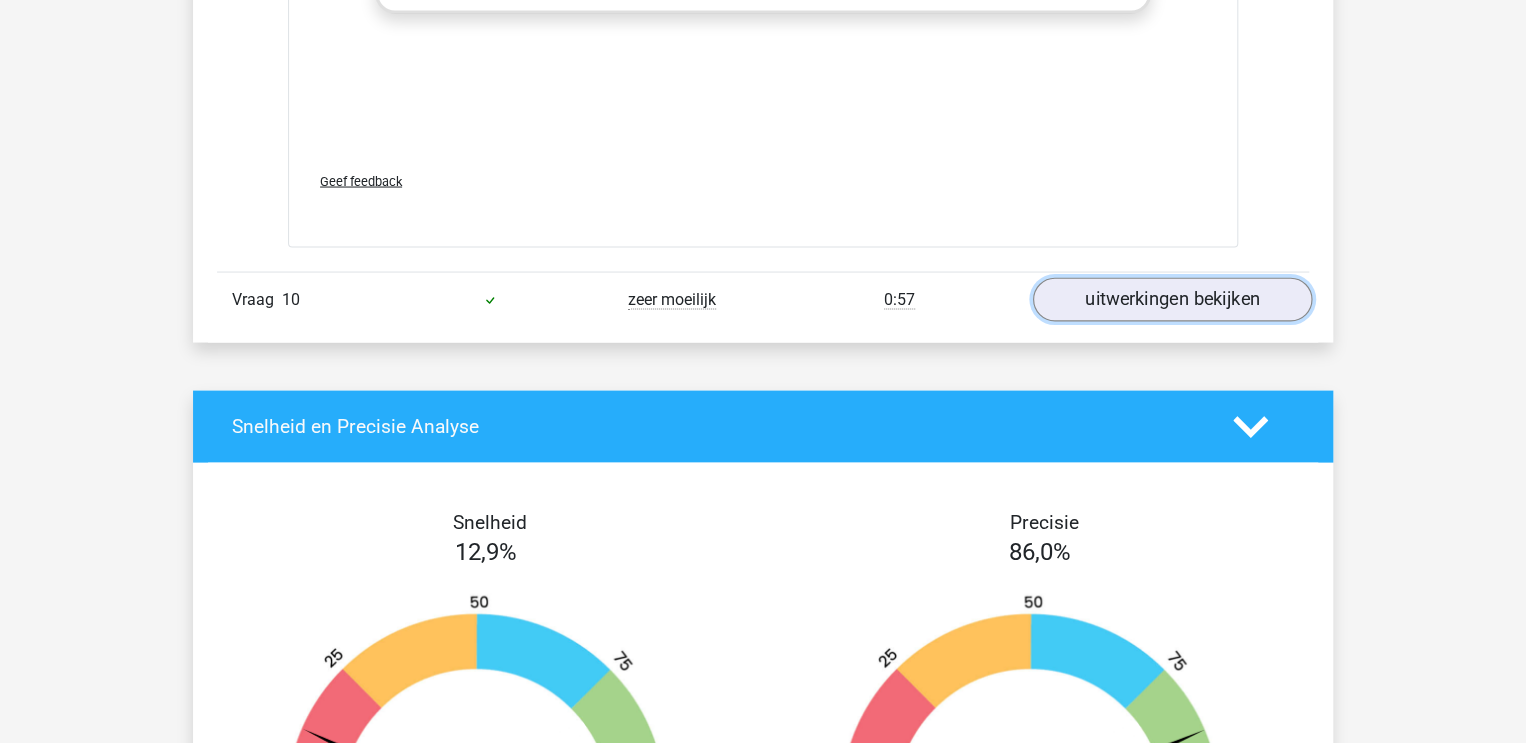 click on "uitwerkingen bekijken" at bounding box center [1172, 299] 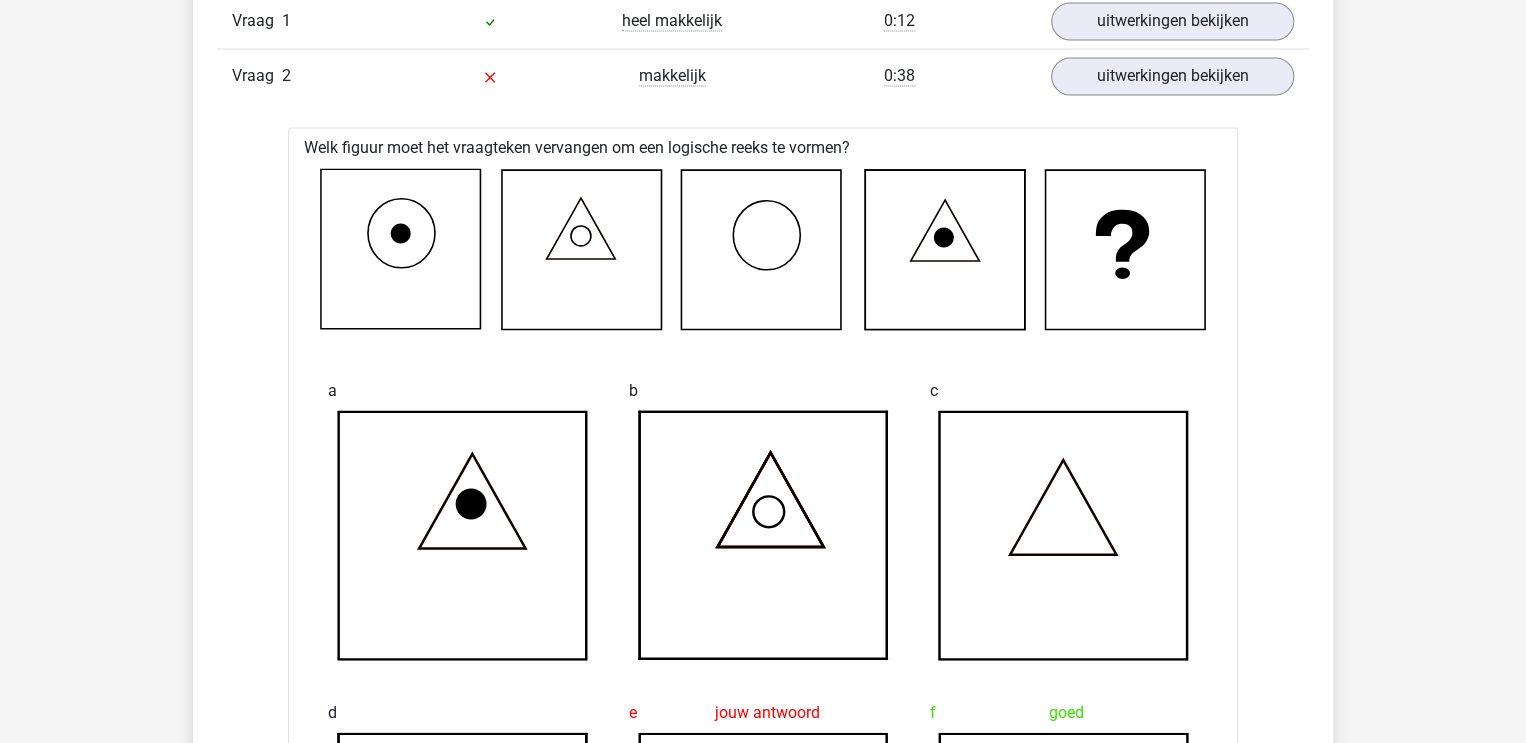 scroll, scrollTop: 0, scrollLeft: 0, axis: both 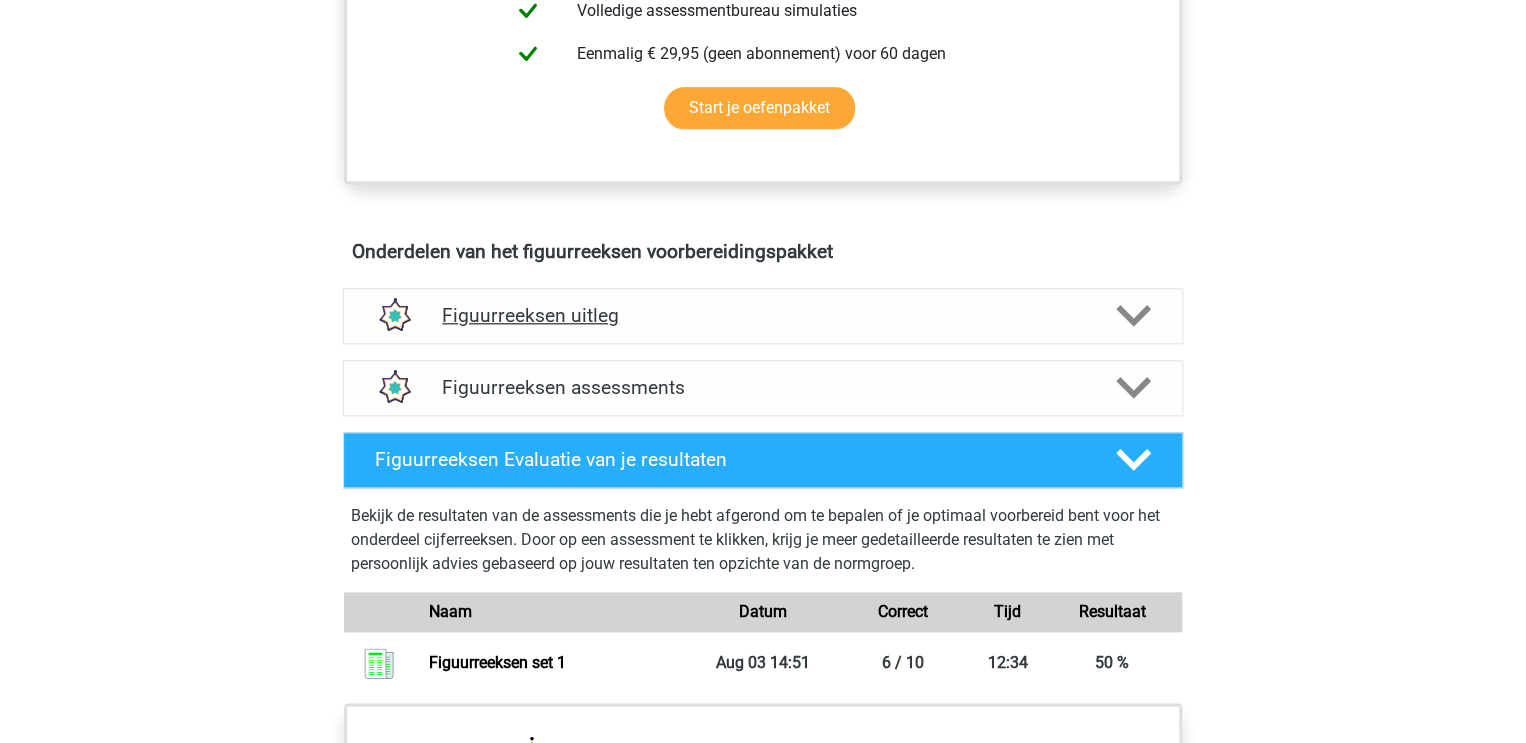 click on "Figuurreeksen uitleg" at bounding box center (763, 315) 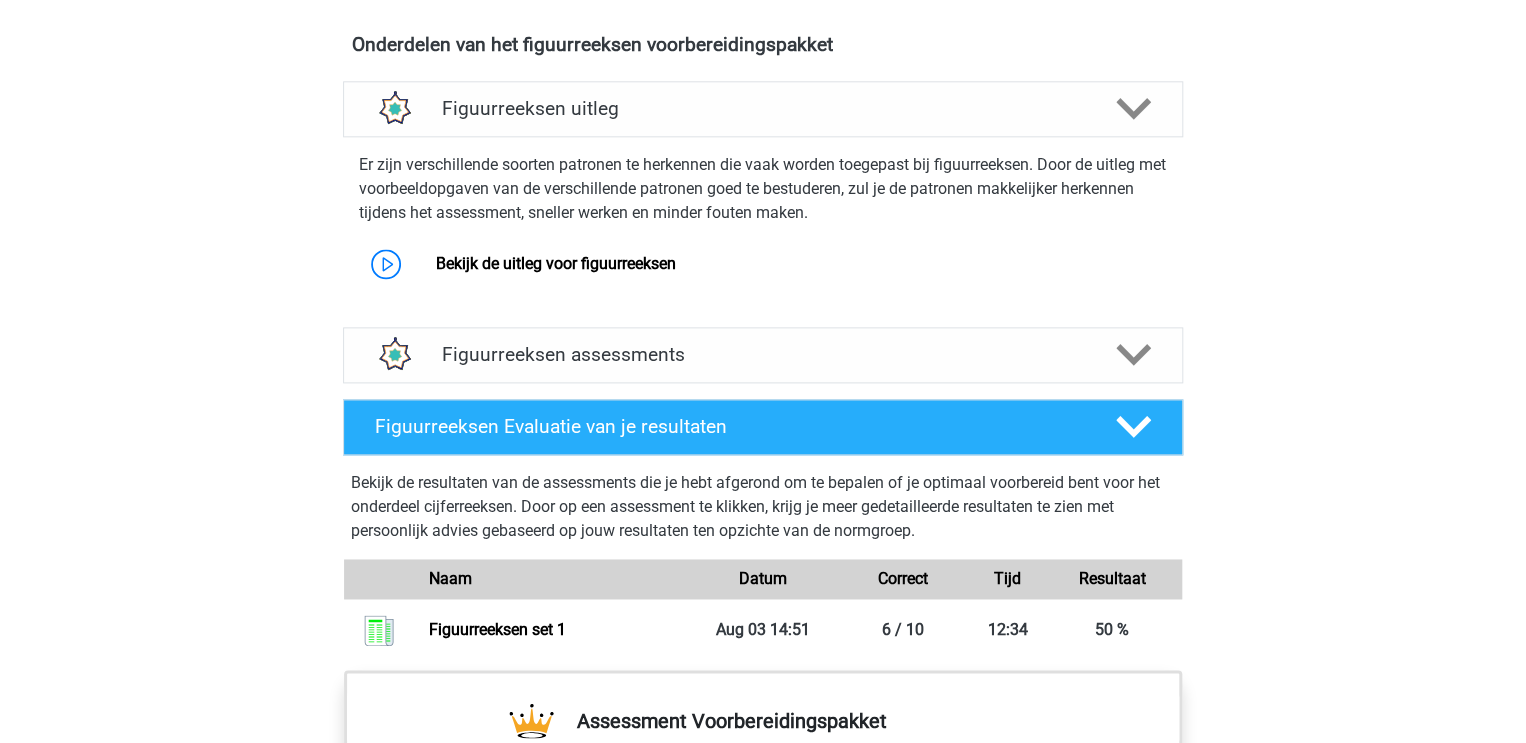 scroll, scrollTop: 1189, scrollLeft: 0, axis: vertical 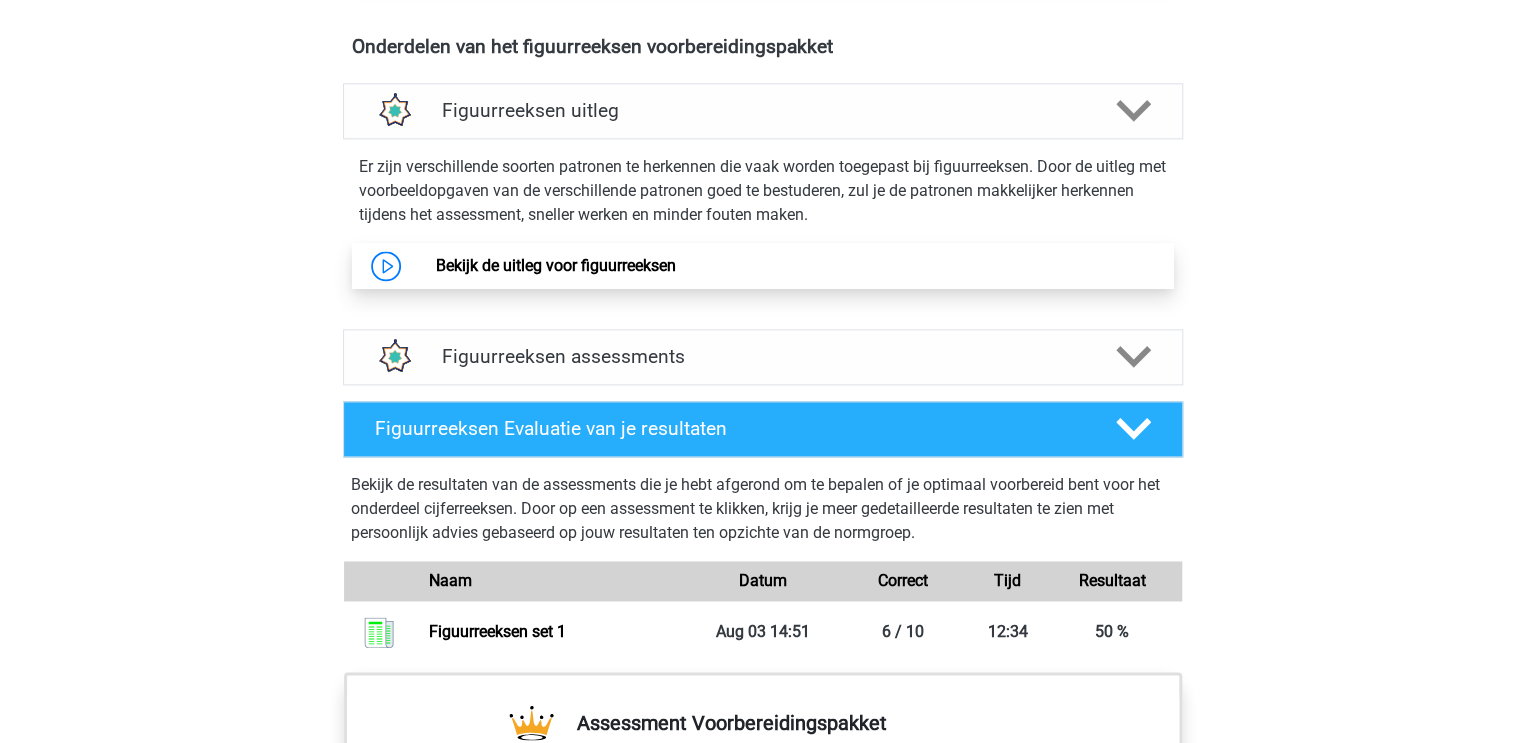 click on "Bekijk de uitleg voor
figuurreeksen" at bounding box center [555, 265] 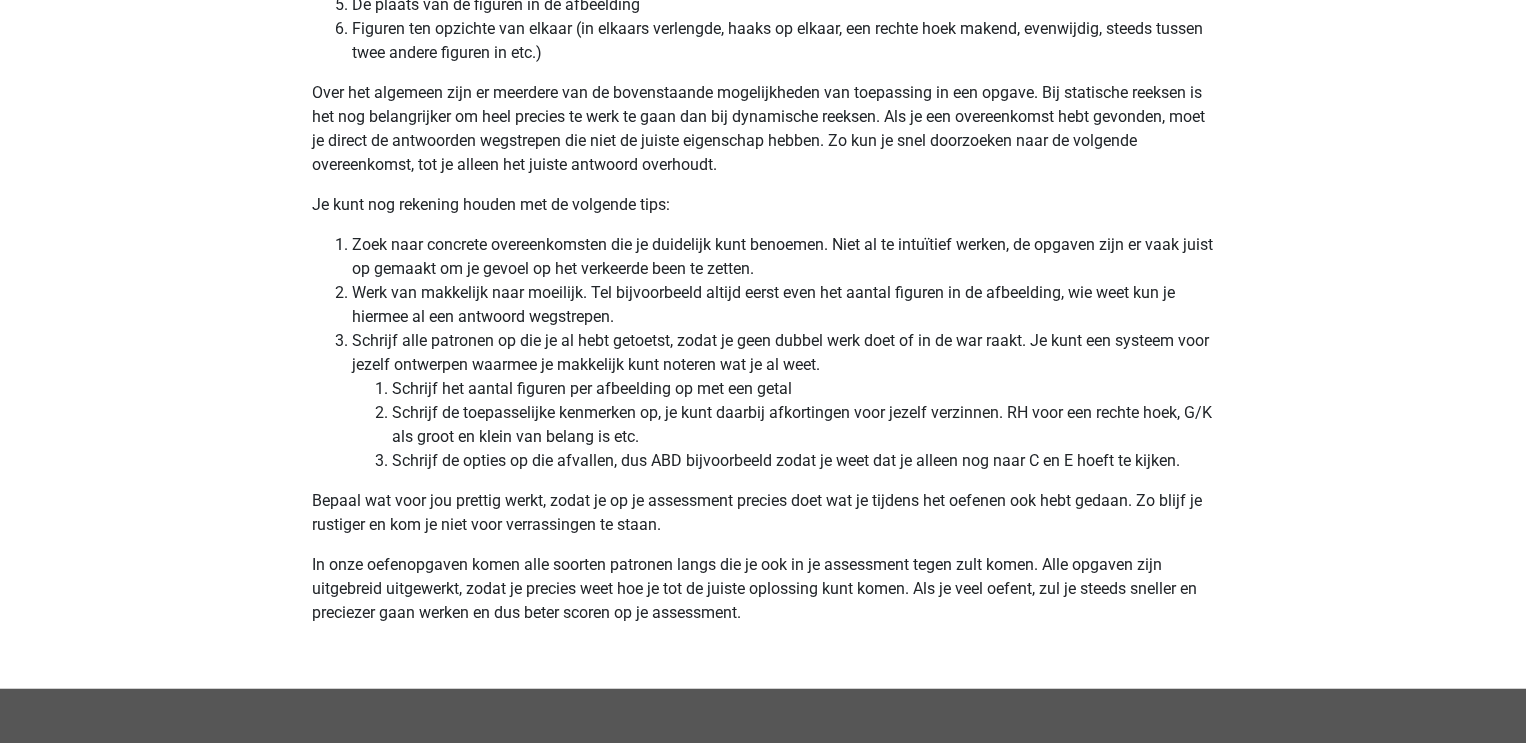 scroll, scrollTop: 6304, scrollLeft: 0, axis: vertical 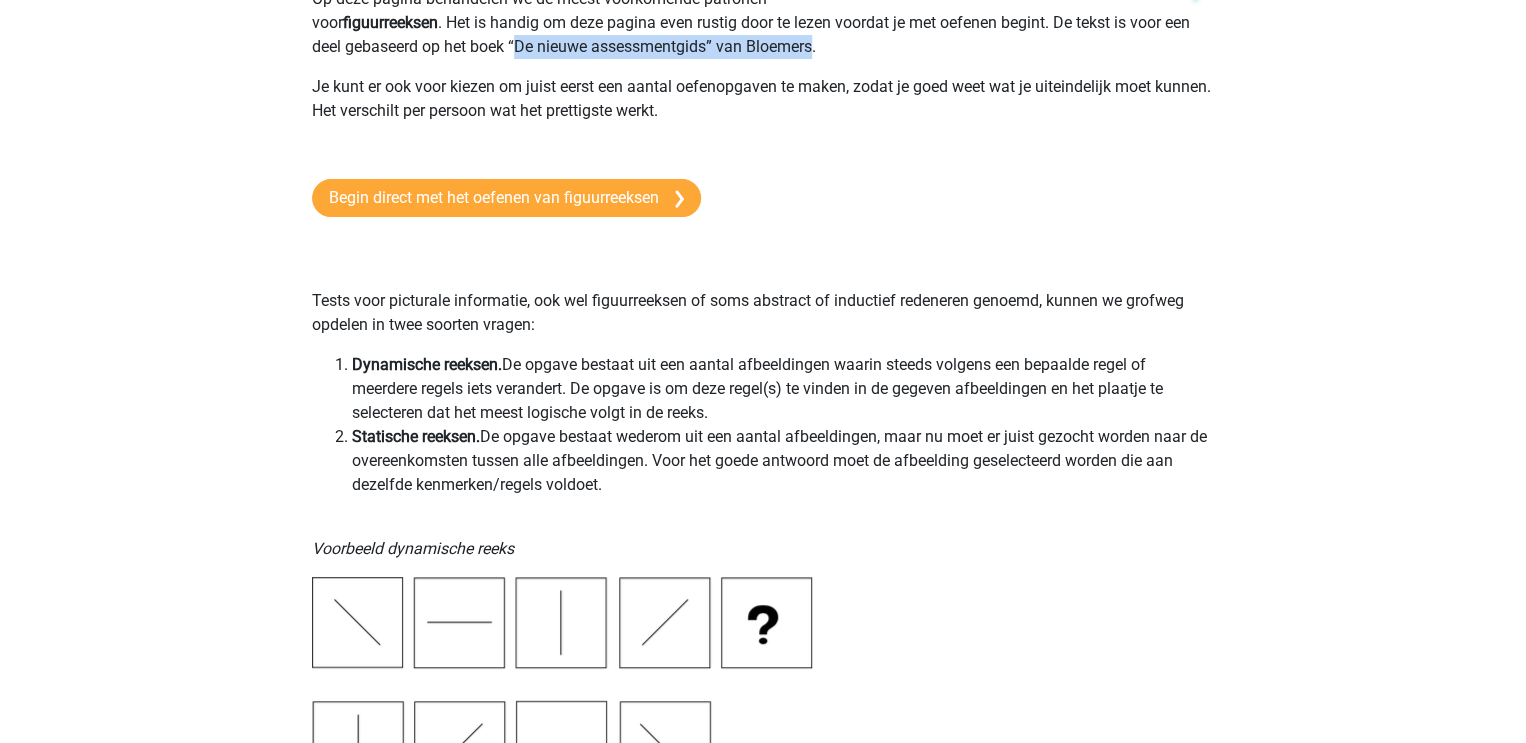 drag, startPoint x: 486, startPoint y: 52, endPoint x: 781, endPoint y: 48, distance: 295.02713 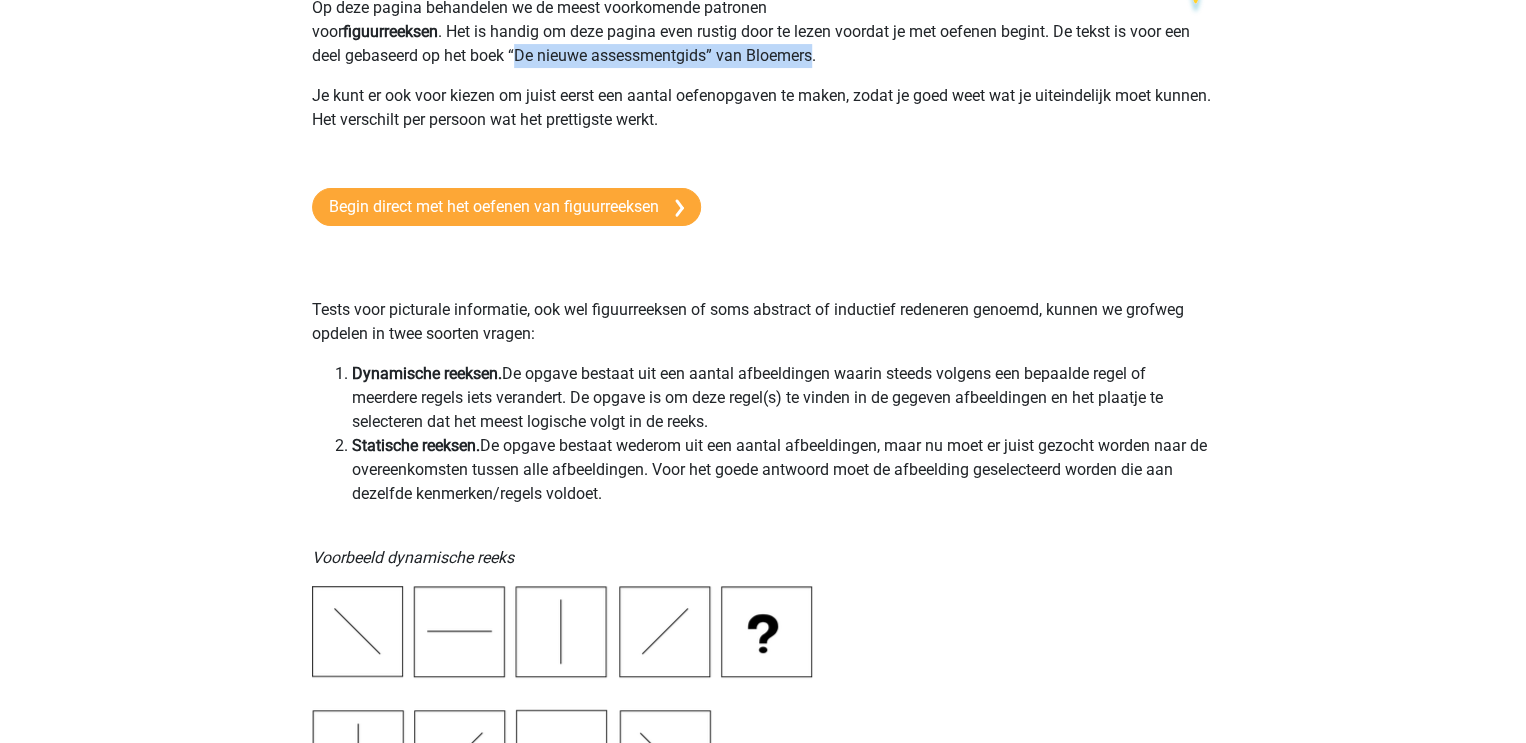 scroll, scrollTop: 168, scrollLeft: 0, axis: vertical 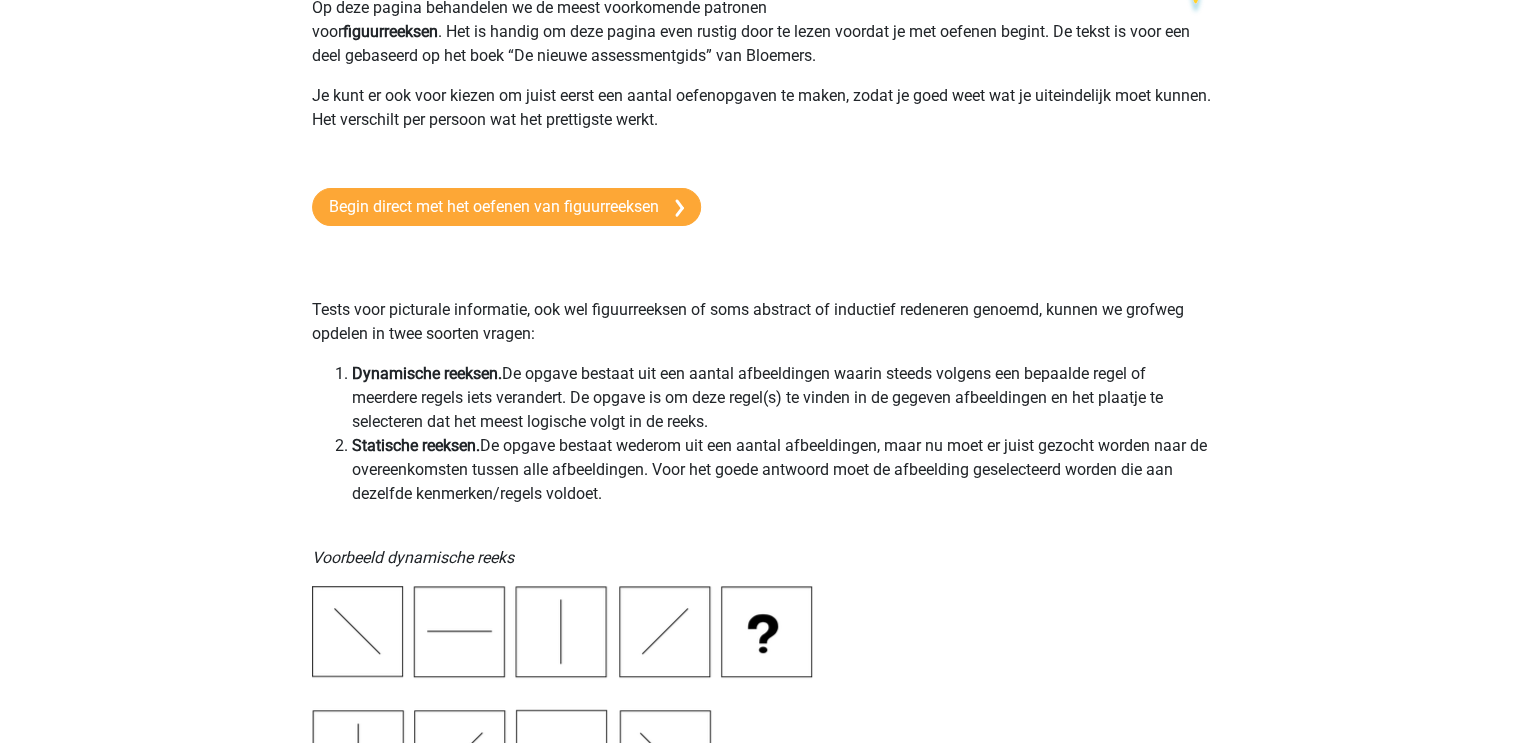 click on "Tests voor picturale informatie, ook wel figuurreeksen of soms abstract of inductief redeneren genoemd, kunnen we grofweg opdelen in twee soorten vragen:" at bounding box center (763, 298) 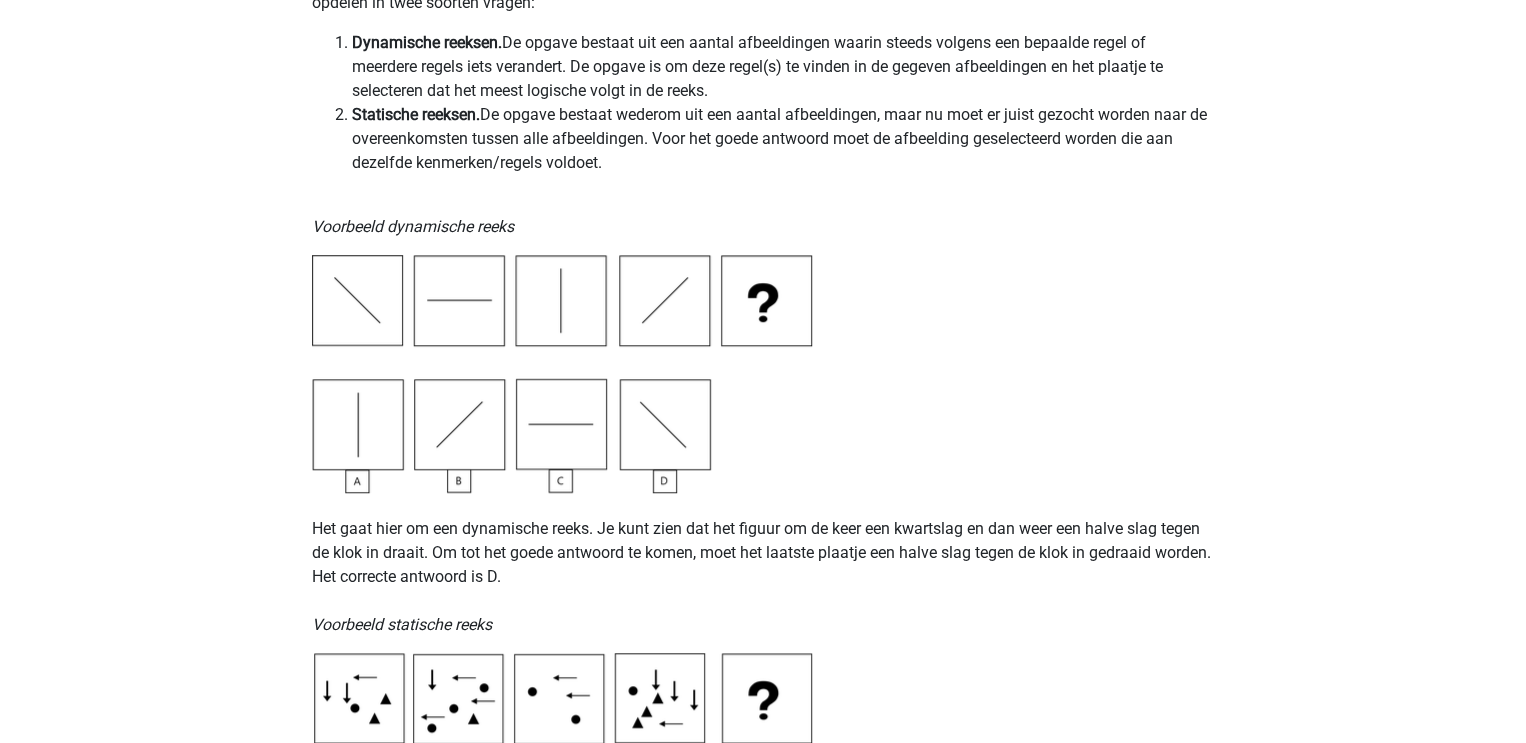 scroll, scrollTop: 500, scrollLeft: 0, axis: vertical 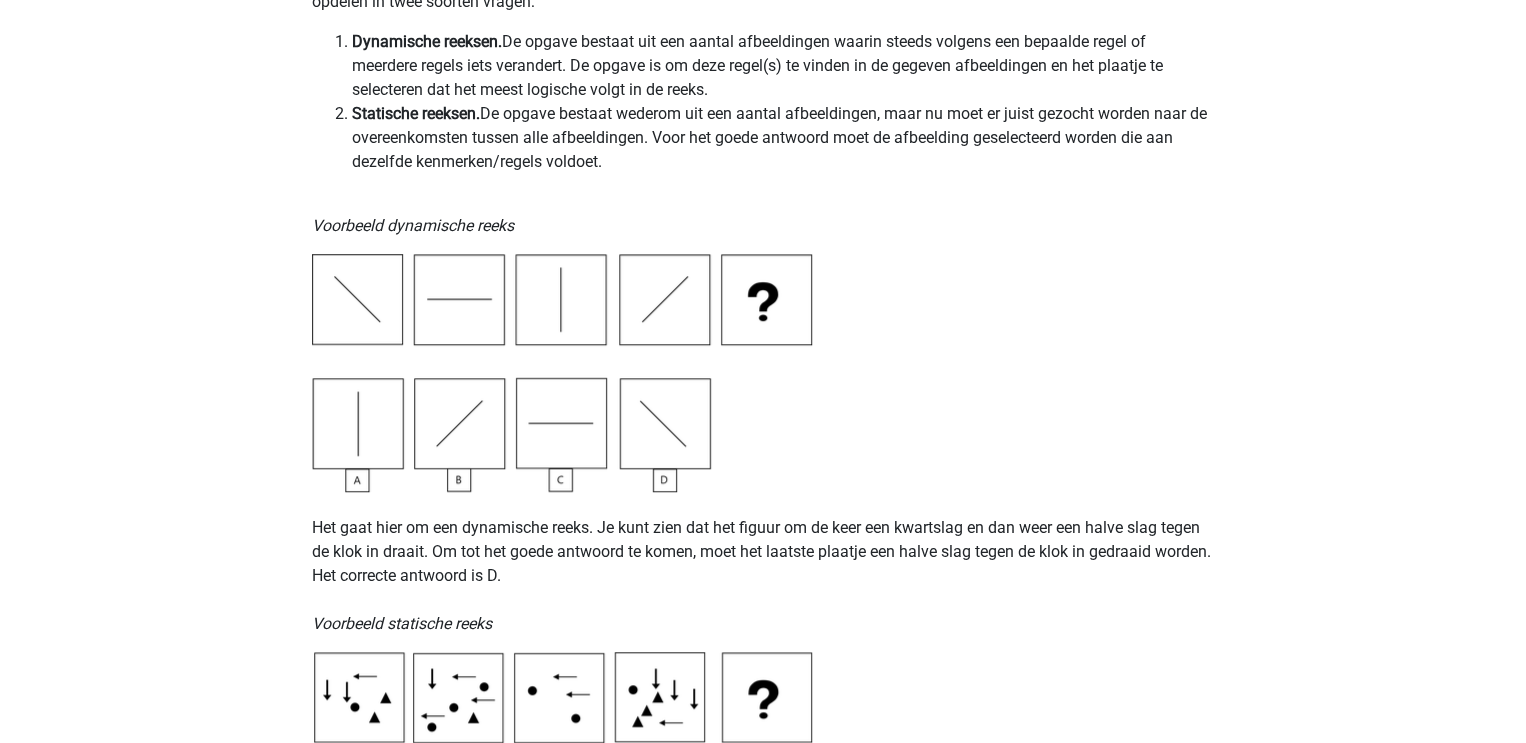 click on "Op deze pagina behandelen we de meest voorkomende patronen voor  figuurreeksen . Het is handig om deze pagina even rustig door te lezen voordat je met oefenen begint. De tekst is voor een deel gebaseerd op het boek “De nieuwe assessmentgids” van Bloemers. Je kunt er ook voor kiezen om juist eerst een aantal oefenopgaven te maken, zodat je goed weet wat je uiteindelijk moet kunnen. Het verschilt per persoon wat het prettigste werkt.
Begin direct met het oefenen van figuurreeksen
Tests voor picturale informatie, ook wel figuurreeksen of soms abstract of inductief redeneren genoemd, kunnen we grofweg opdelen in twee soorten vragen: Dynamische reeksen.  De opgave bestaat uit een aantal afbeeldingen waarin steeds volgens een bepaalde regel of meerdere regels iets verandert. De opgave is om deze regel(s) te vinden in de gegeven afbeeldingen en het plaatje te selecteren dat het meest logische volgt in de reeks. Statische reeksen. Voorbeeld dynamische reeks   Dynamische reeksen" at bounding box center [763, 2852] 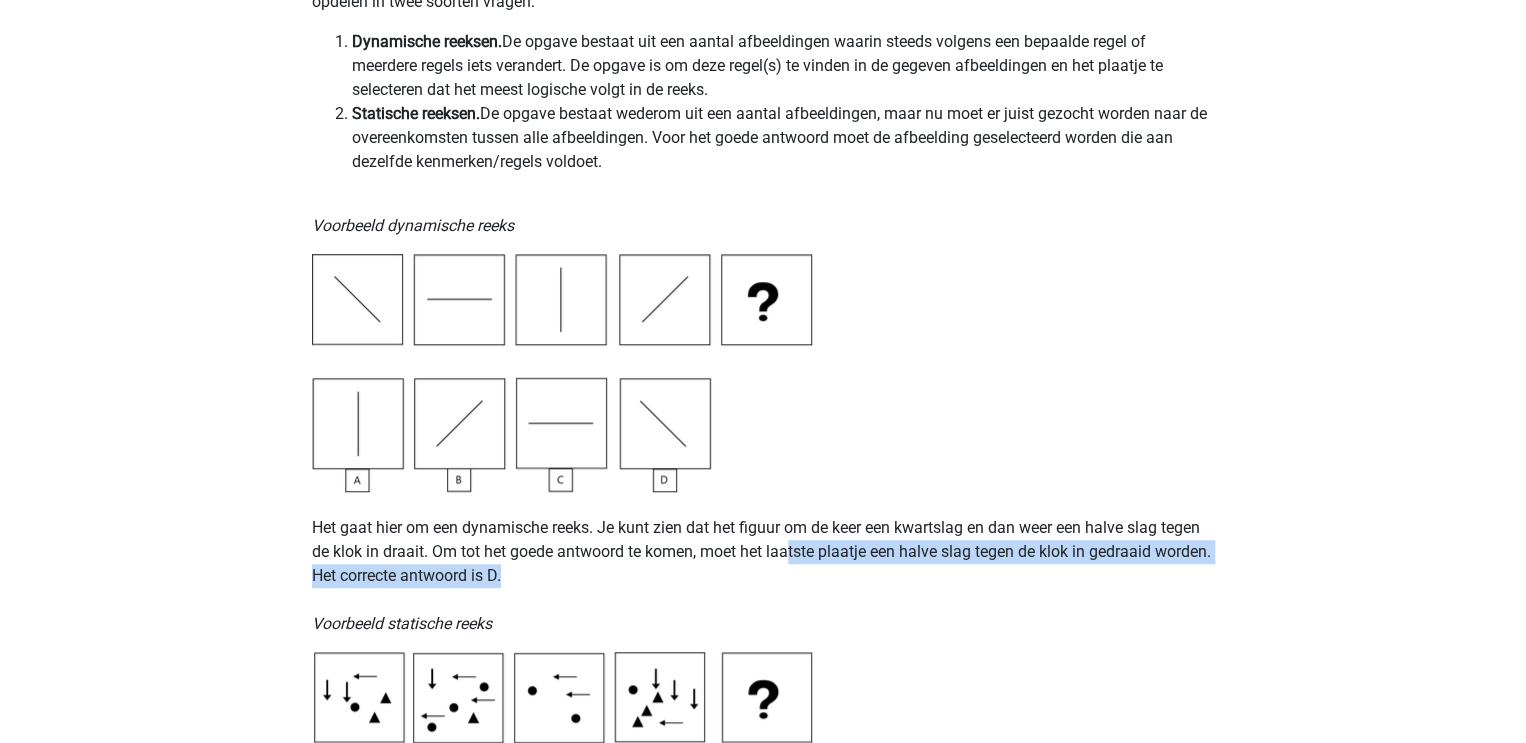 drag, startPoint x: 788, startPoint y: 561, endPoint x: 817, endPoint y: 563, distance: 29.068884 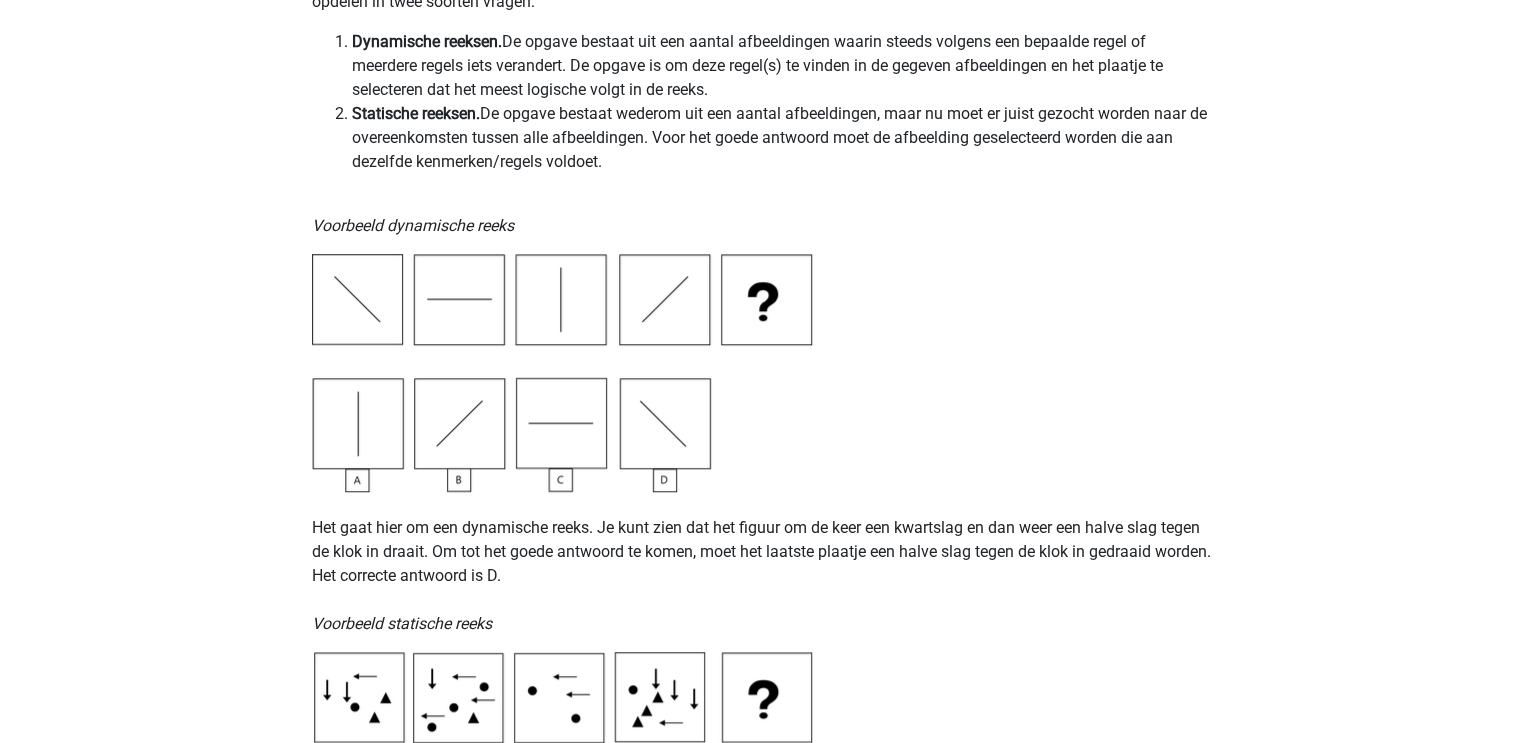 click on "Het gaat hier om een dynamische reeks. Je kunt zien dat het figuur om de keer een kwartslag en dan weer een halve slag tegen de klok in draait. Om tot het goede antwoord te komen, moet het laatste plaatje een halve slag tegen de klok in gedraaid worden. Het correcte antwoord is D.   Voorbeeld statische reeks" at bounding box center [763, 564] 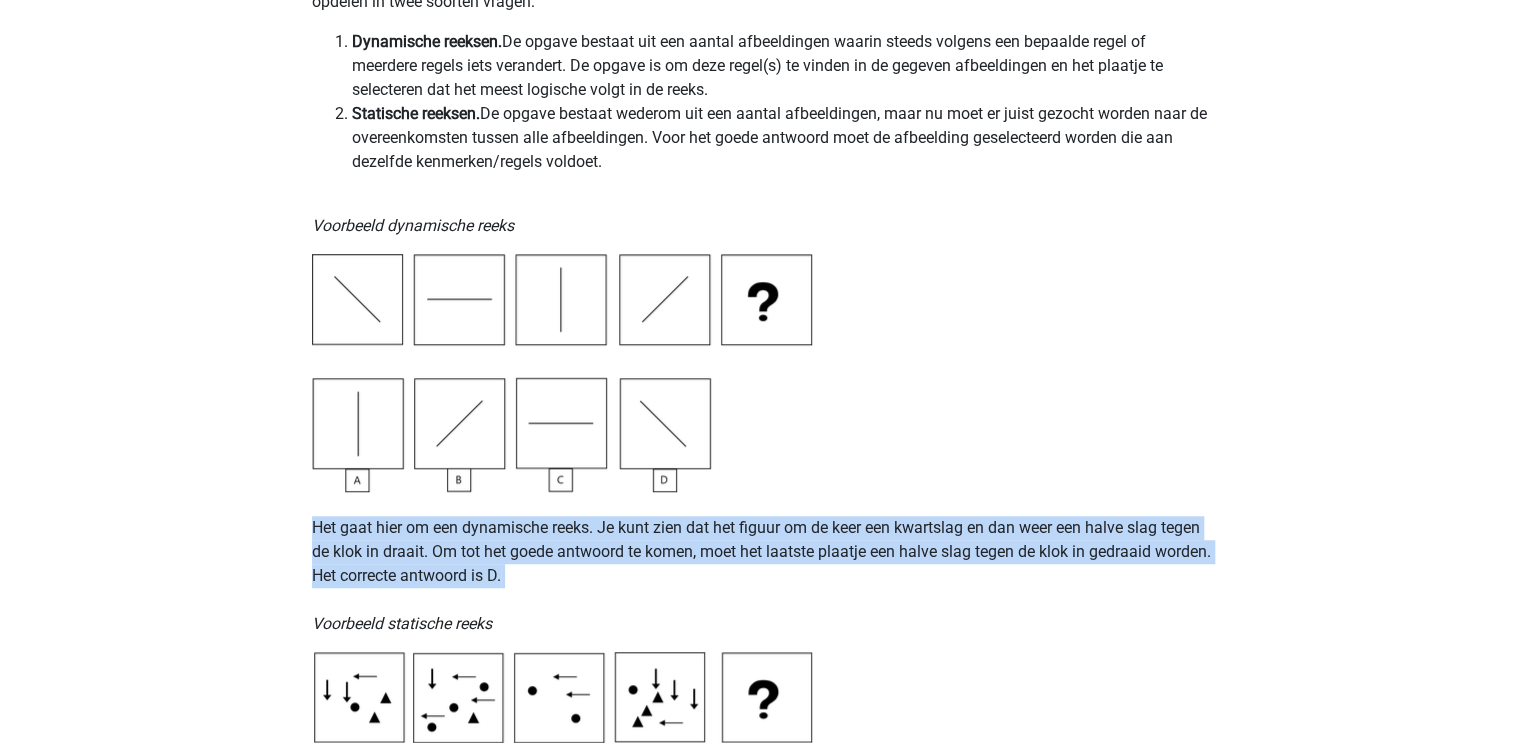 click on "Het gaat hier om een dynamische reeks. Je kunt zien dat het figuur om de keer een kwartslag en dan weer een halve slag tegen de klok in draait. Om tot het goede antwoord te komen, moet het laatste plaatje een halve slag tegen de klok in gedraaid worden. Het correcte antwoord is D.   Voorbeeld statische reeks" at bounding box center (763, 564) 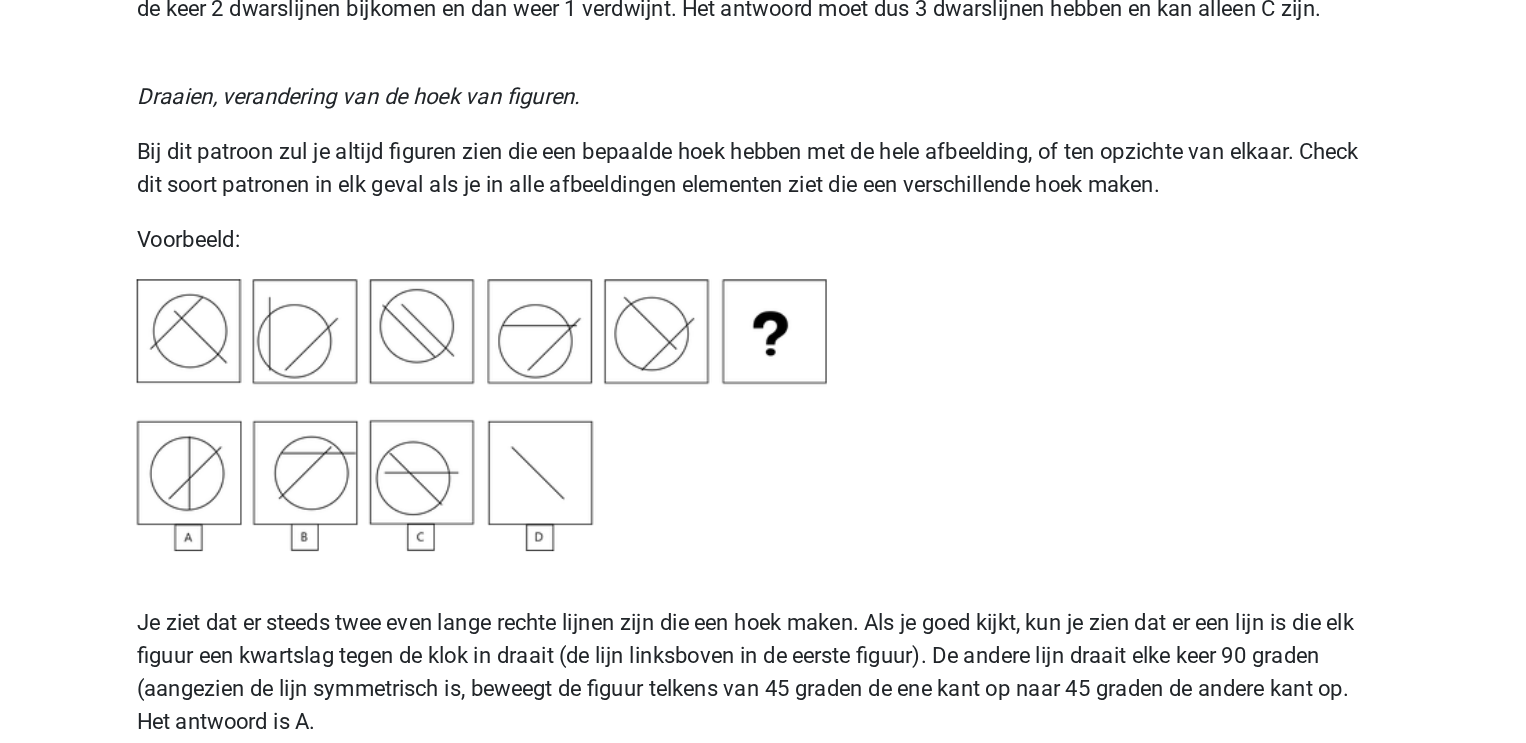 scroll, scrollTop: 2297, scrollLeft: 0, axis: vertical 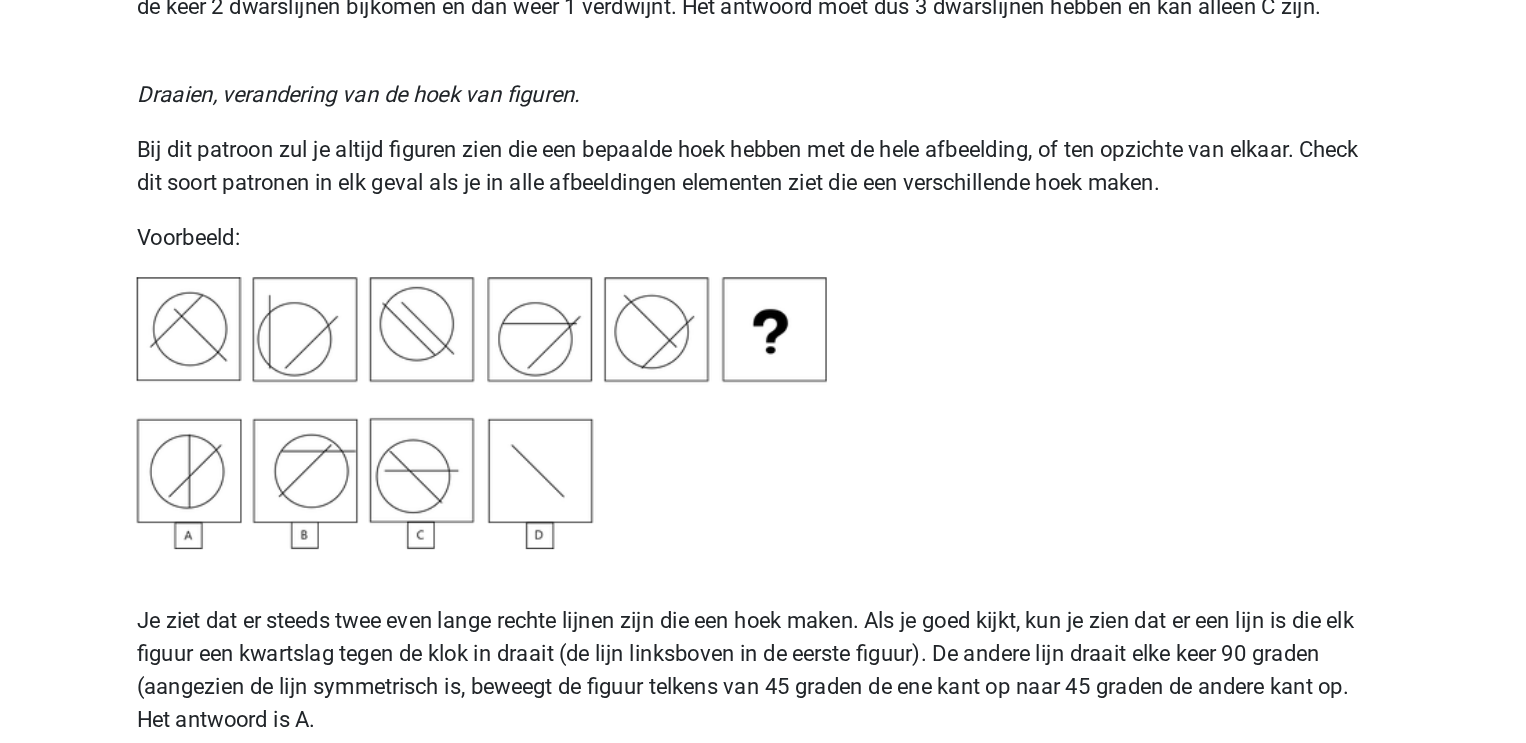 click on "Bij dit patroon zul je altijd figuren zien die een bepaalde hoek hebben met de hele afbeelding, of ten opzichte van elkaar. Check dit soort patronen in elk geval als je in alle afbeeldingen elementen ziet die een verschillende hoek maken." at bounding box center [763, 325] 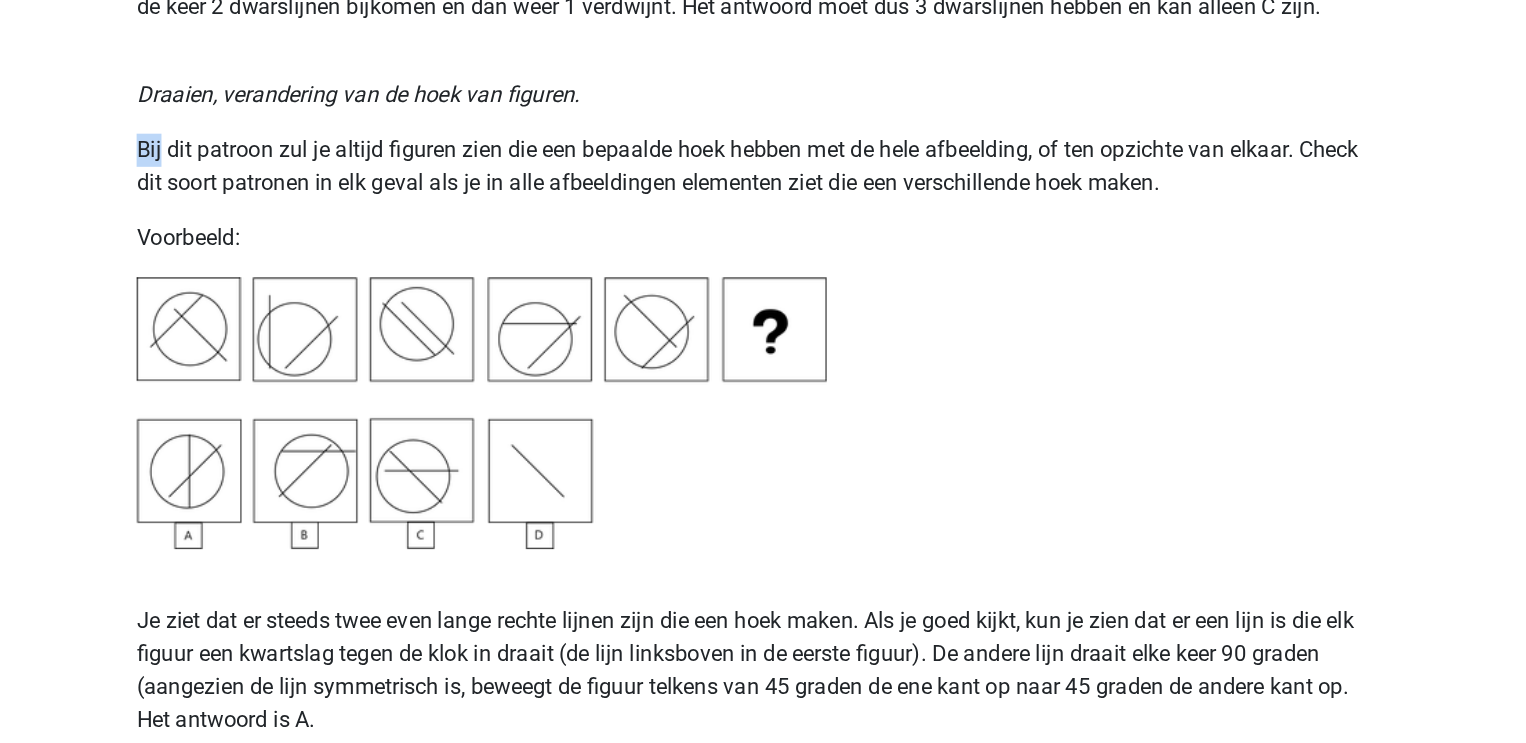 click on "Bij dit patroon zul je altijd figuren zien die een bepaalde hoek hebben met de hele afbeelding, of ten opzichte van elkaar. Check dit soort patronen in elk geval als je in alle afbeeldingen elementen ziet die een verschillende hoek maken." at bounding box center (763, 325) 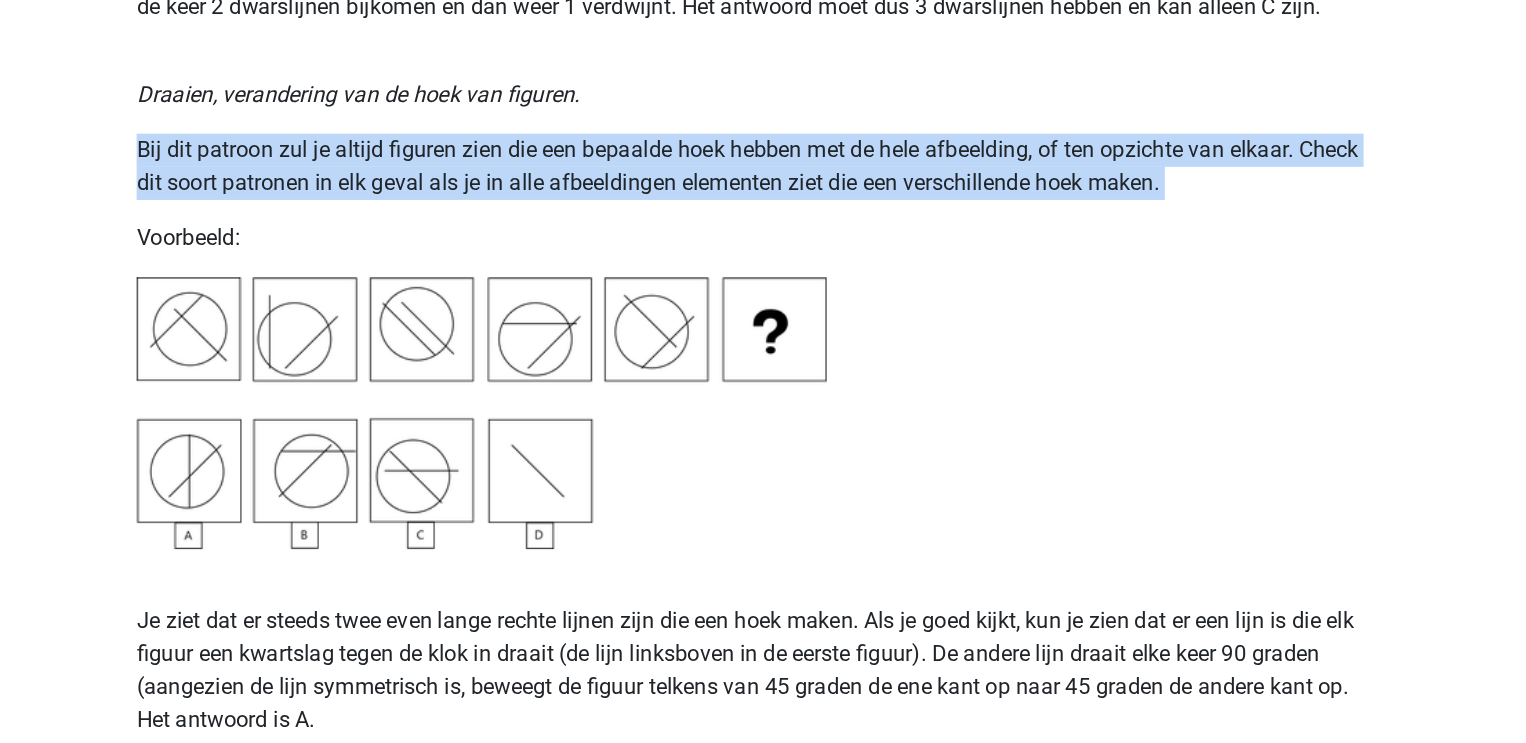 click on "Bij dit patroon zul je altijd figuren zien die een bepaalde hoek hebben met de hele afbeelding, of ten opzichte van elkaar. Check dit soort patronen in elk geval als je in alle afbeeldingen elementen ziet die een verschillende hoek maken." at bounding box center [763, 325] 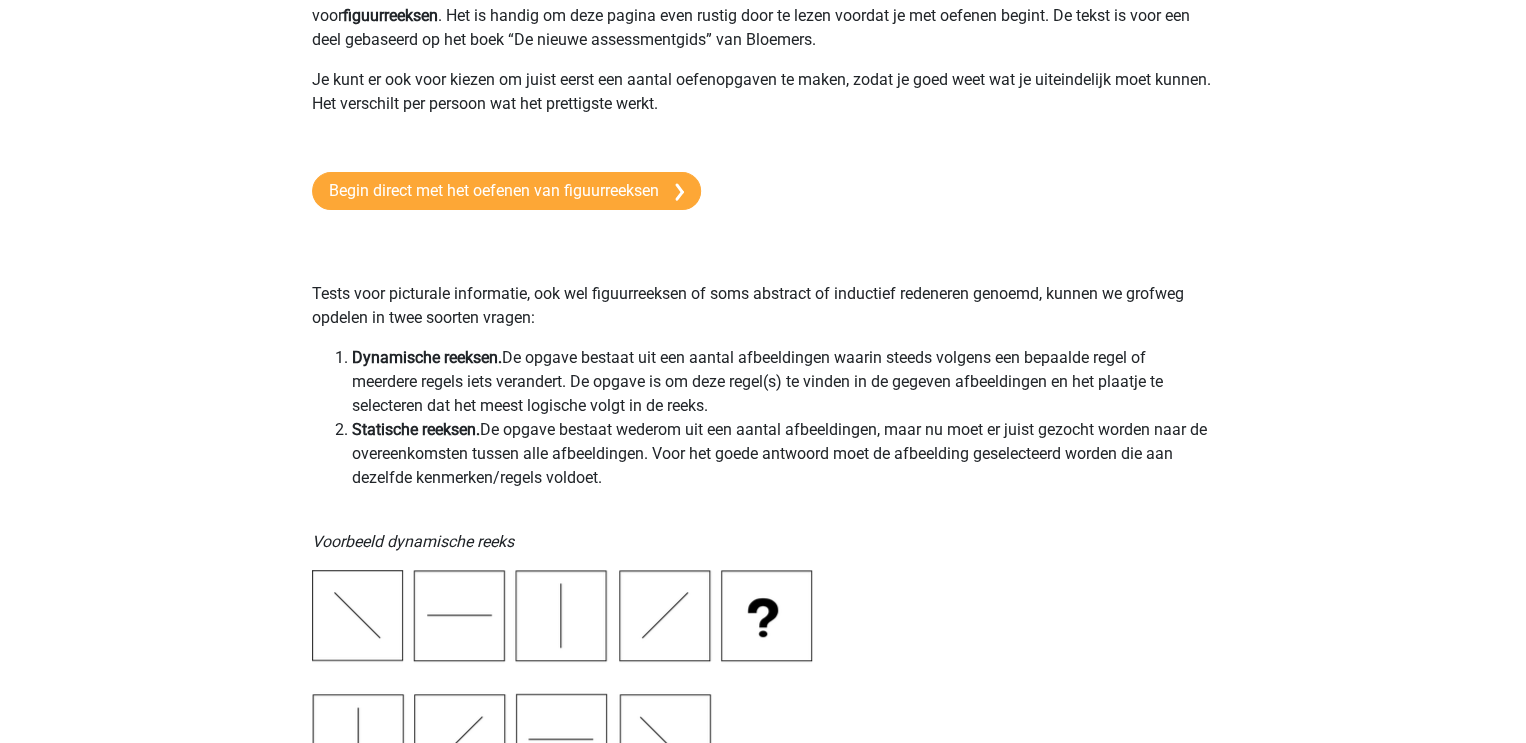 scroll, scrollTop: 0, scrollLeft: 0, axis: both 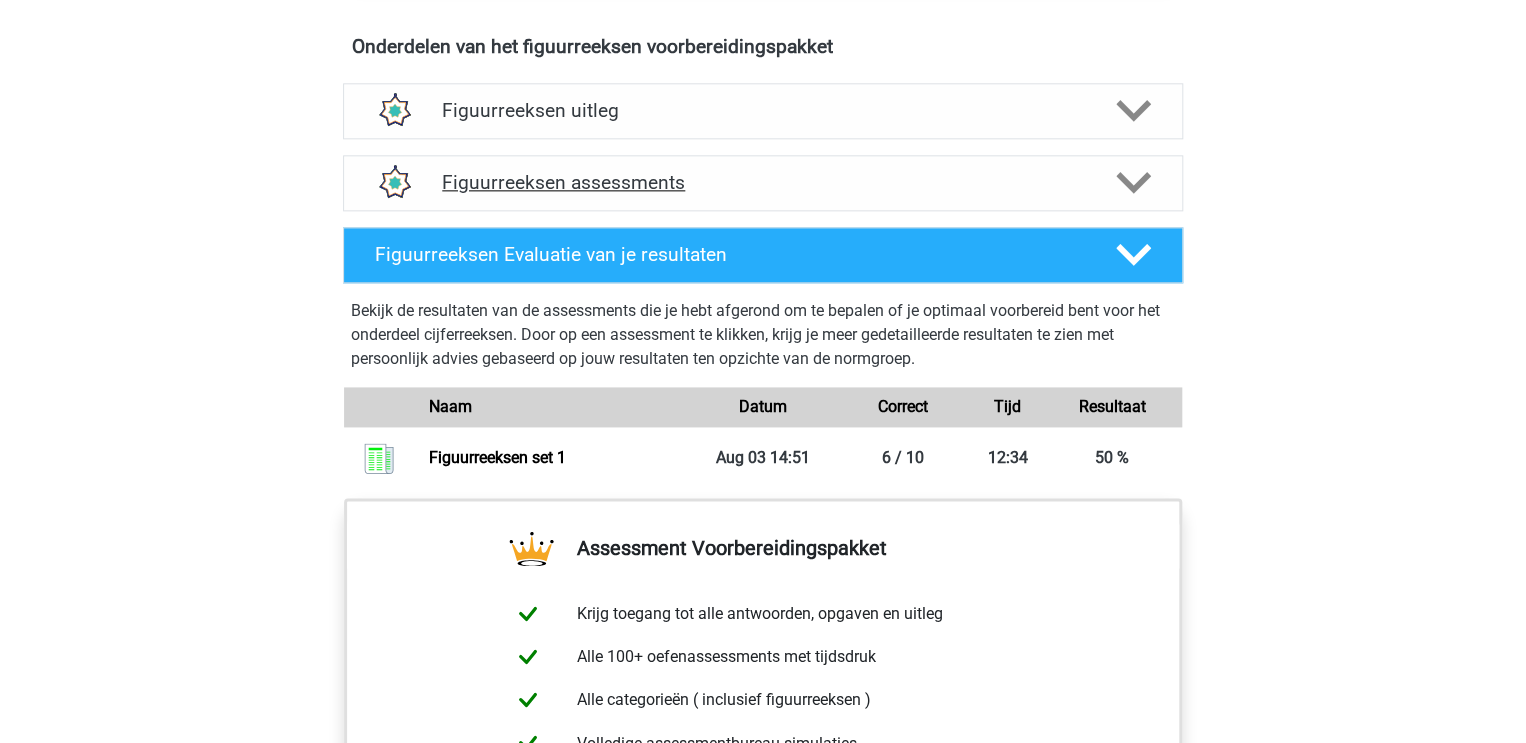 click on "Figuurreeksen assessments" at bounding box center (763, 182) 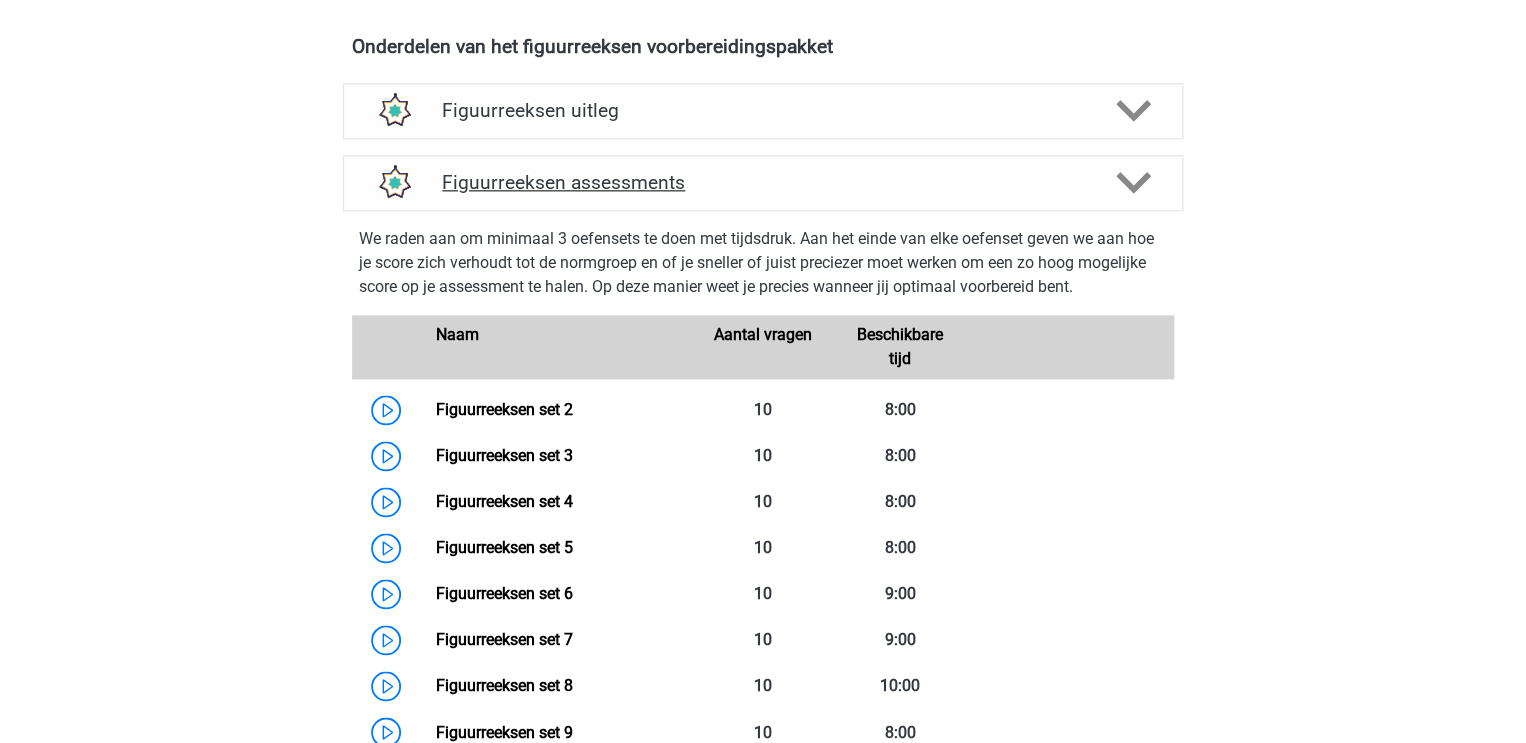 click on "Figuurreeksen assessments" at bounding box center (763, 182) 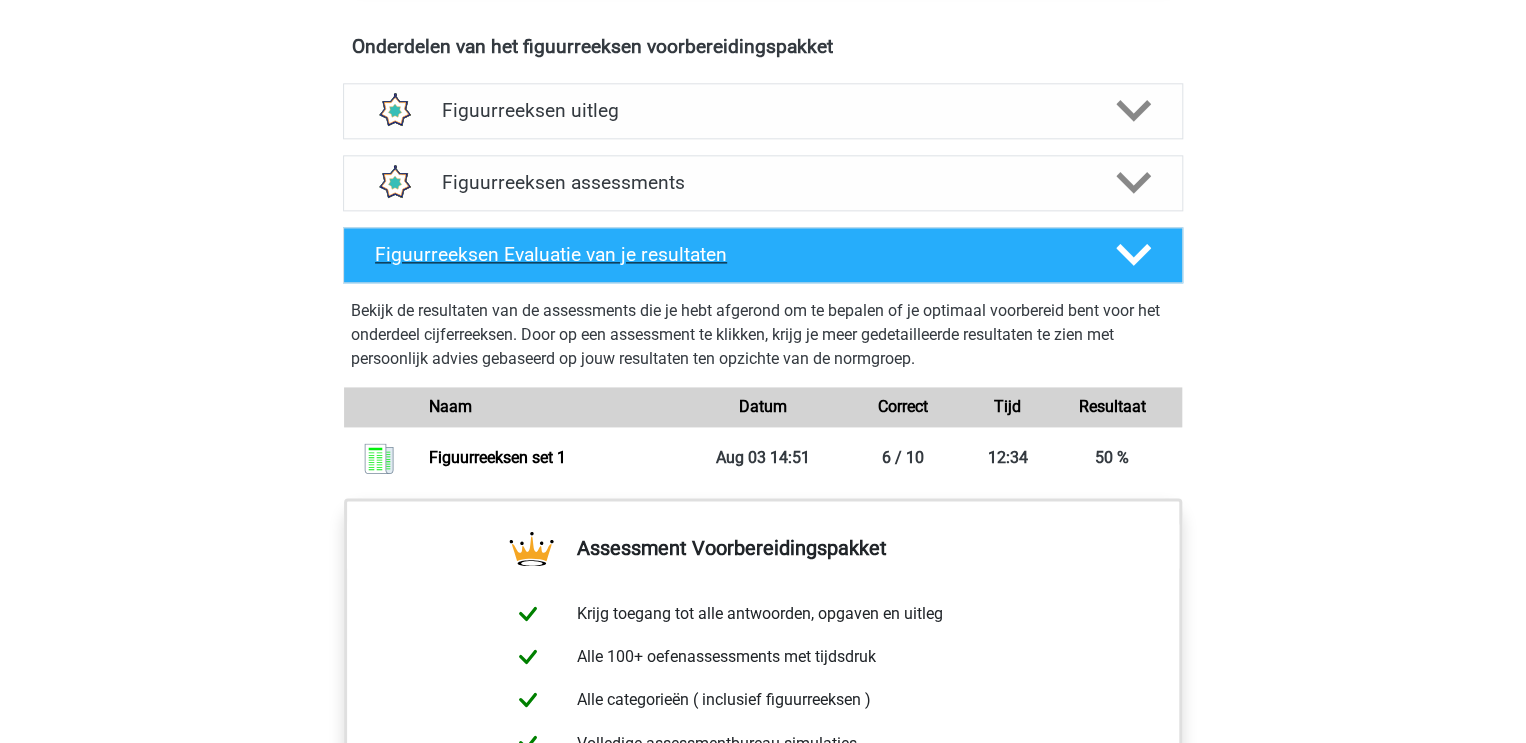 click on "Figuurreeksen
Evaluatie van je resultaten" at bounding box center (729, 254) 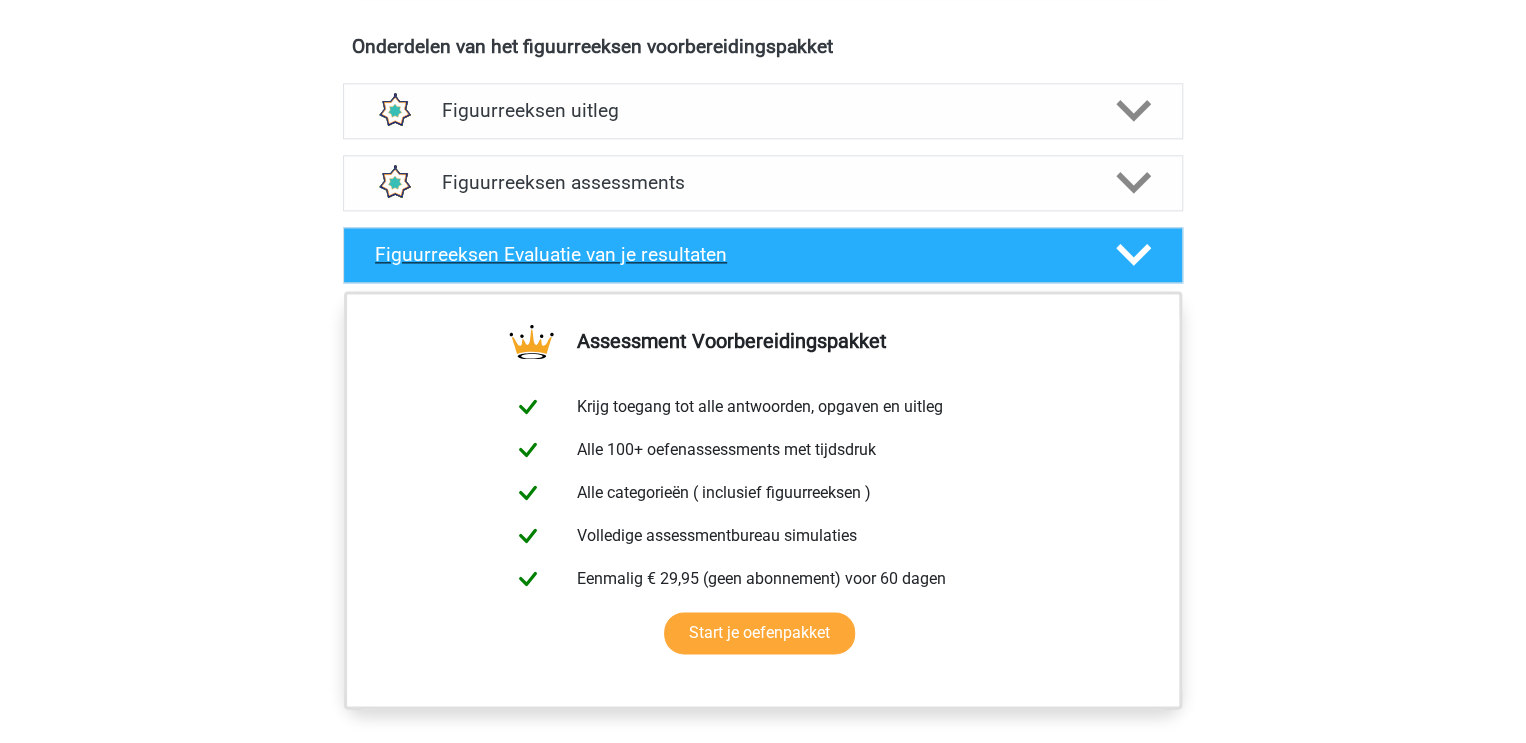 click on "Figuurreeksen
Evaluatie van je resultaten" at bounding box center (763, 255) 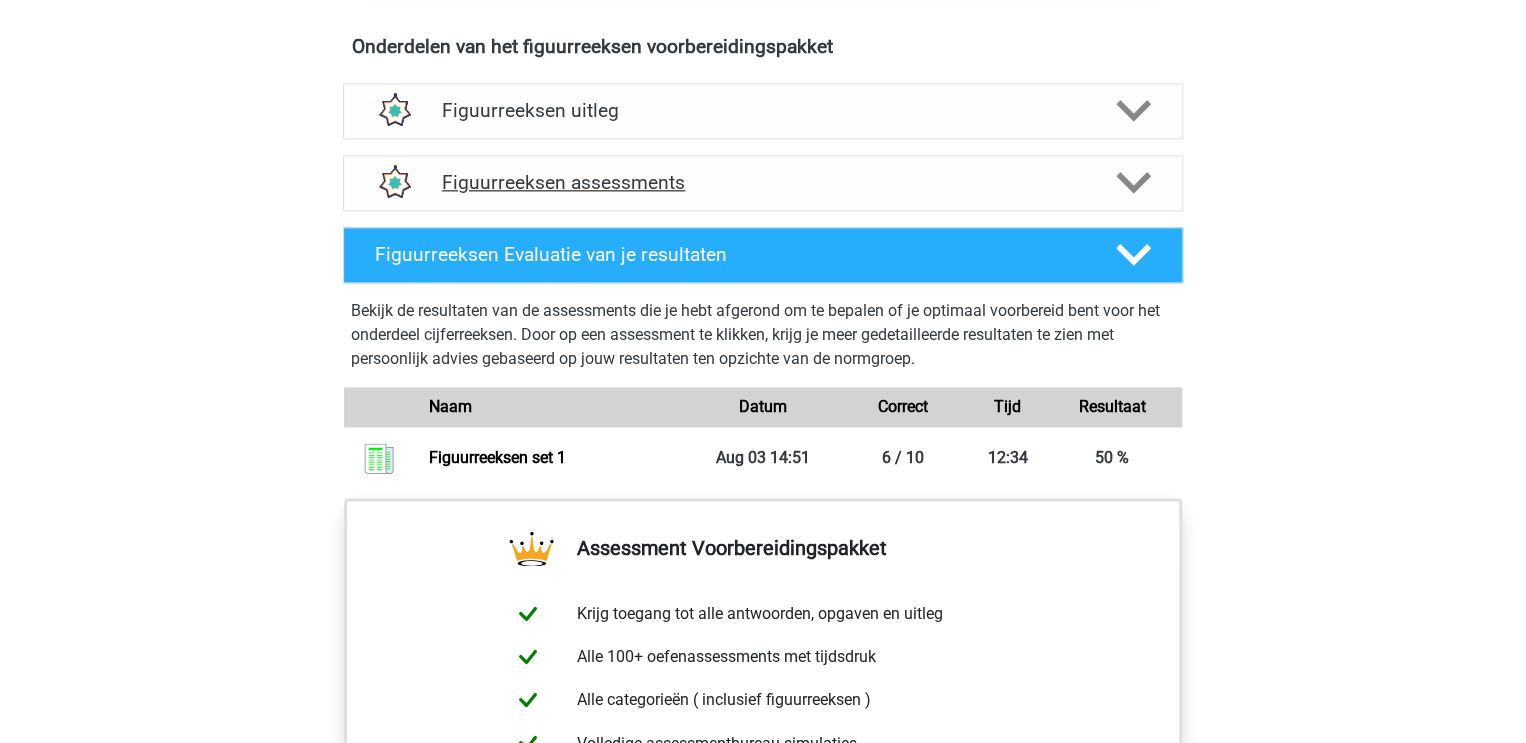 click on "Figuurreeksen assessments" at bounding box center (763, 182) 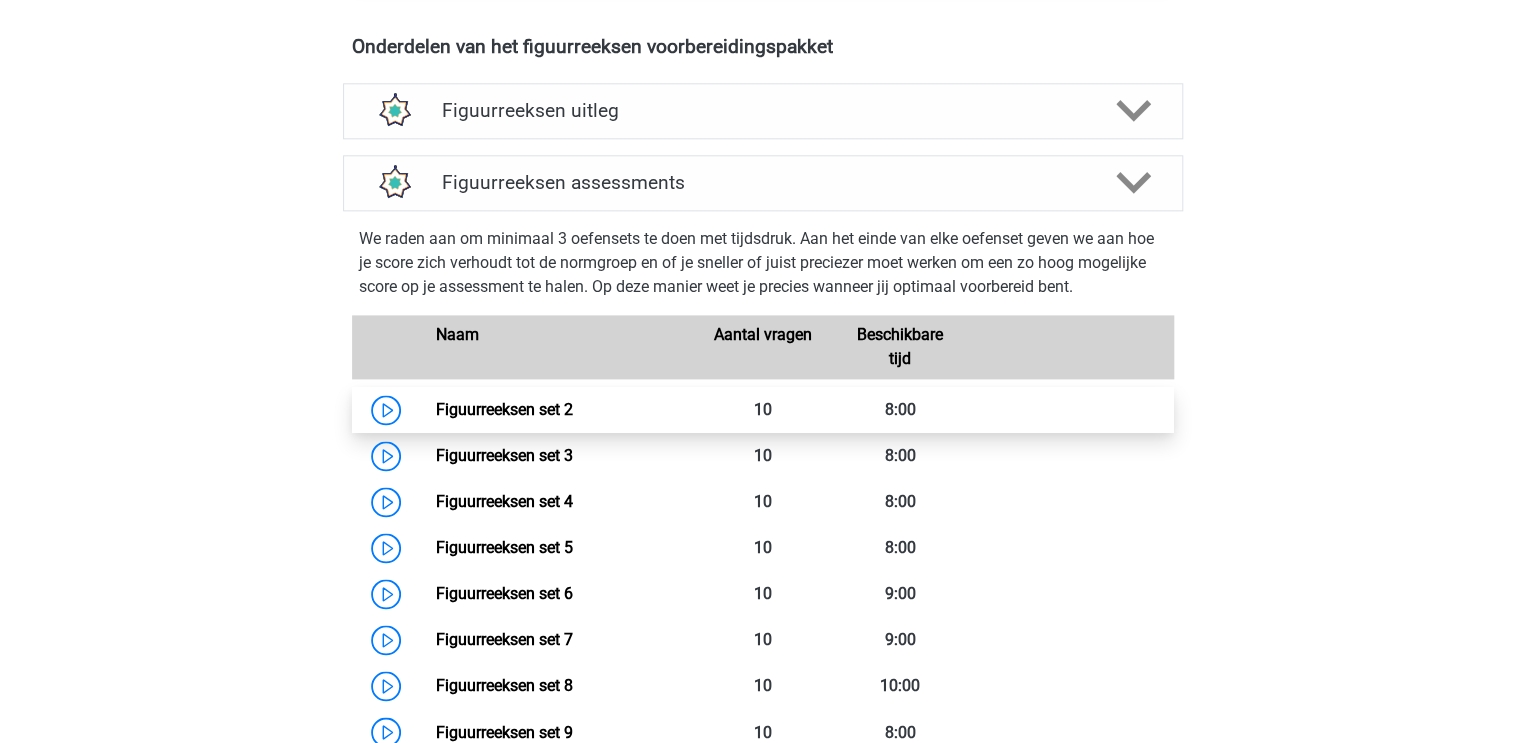 click on "Figuurreeksen
set 2" at bounding box center [503, 409] 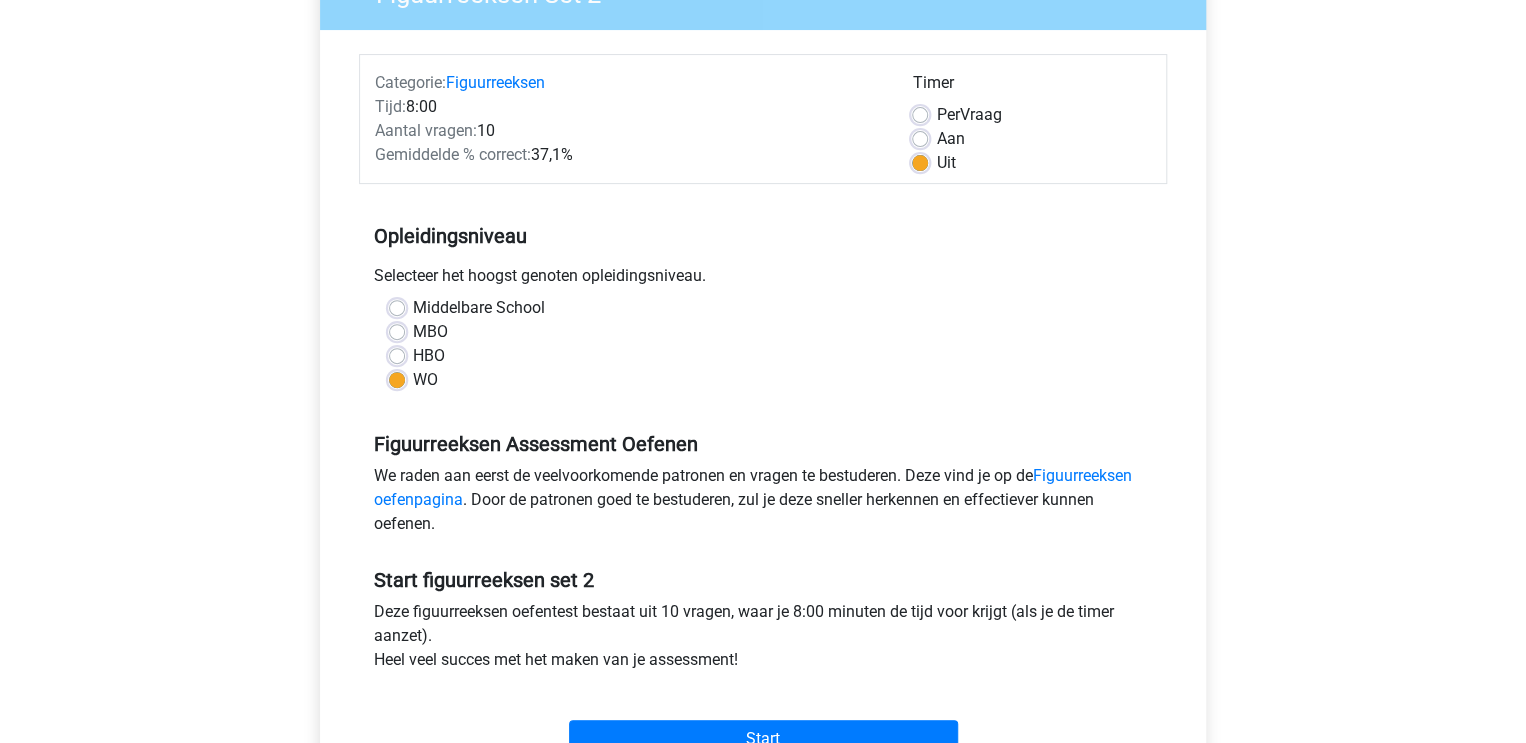 scroll, scrollTop: 518, scrollLeft: 0, axis: vertical 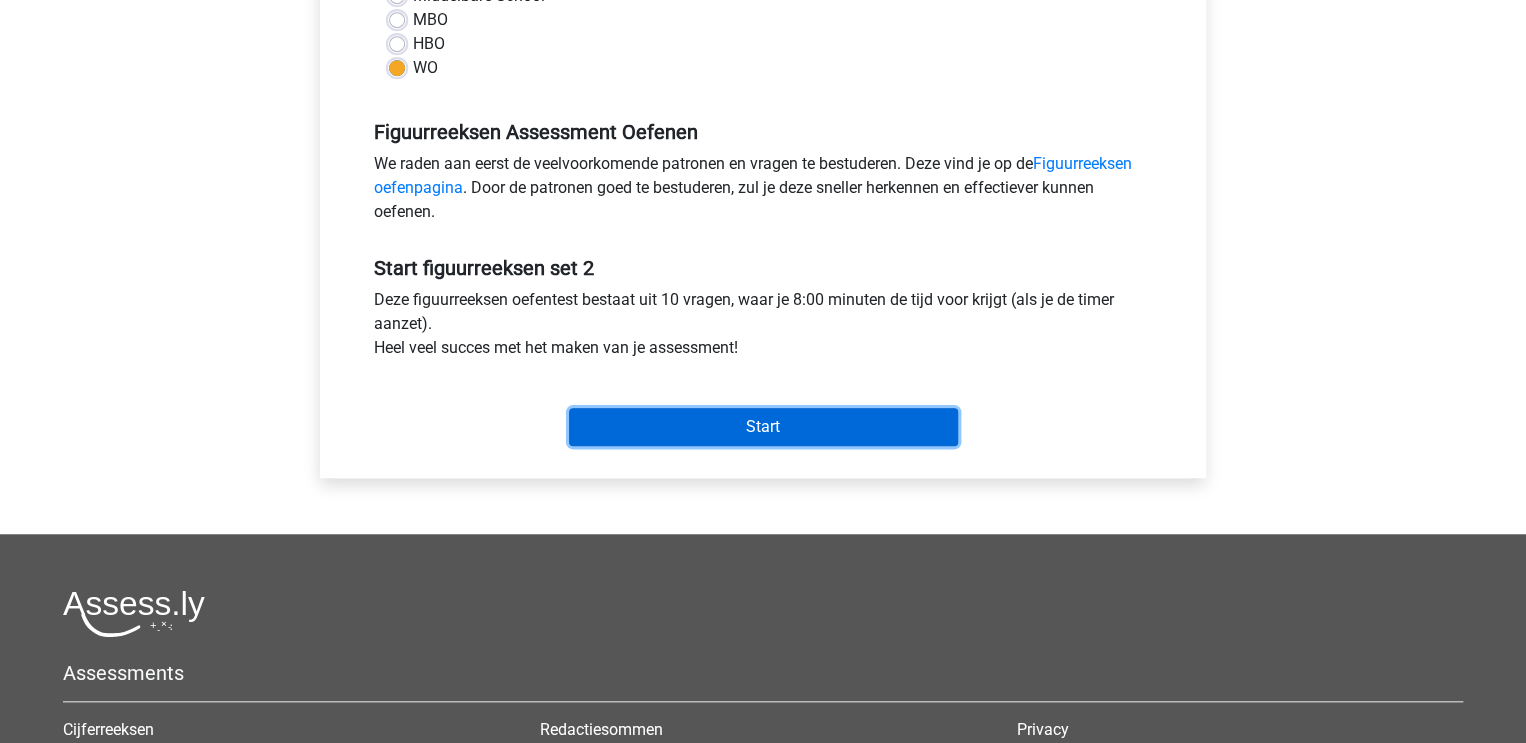 click on "Start" at bounding box center [763, 427] 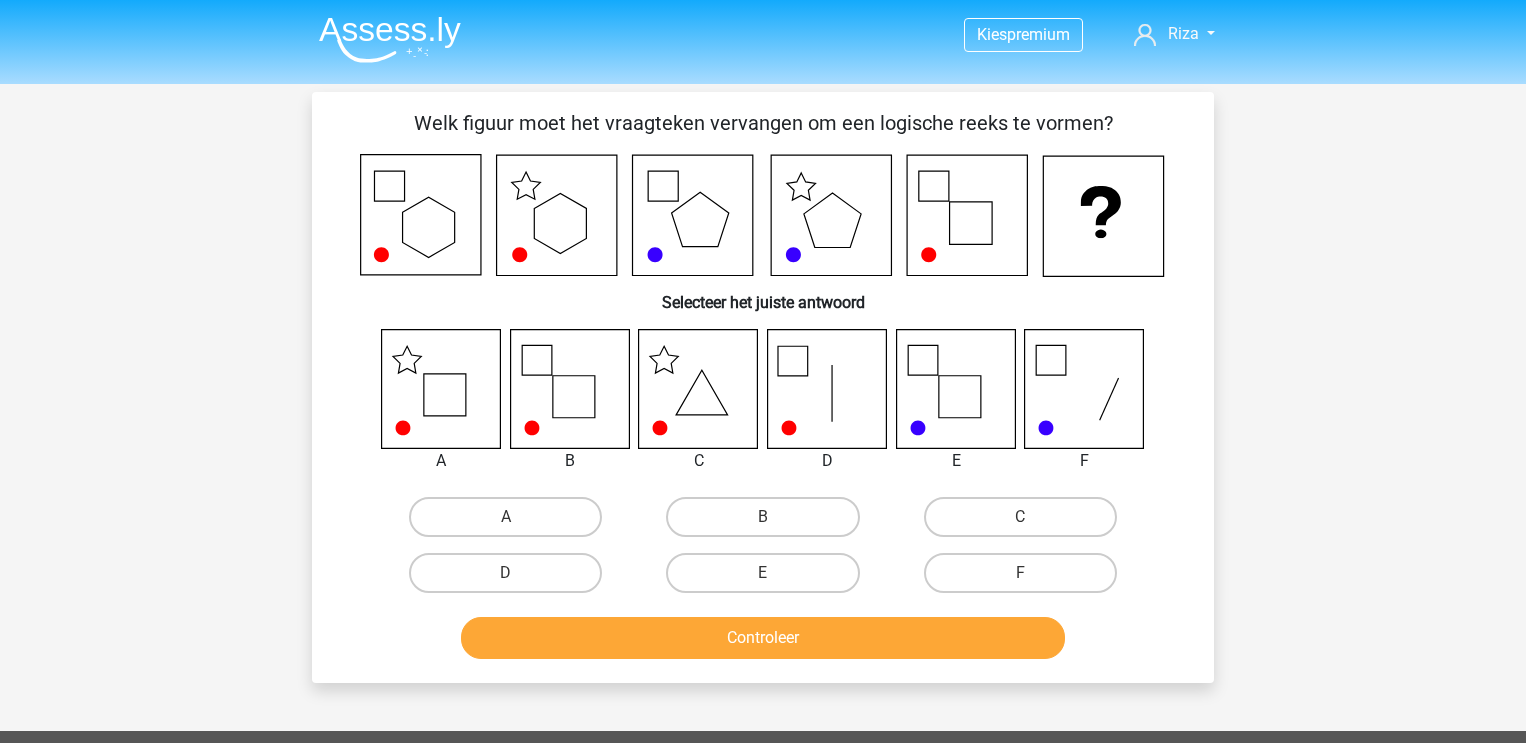 scroll, scrollTop: 0, scrollLeft: 0, axis: both 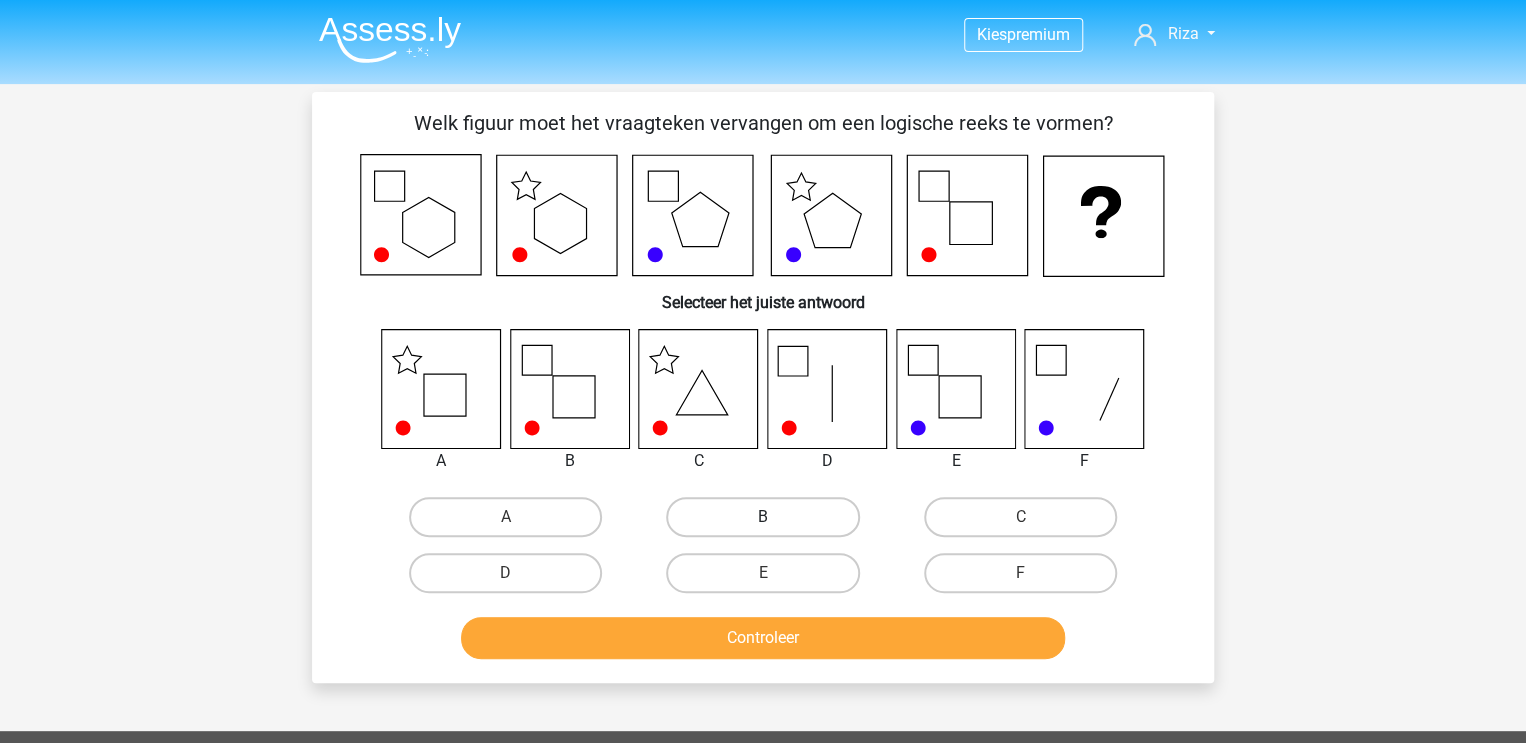 click on "B" at bounding box center (762, 517) 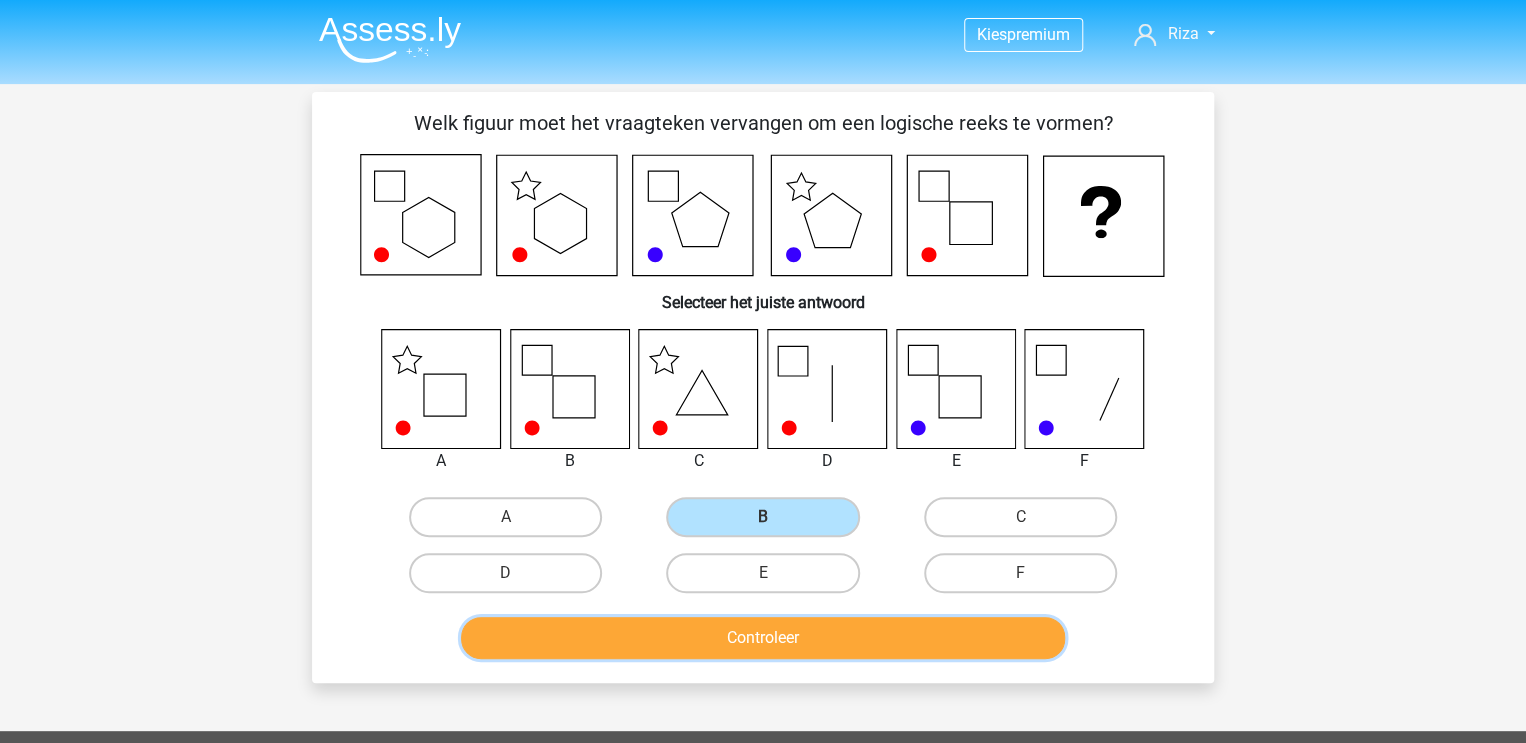 click on "Controleer" at bounding box center [763, 638] 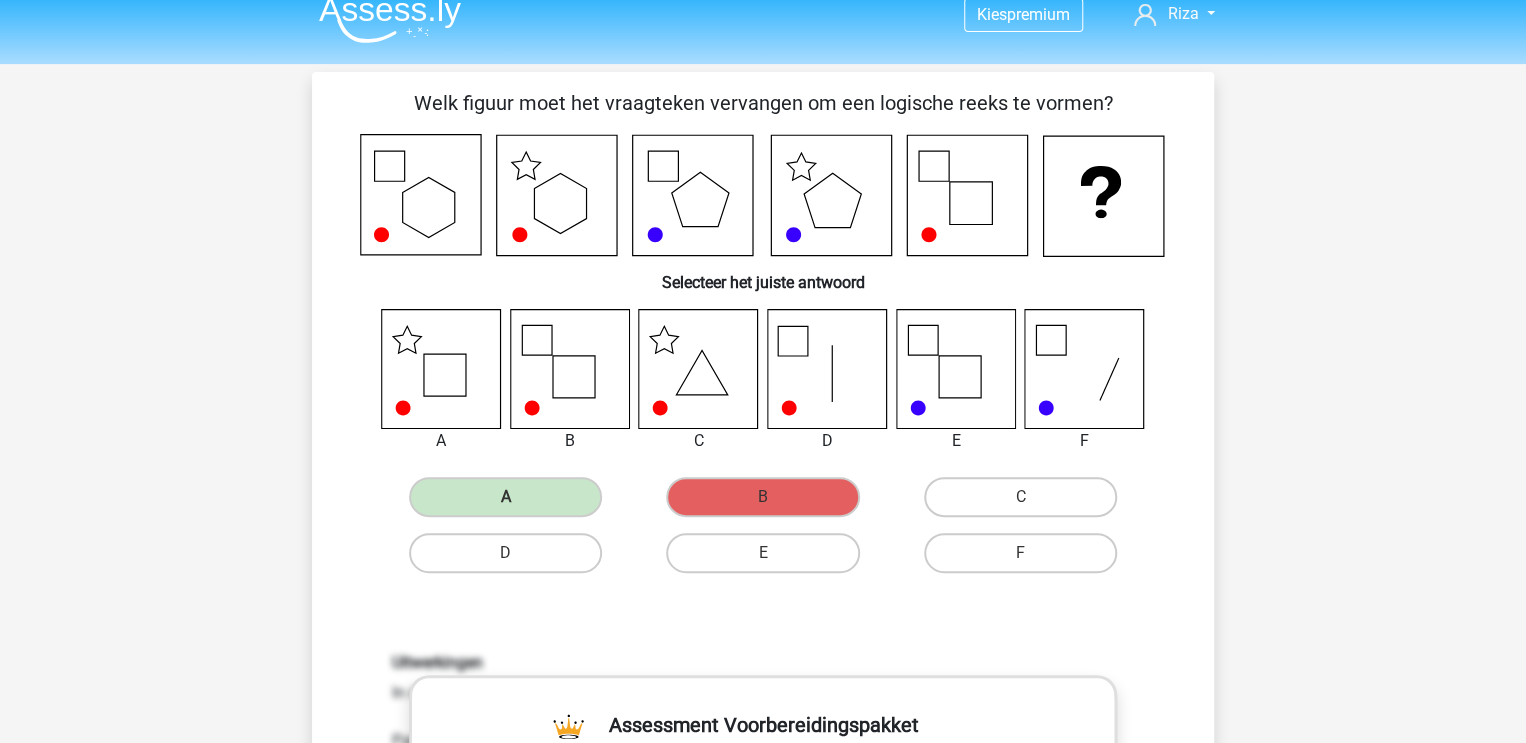 scroll, scrollTop: 0, scrollLeft: 0, axis: both 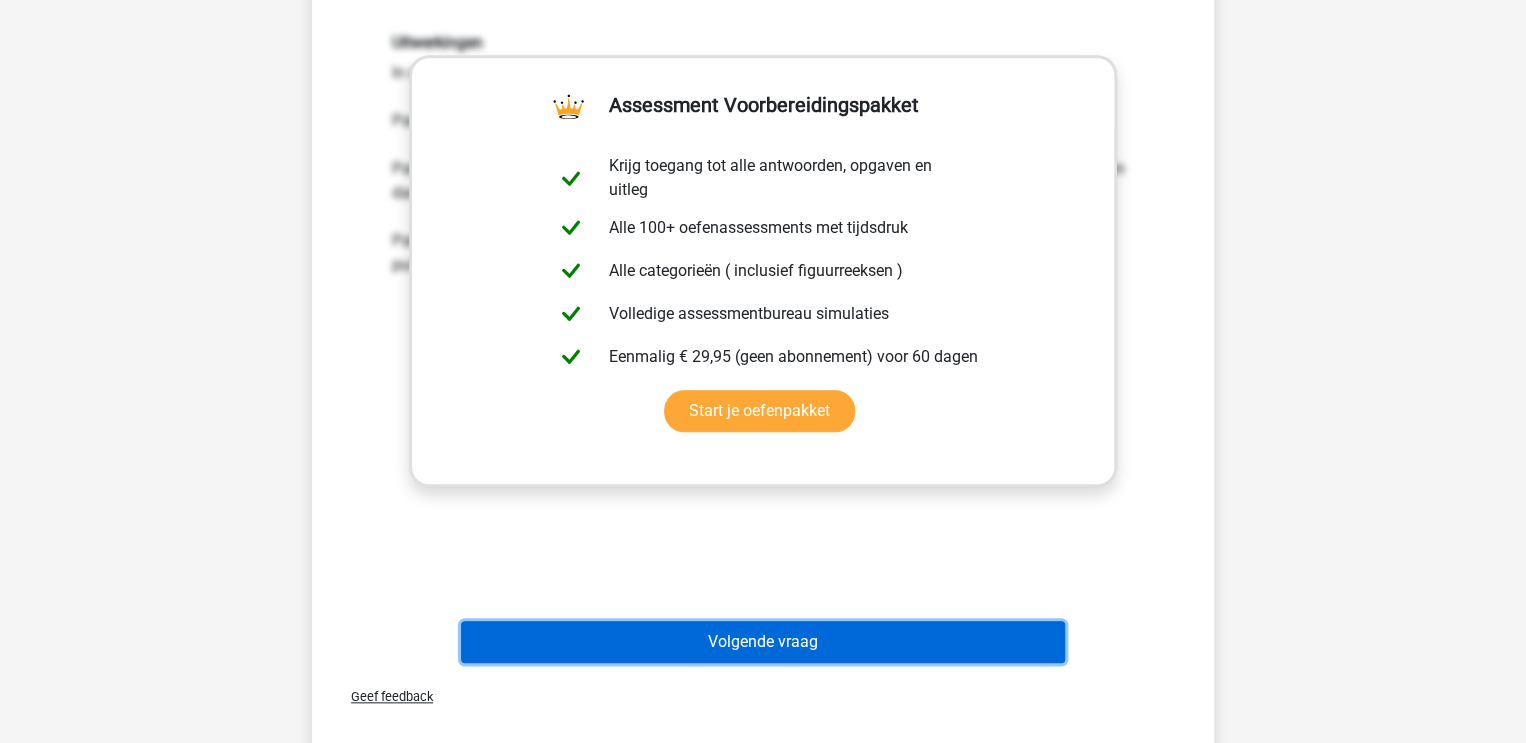 click on "Volgende vraag" at bounding box center [763, 642] 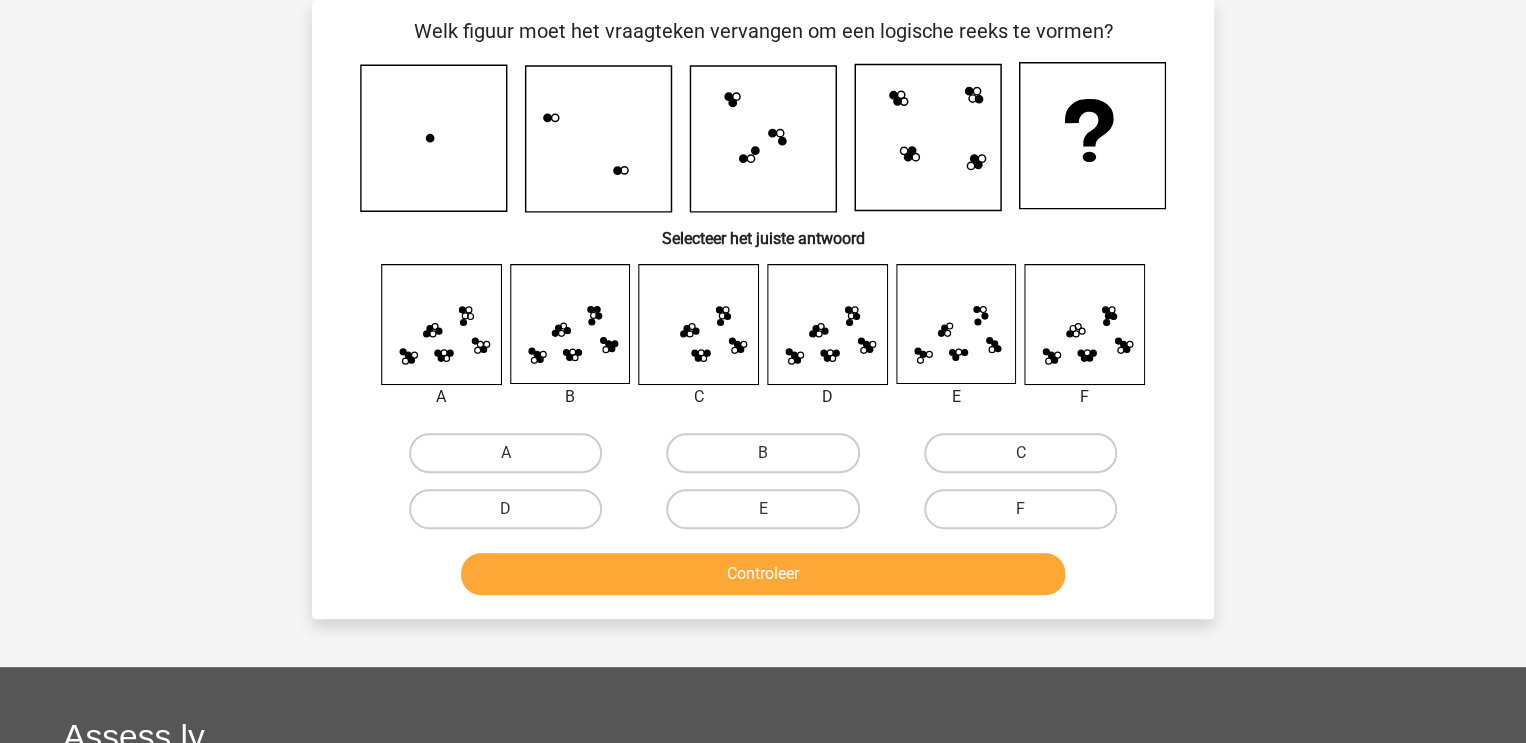 scroll, scrollTop: 92, scrollLeft: 0, axis: vertical 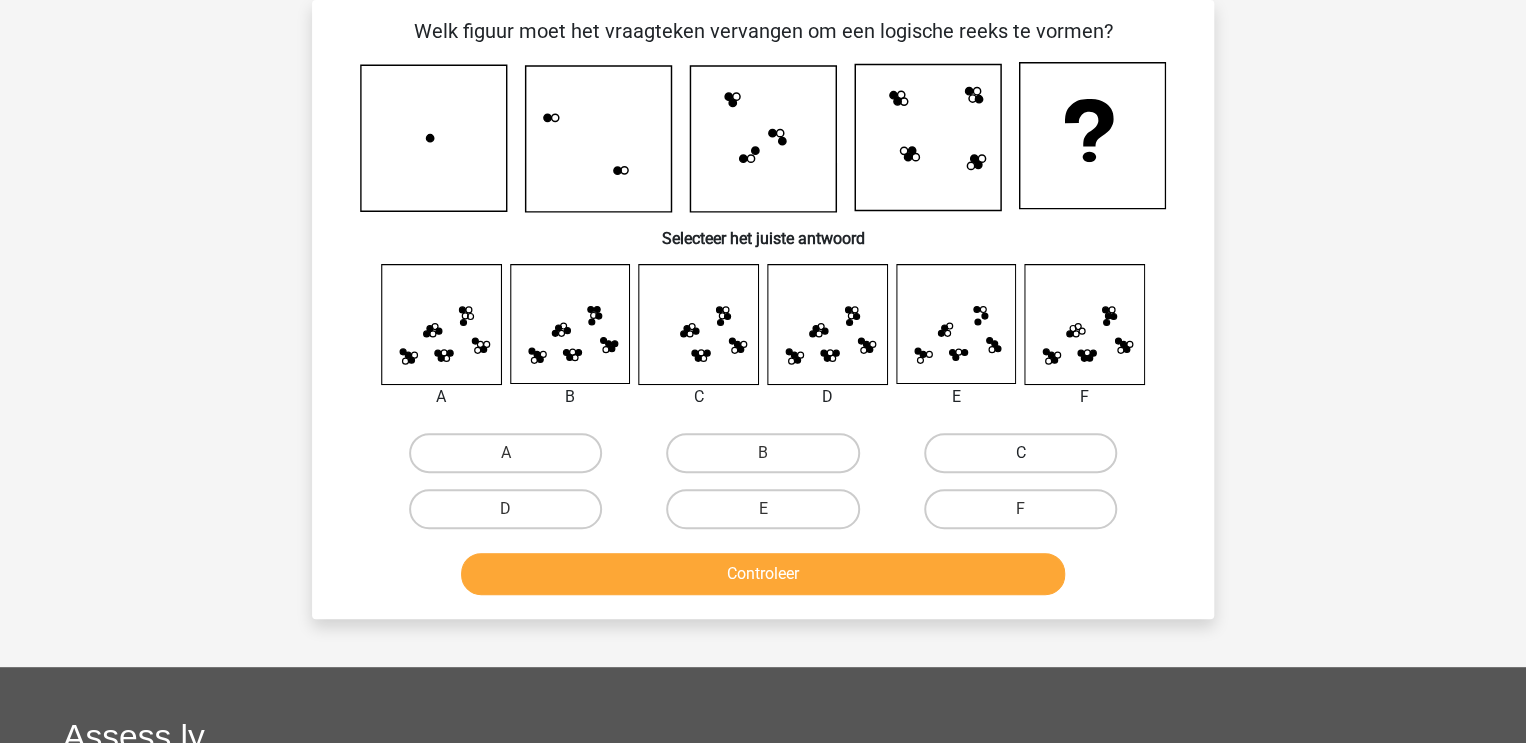click on "C" at bounding box center [1020, 453] 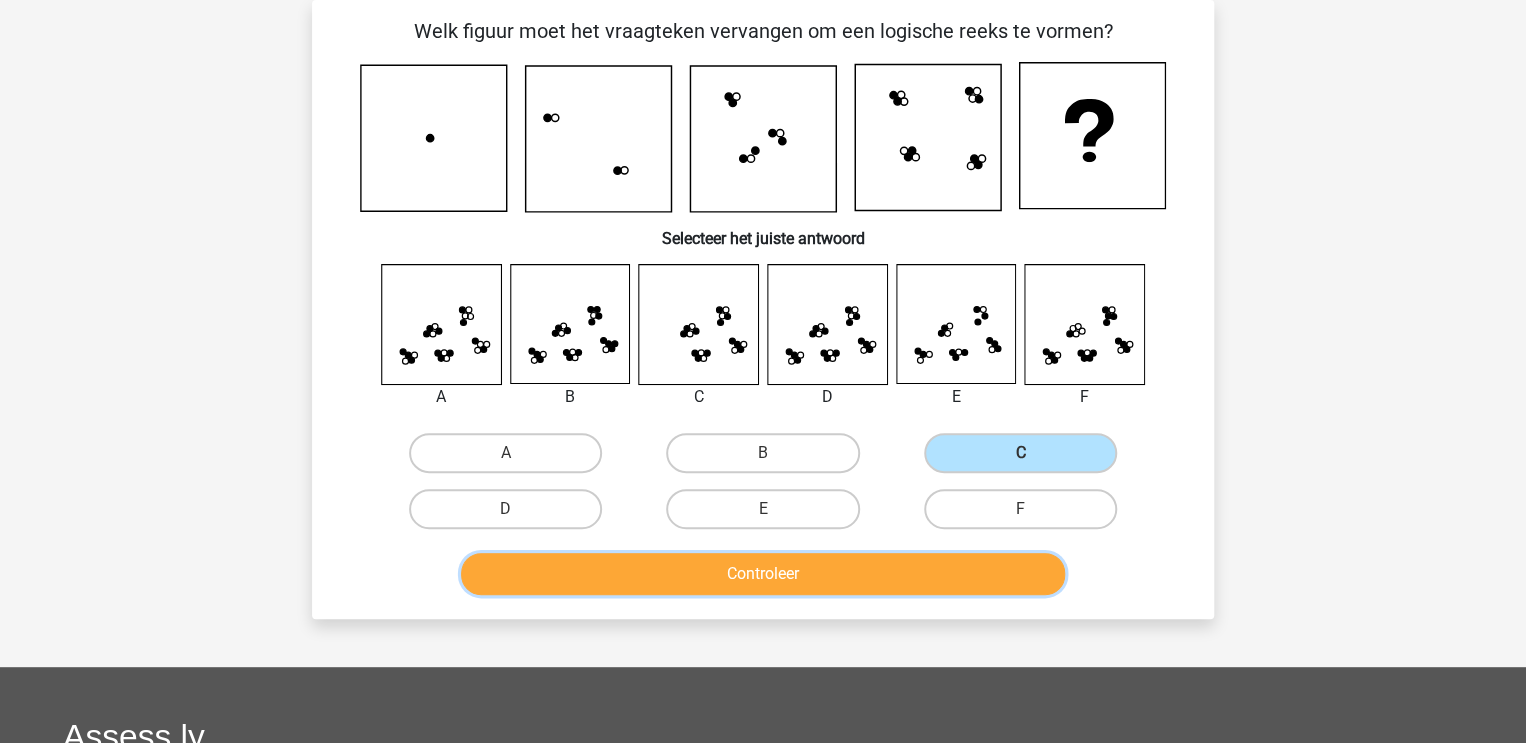 click on "Controleer" at bounding box center [763, 574] 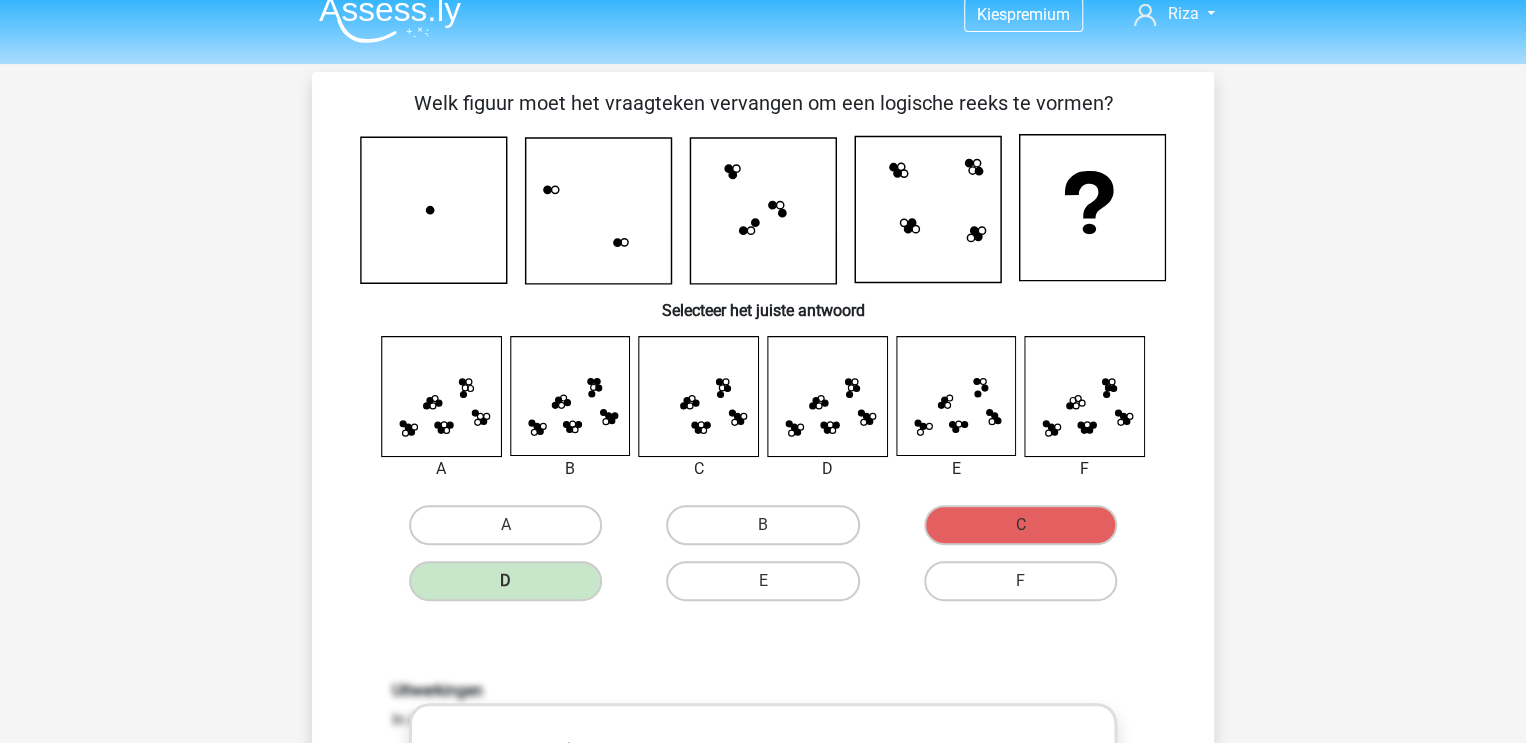 scroll, scrollTop: 18, scrollLeft: 0, axis: vertical 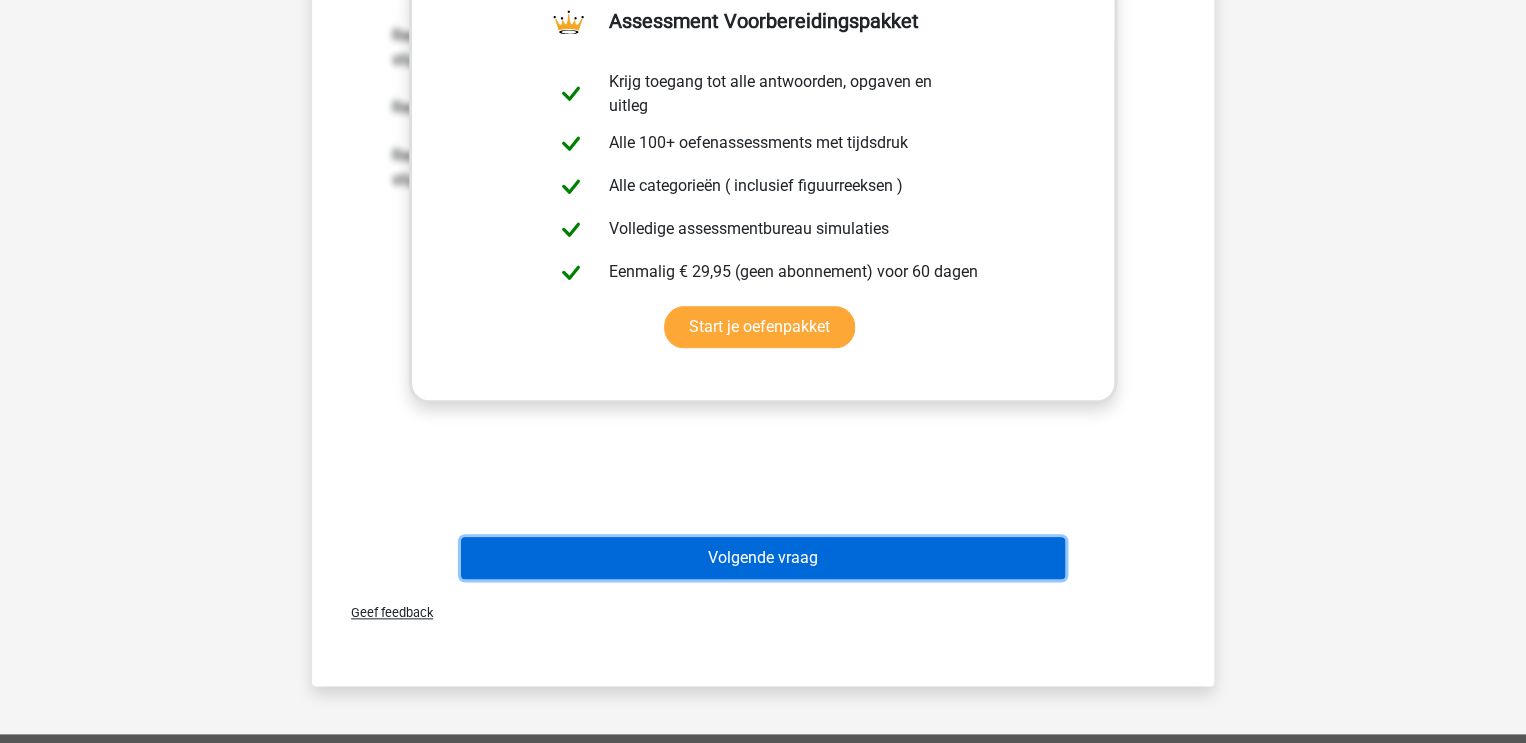 click on "Volgende vraag" at bounding box center (763, 558) 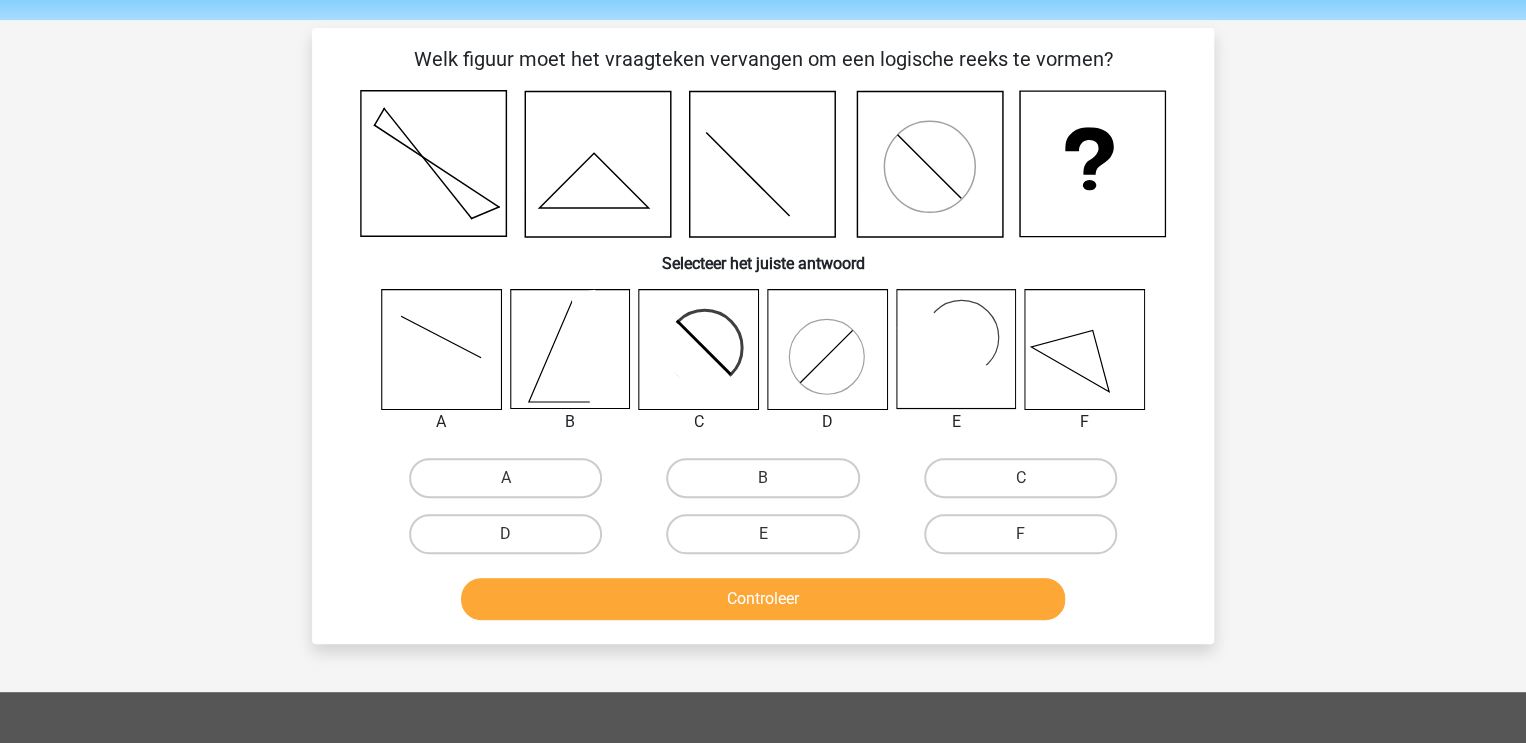 scroll, scrollTop: 61, scrollLeft: 0, axis: vertical 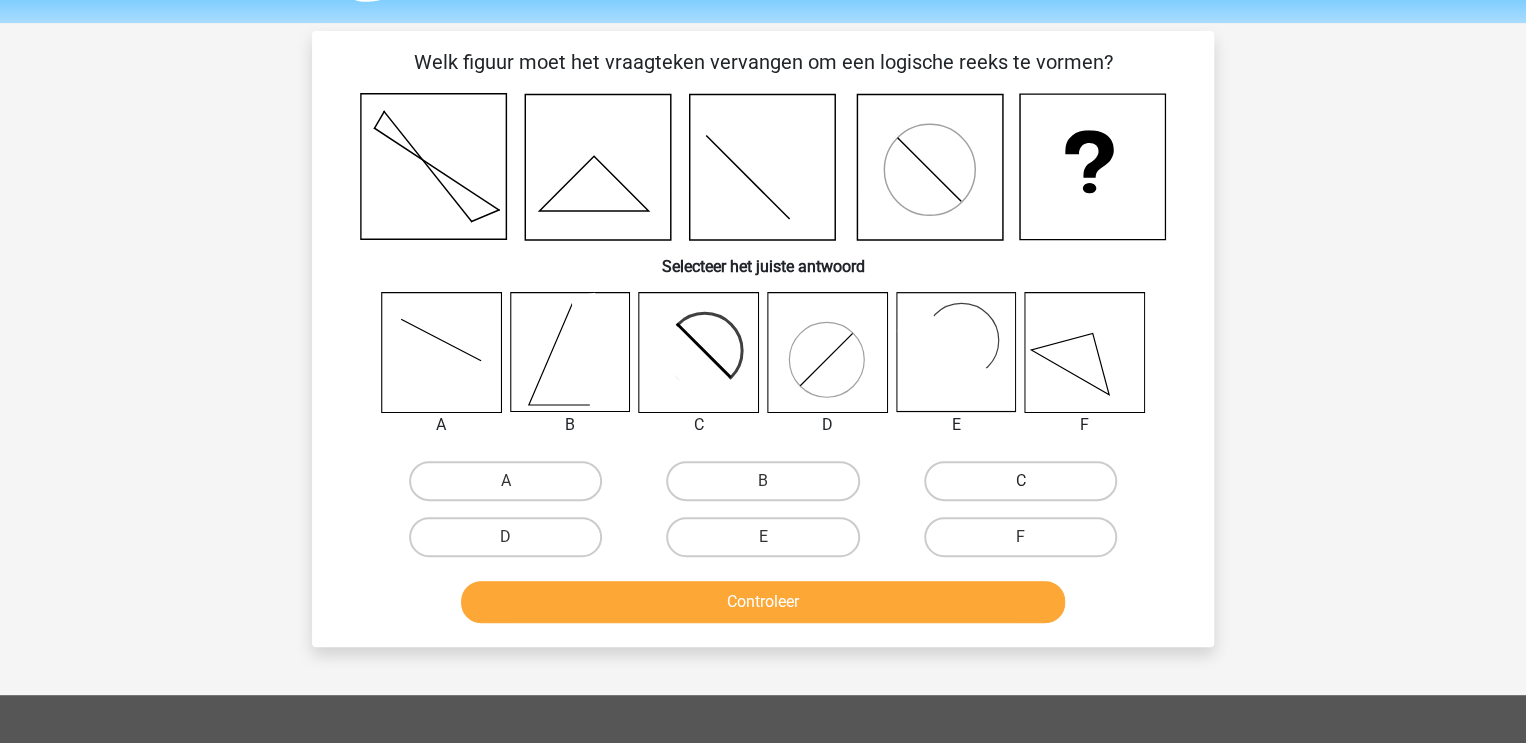 click on "C" at bounding box center [1020, 481] 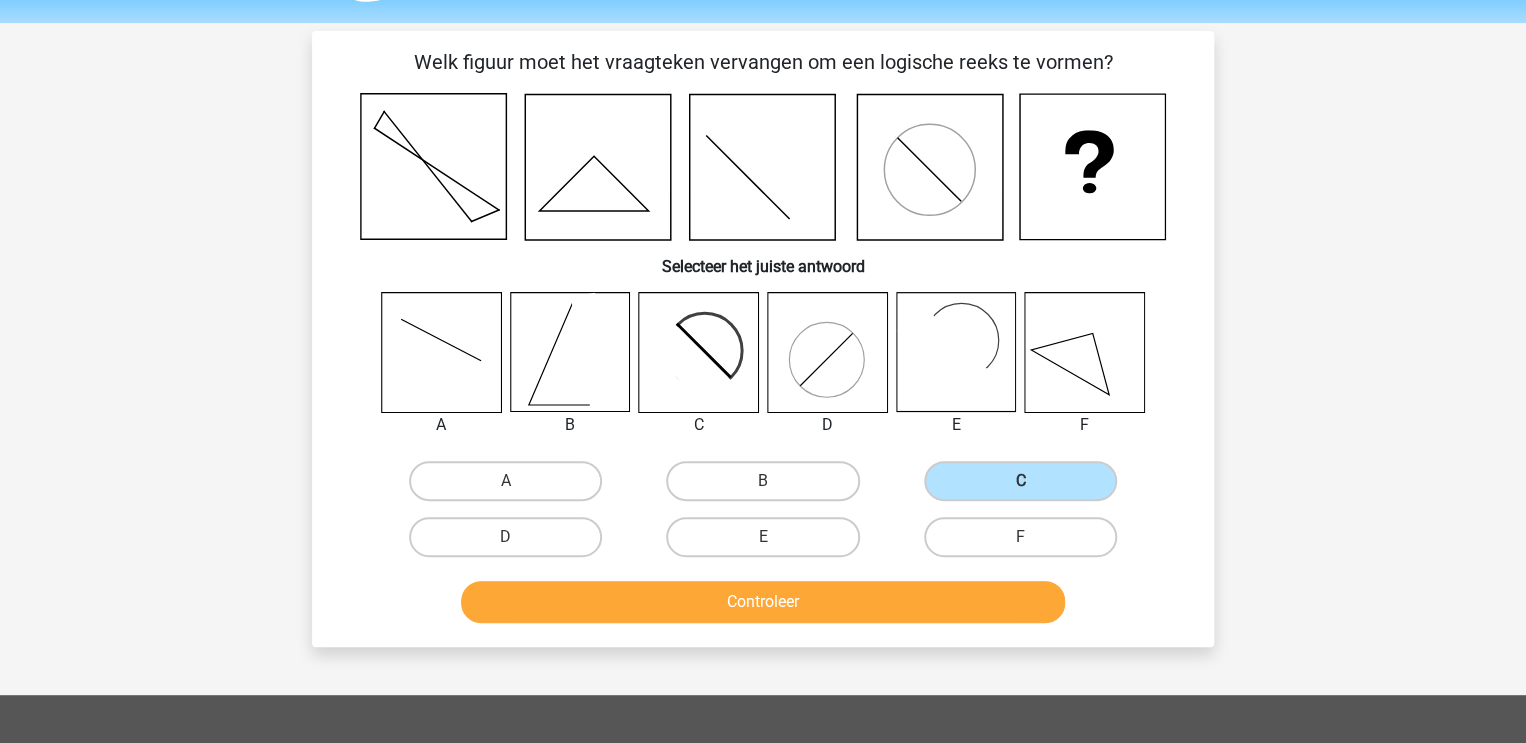 click on "B" at bounding box center [762, 481] 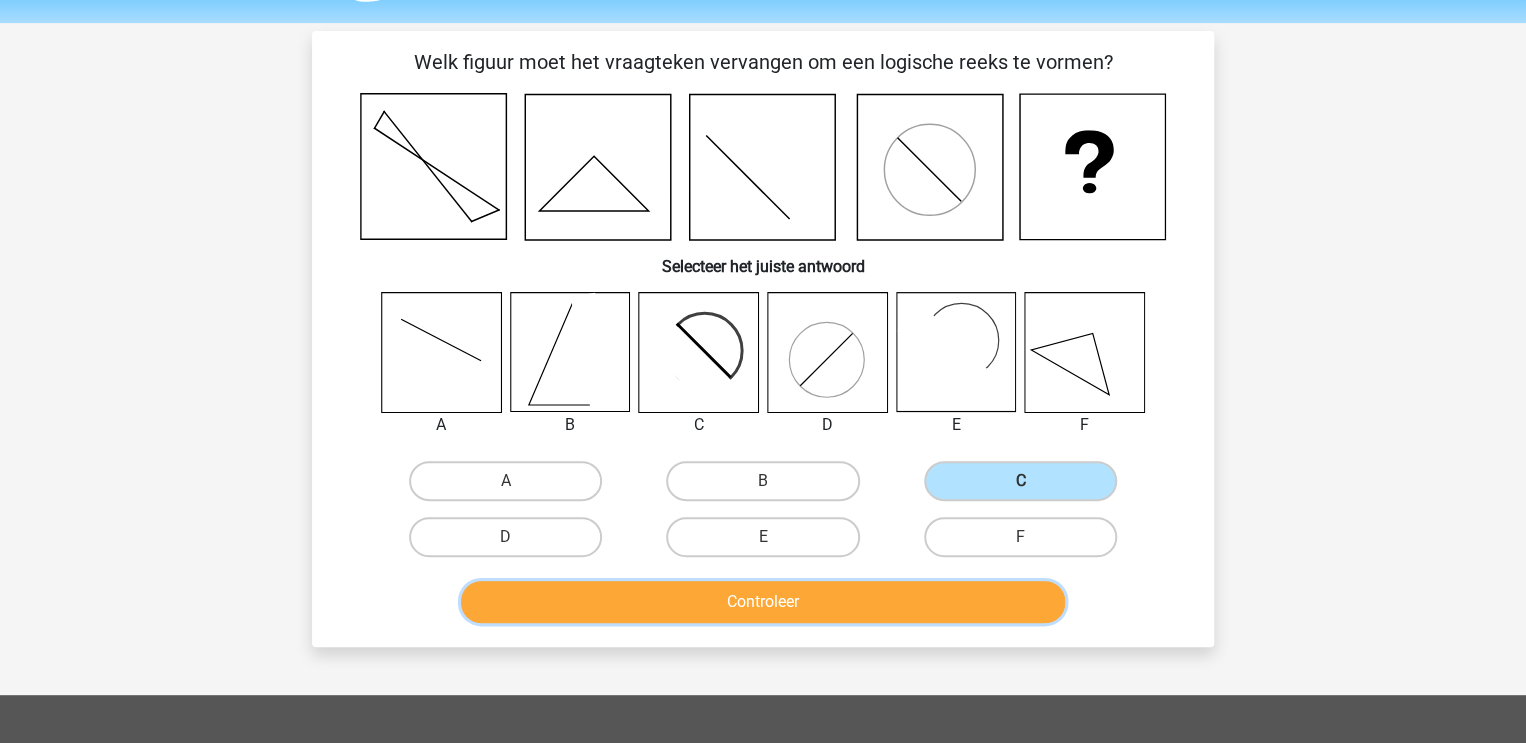 click on "Controleer" at bounding box center (763, 602) 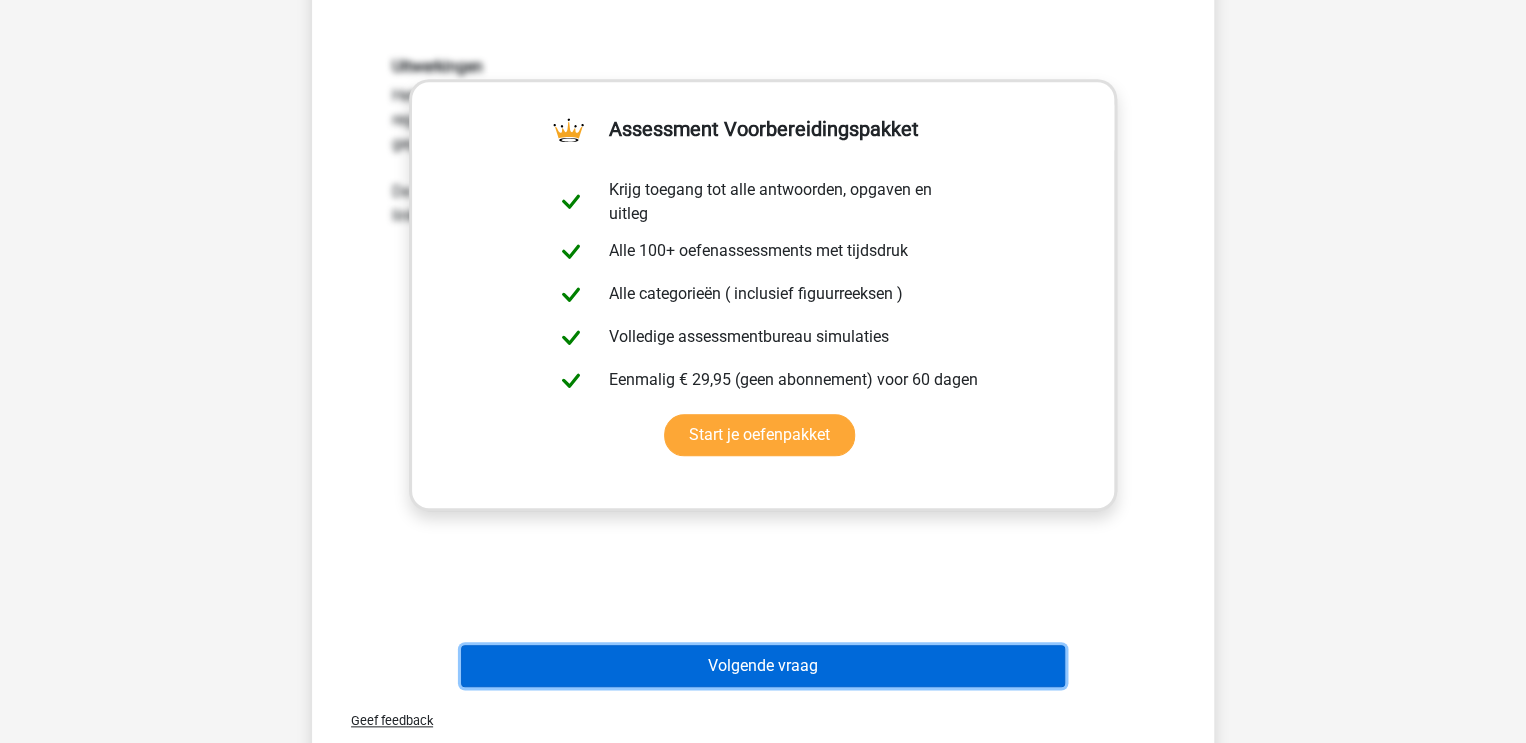 click on "Volgende vraag" at bounding box center (763, 666) 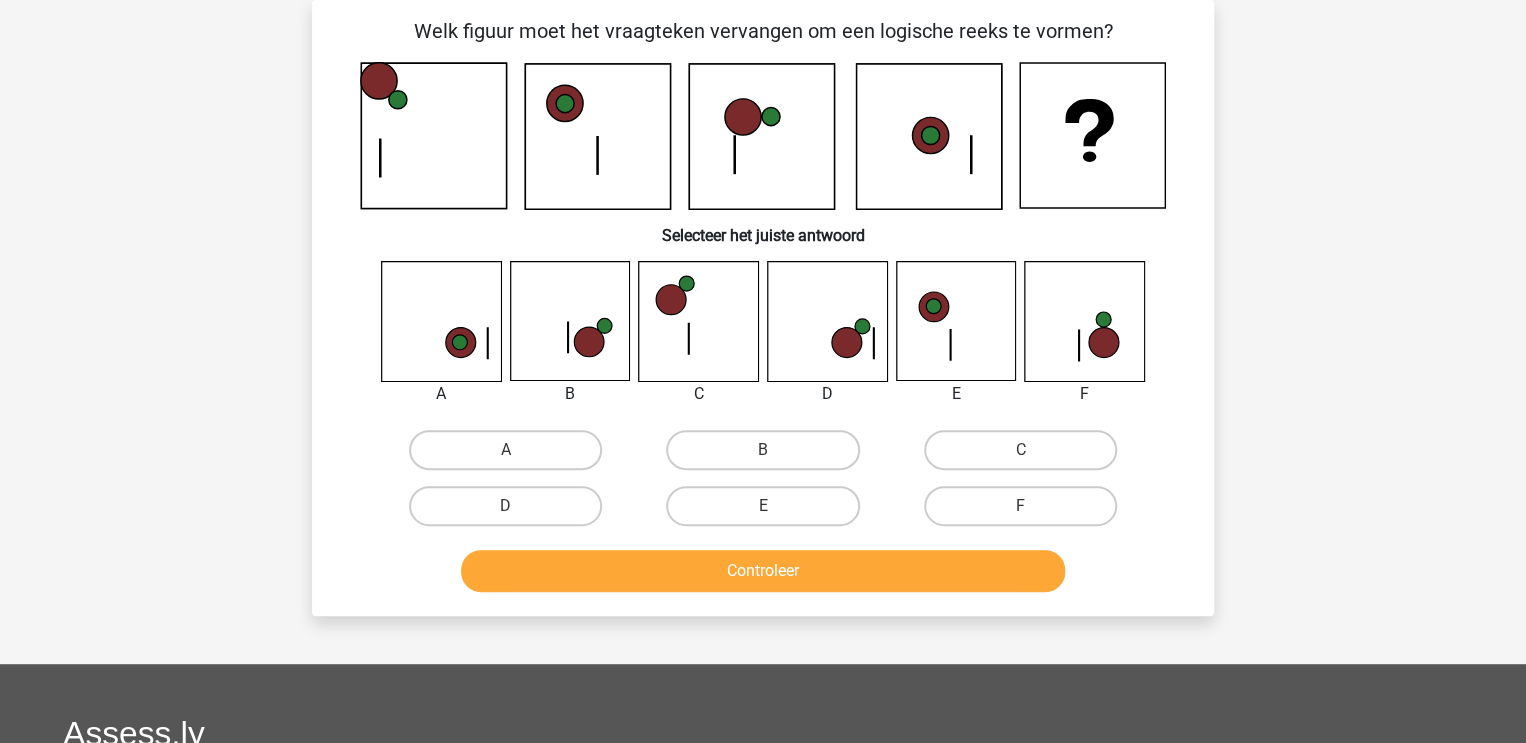 scroll, scrollTop: 92, scrollLeft: 0, axis: vertical 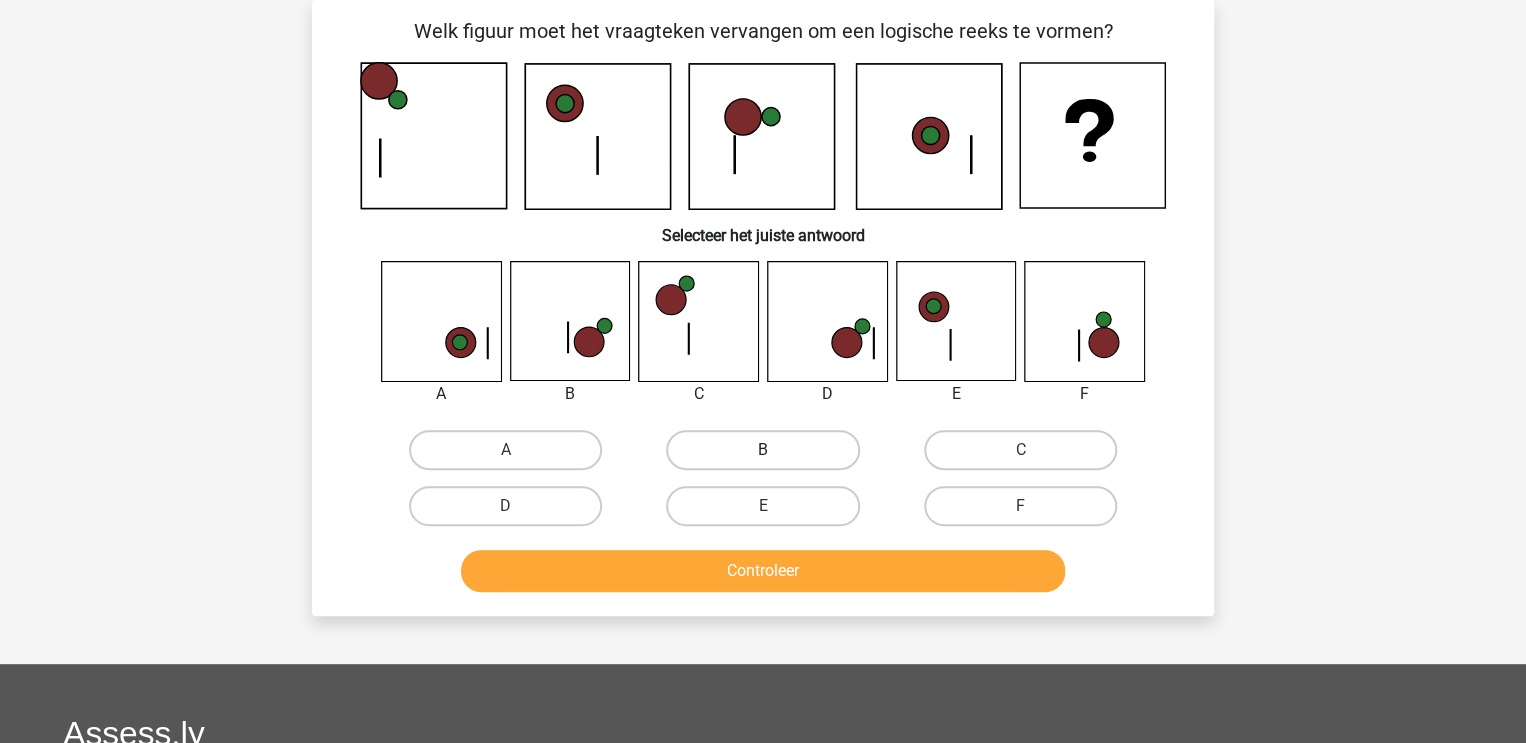 click on "B" at bounding box center (762, 450) 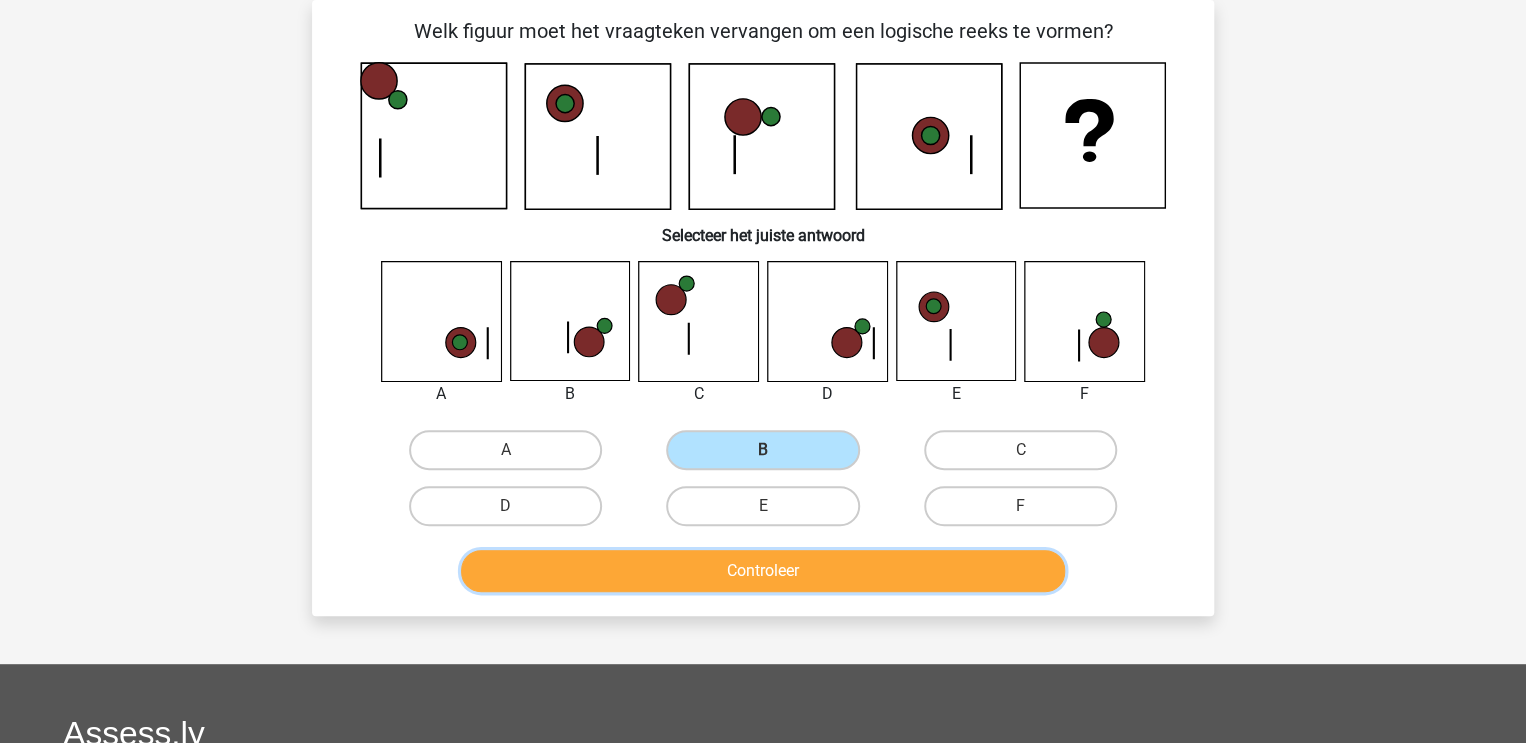 click on "Controleer" at bounding box center [763, 571] 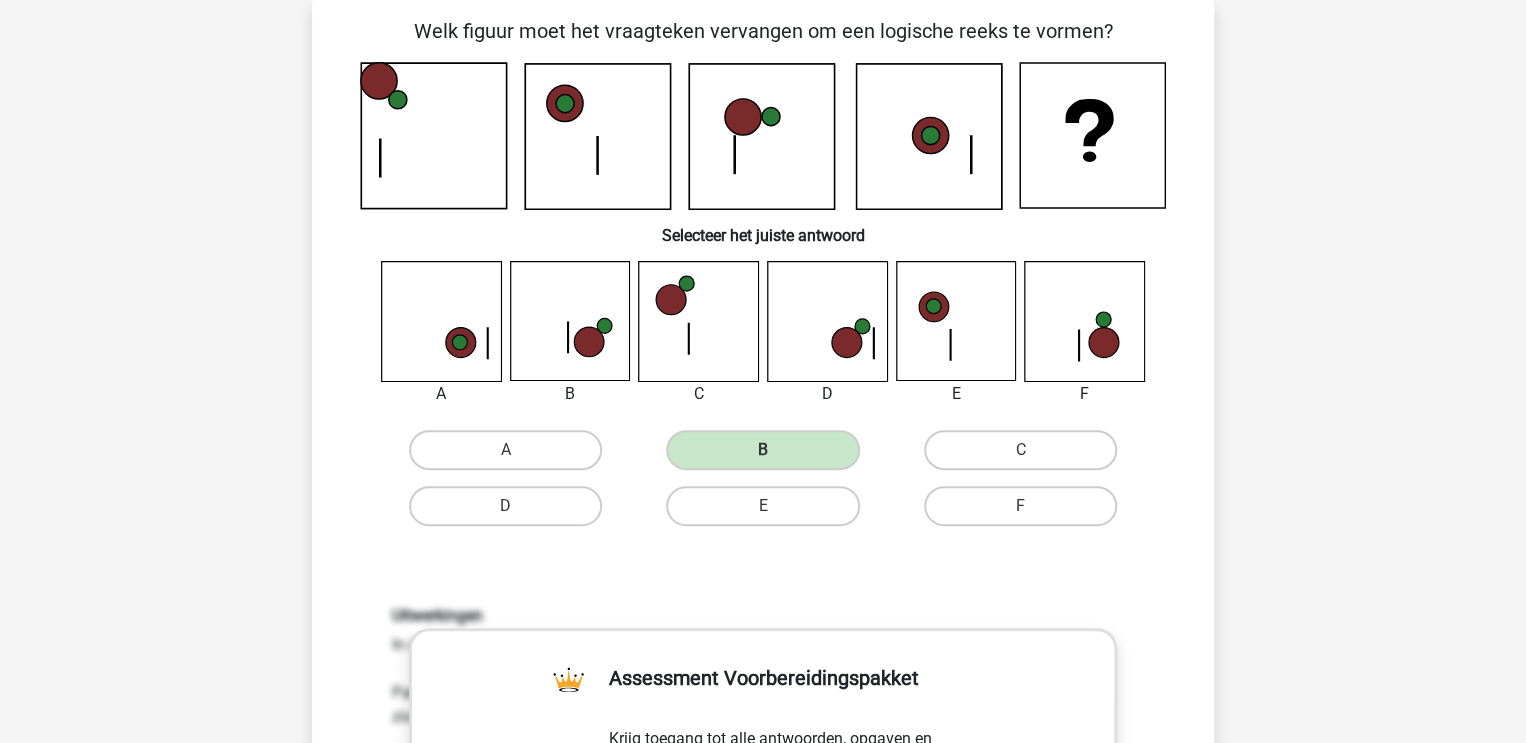 scroll, scrollTop: 588, scrollLeft: 0, axis: vertical 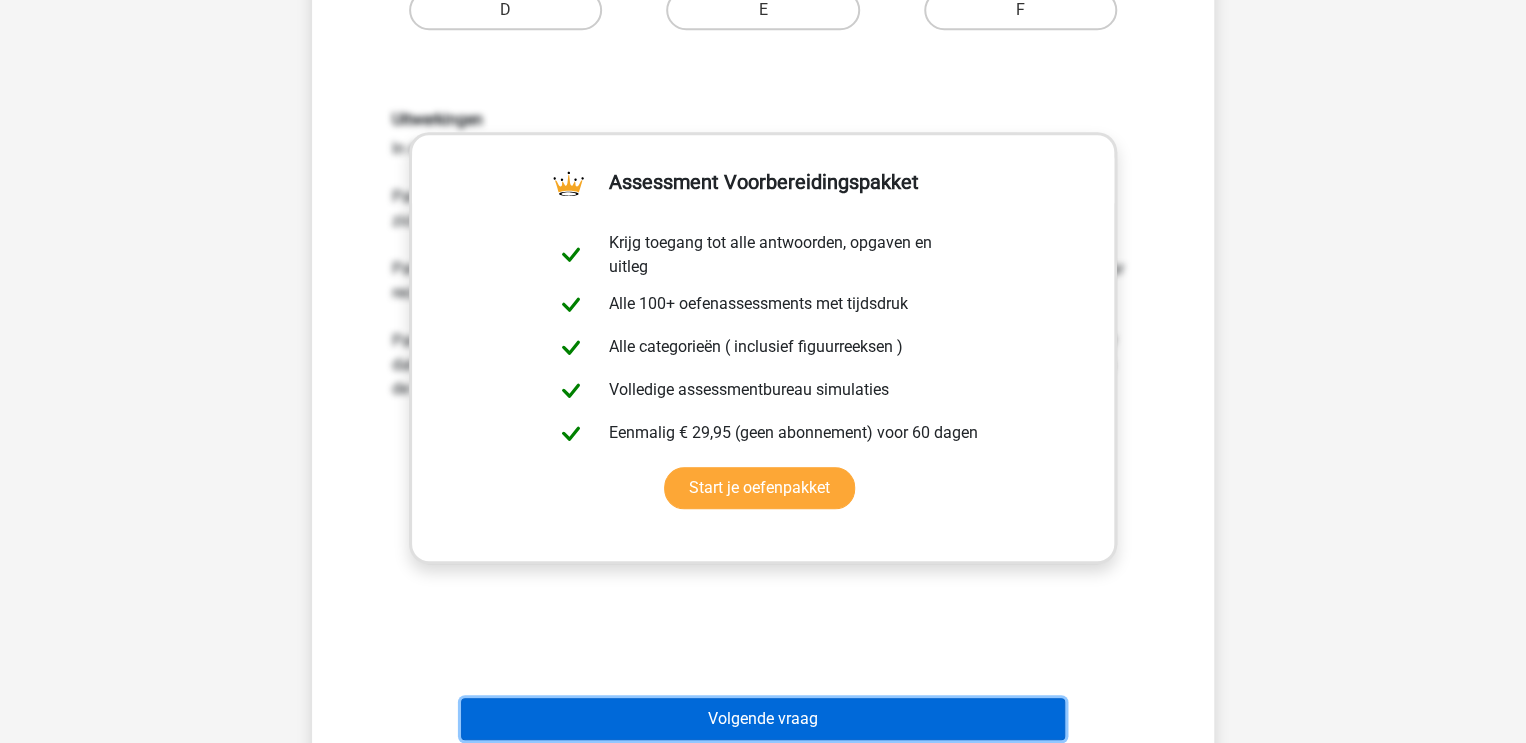click on "Volgende vraag" at bounding box center (763, 719) 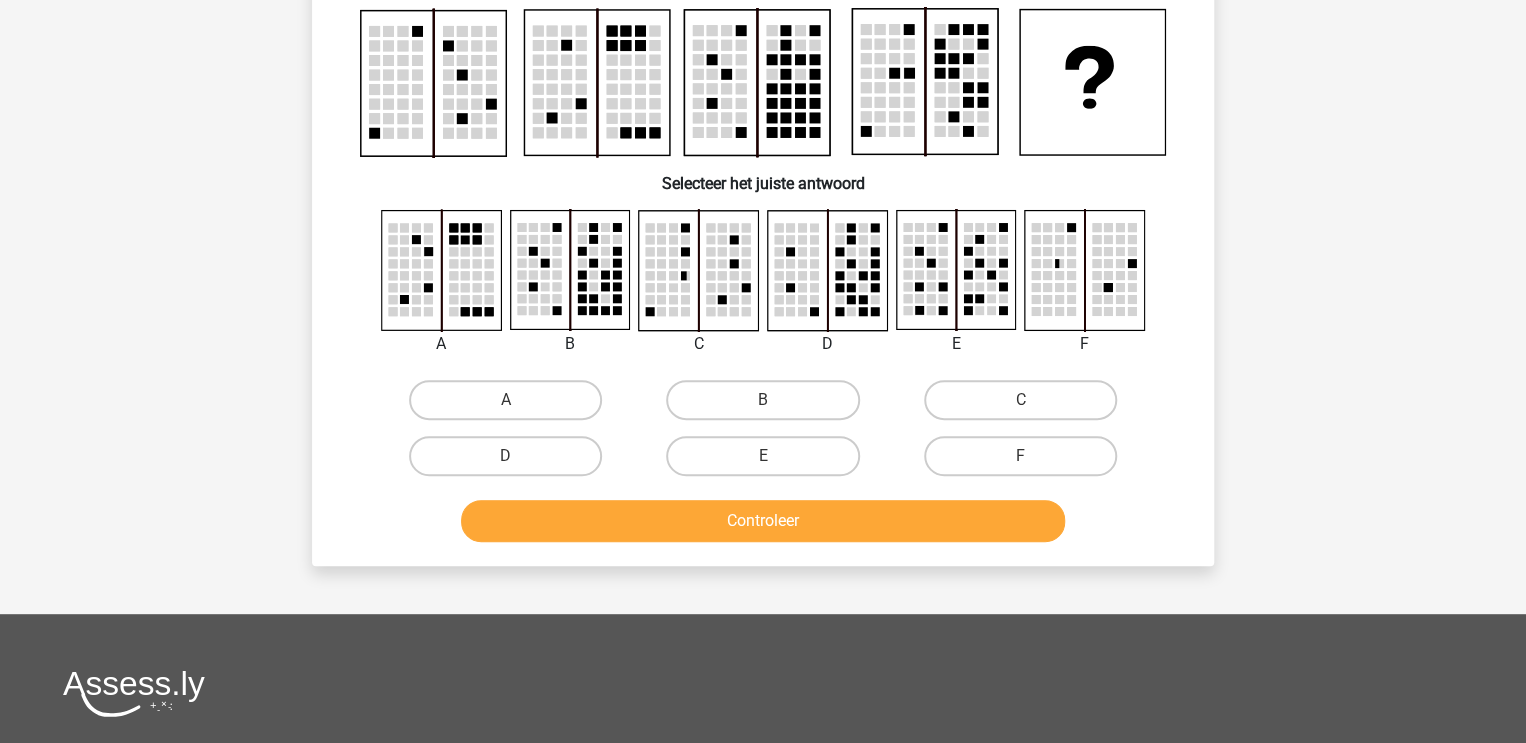 scroll, scrollTop: 92, scrollLeft: 0, axis: vertical 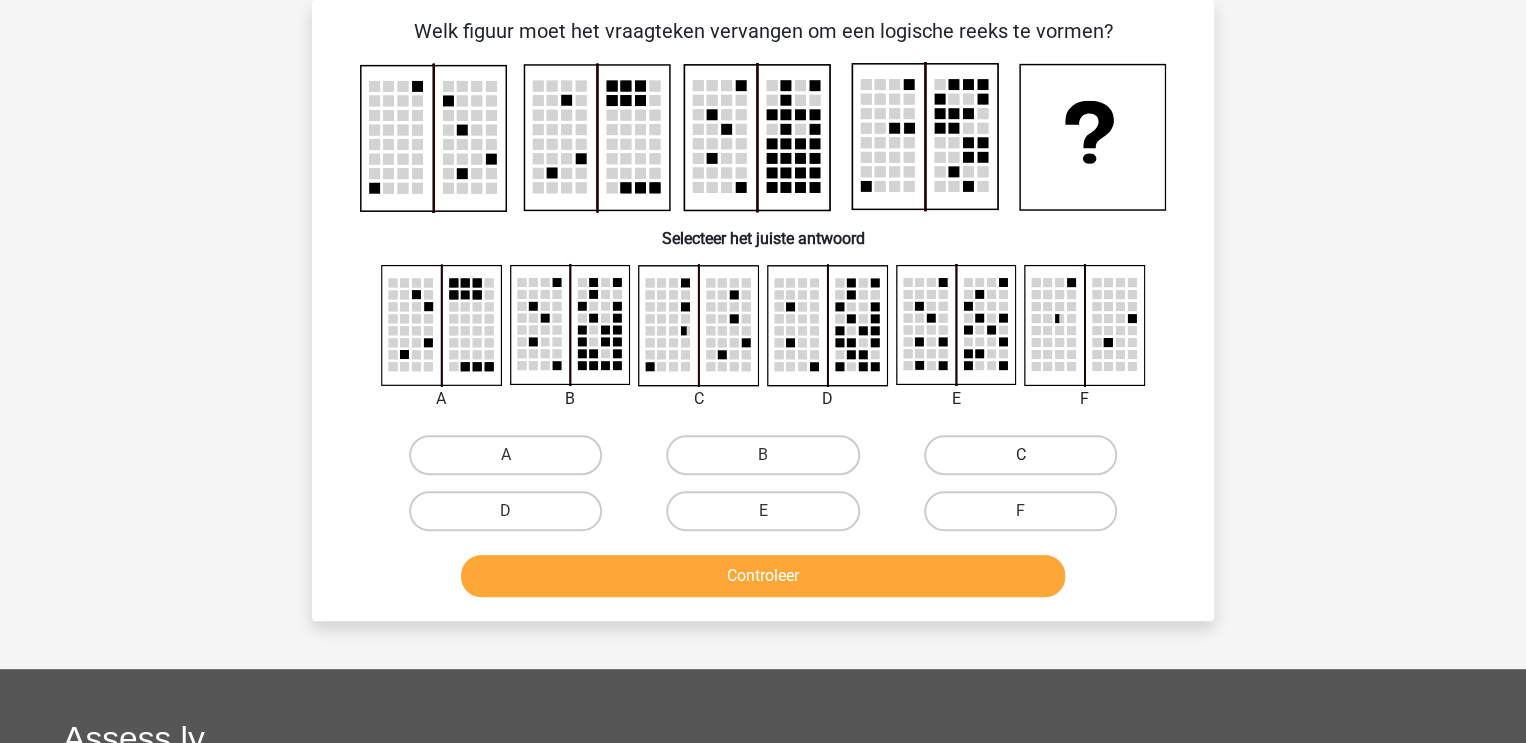 click on "C" at bounding box center (1020, 455) 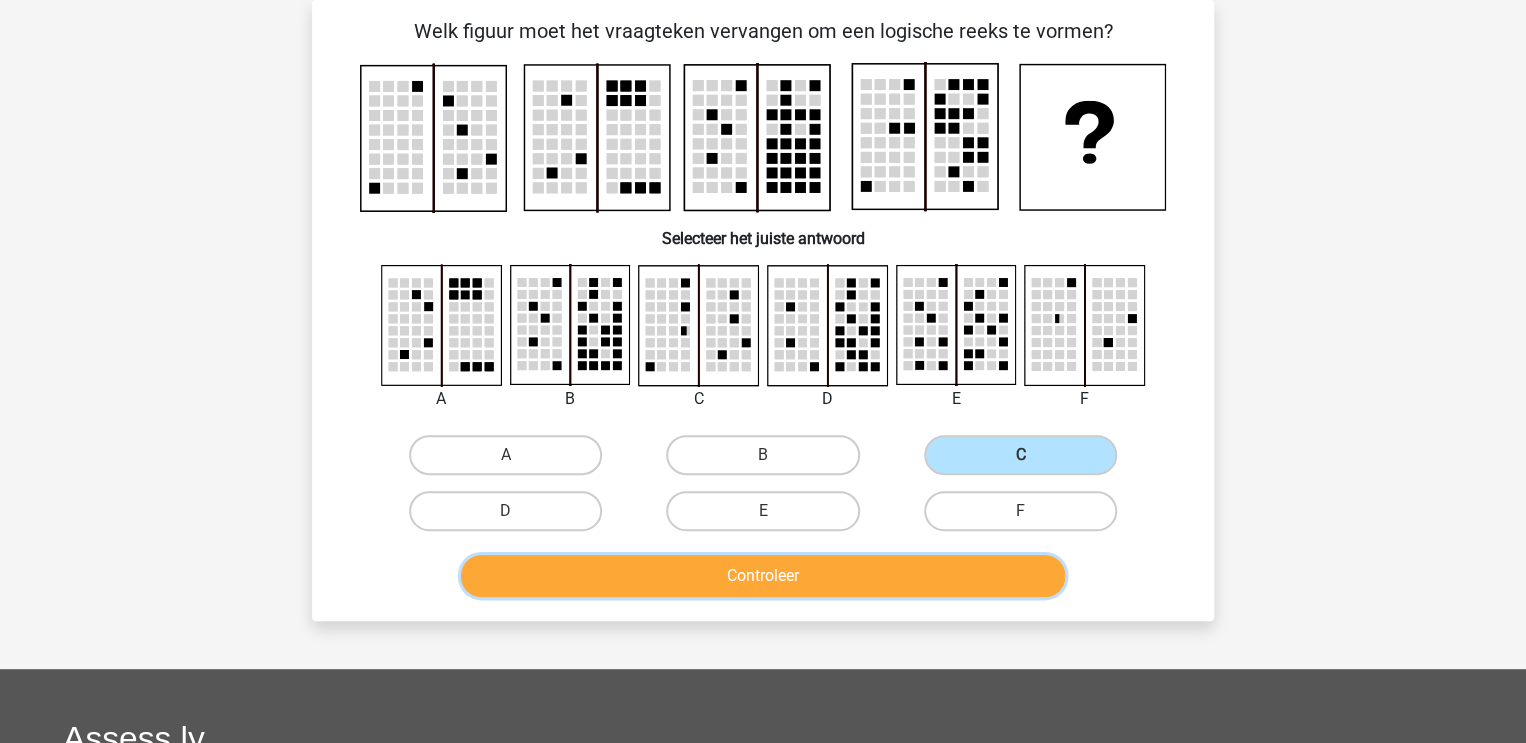 click on "Controleer" at bounding box center (763, 576) 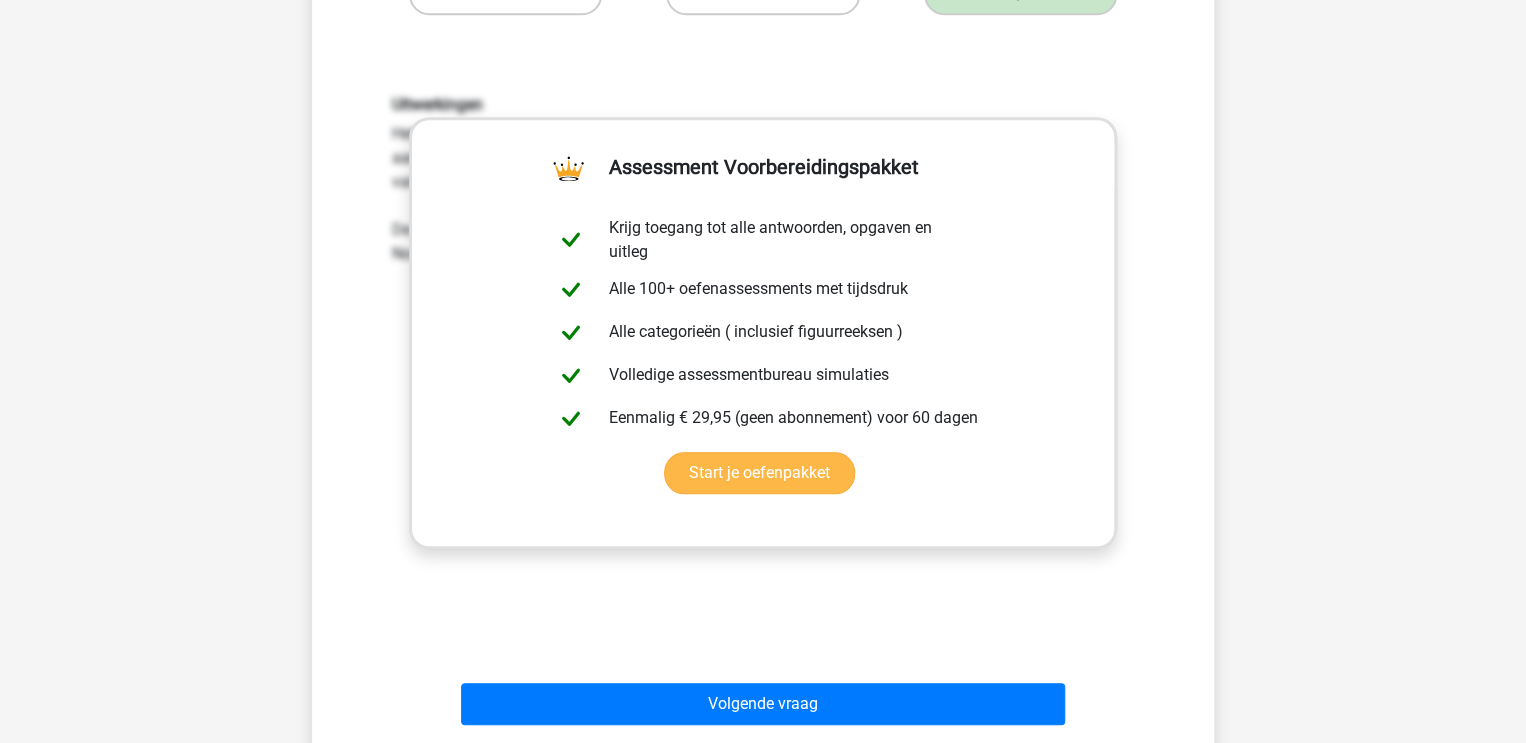 scroll, scrollTop: 839, scrollLeft: 0, axis: vertical 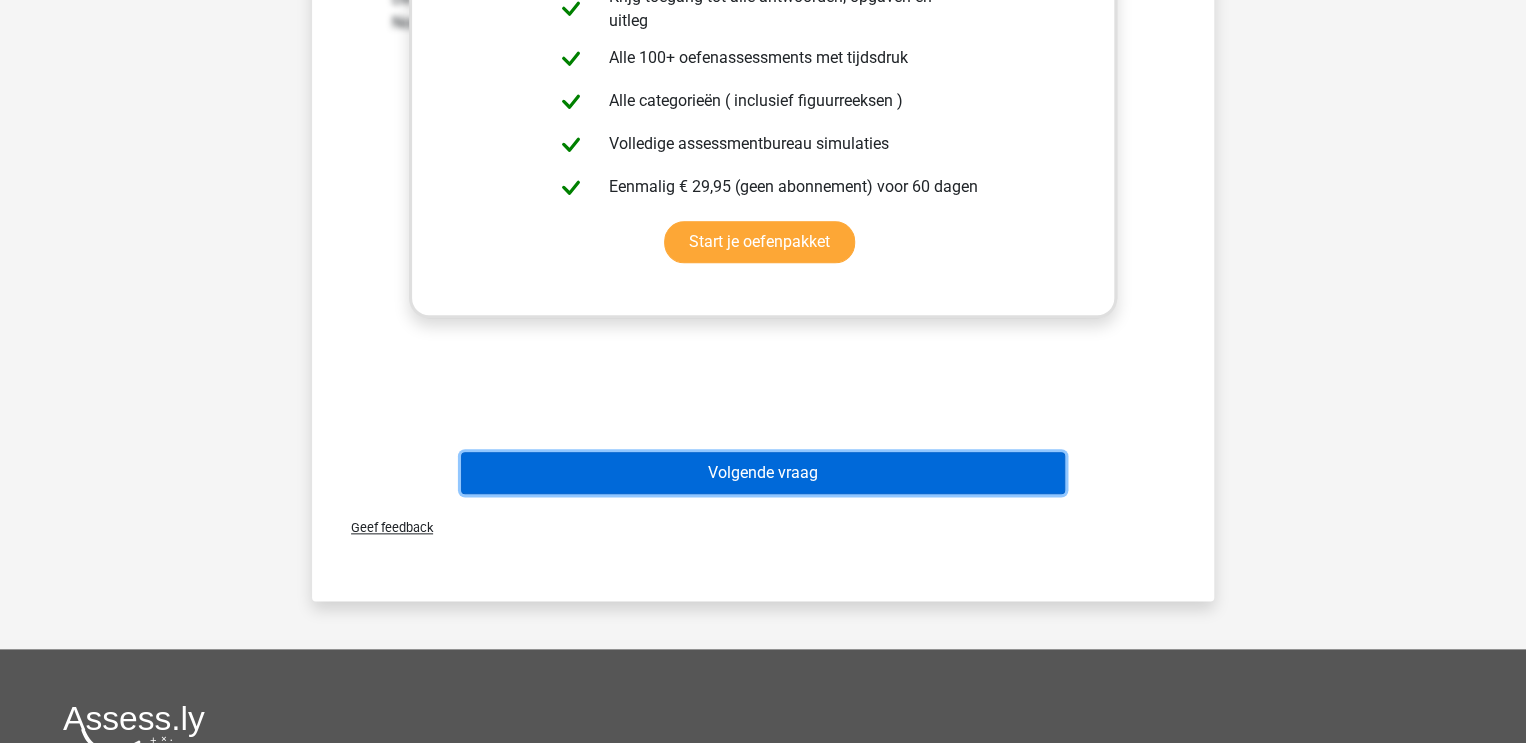 click on "Volgende vraag" at bounding box center [763, 473] 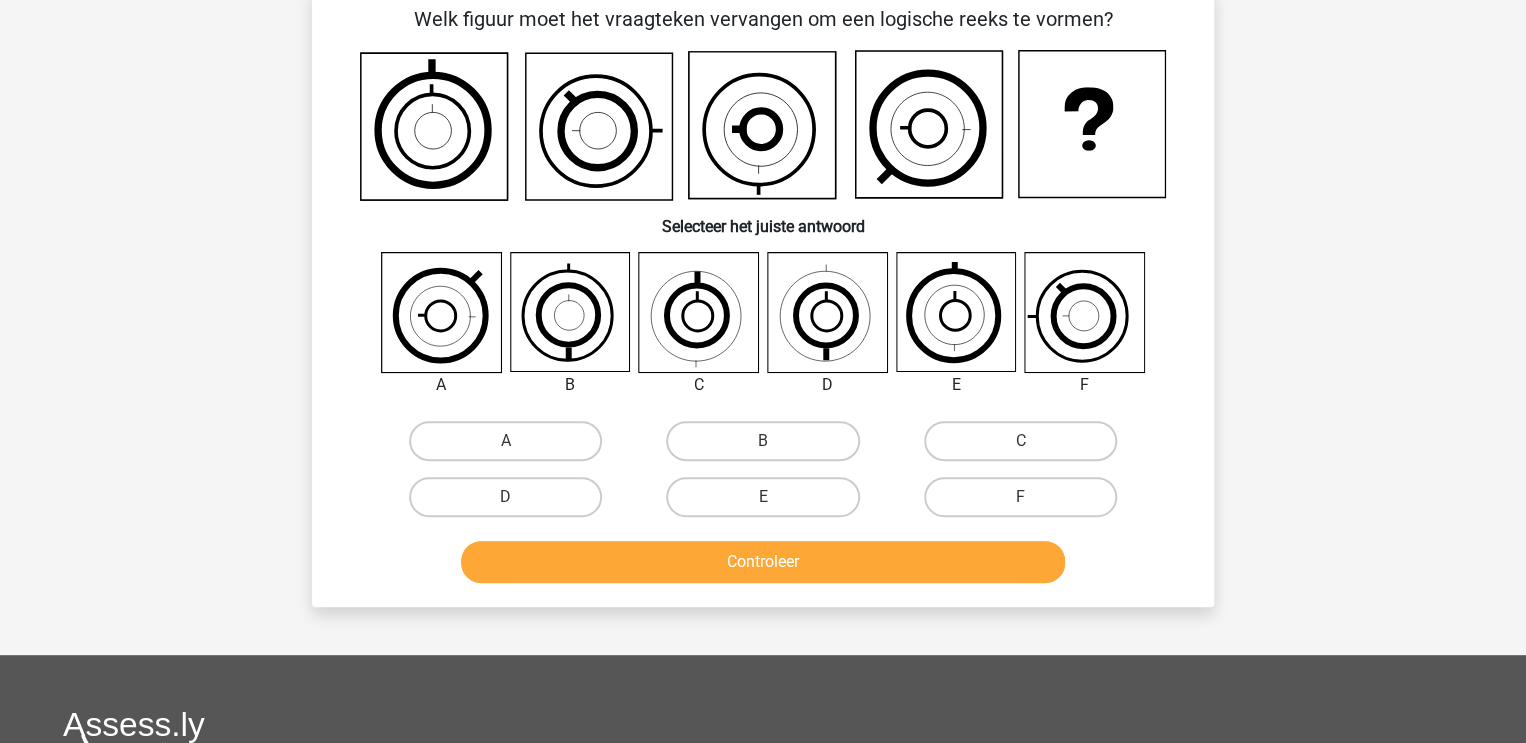 scroll, scrollTop: 92, scrollLeft: 0, axis: vertical 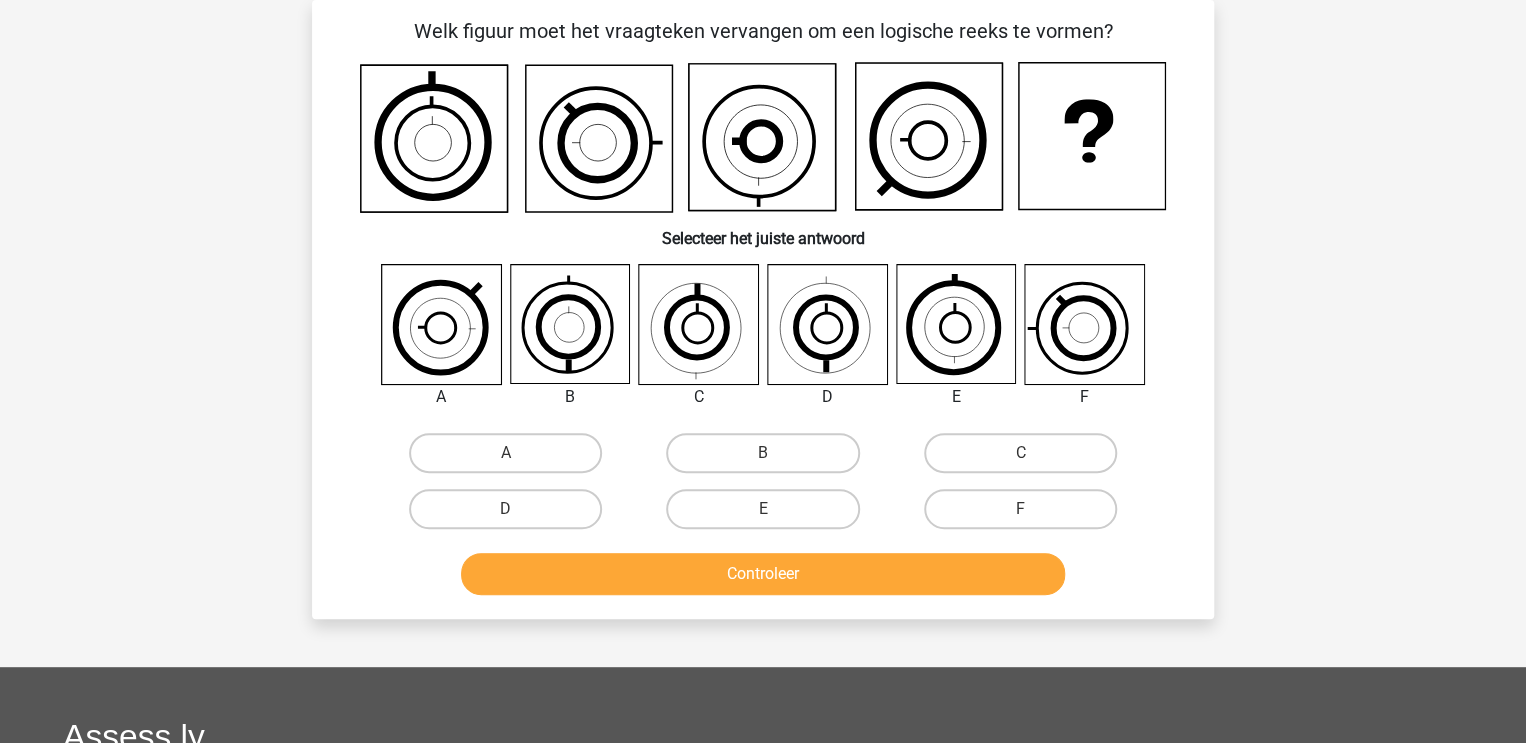 type 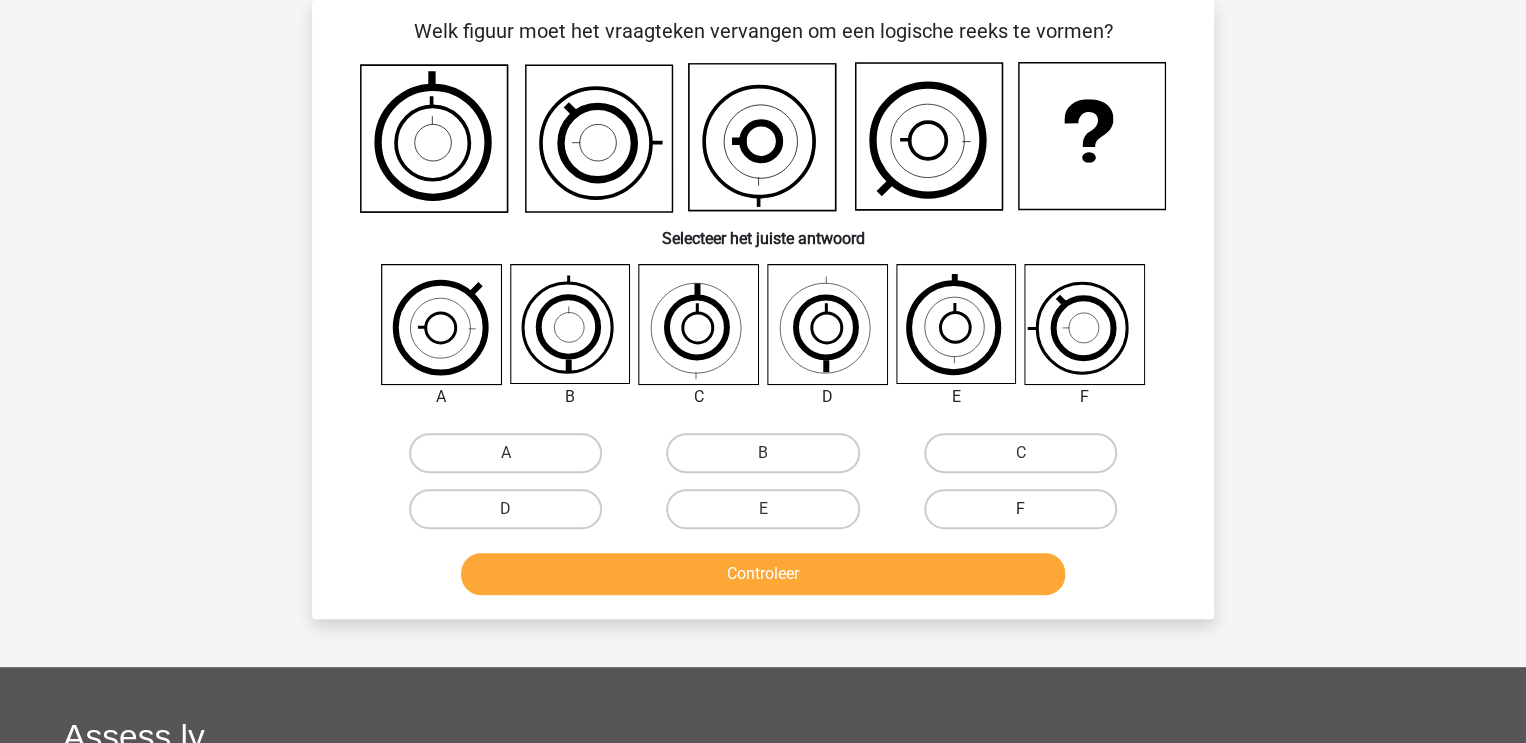 click on "F" at bounding box center [1020, 509] 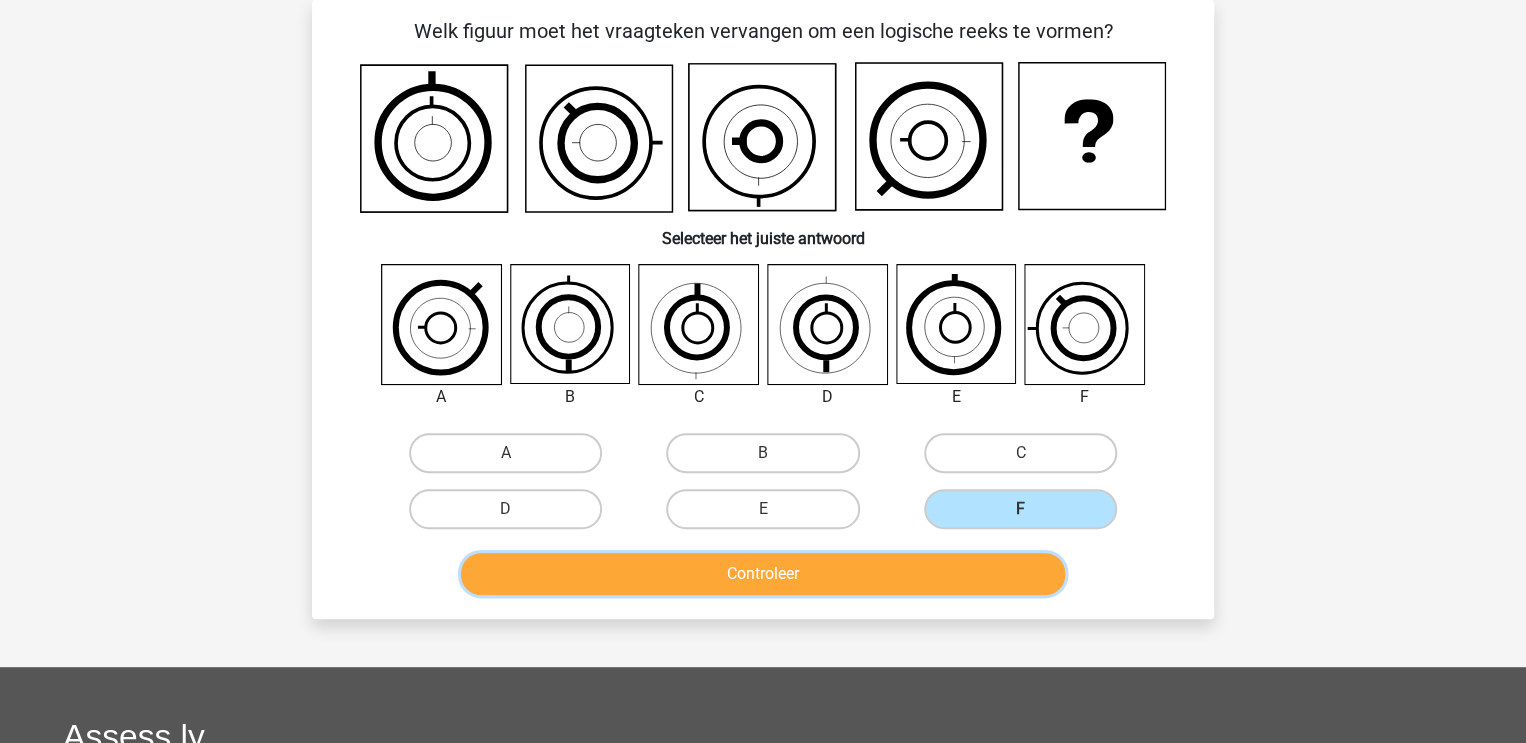 click on "Controleer" at bounding box center (763, 574) 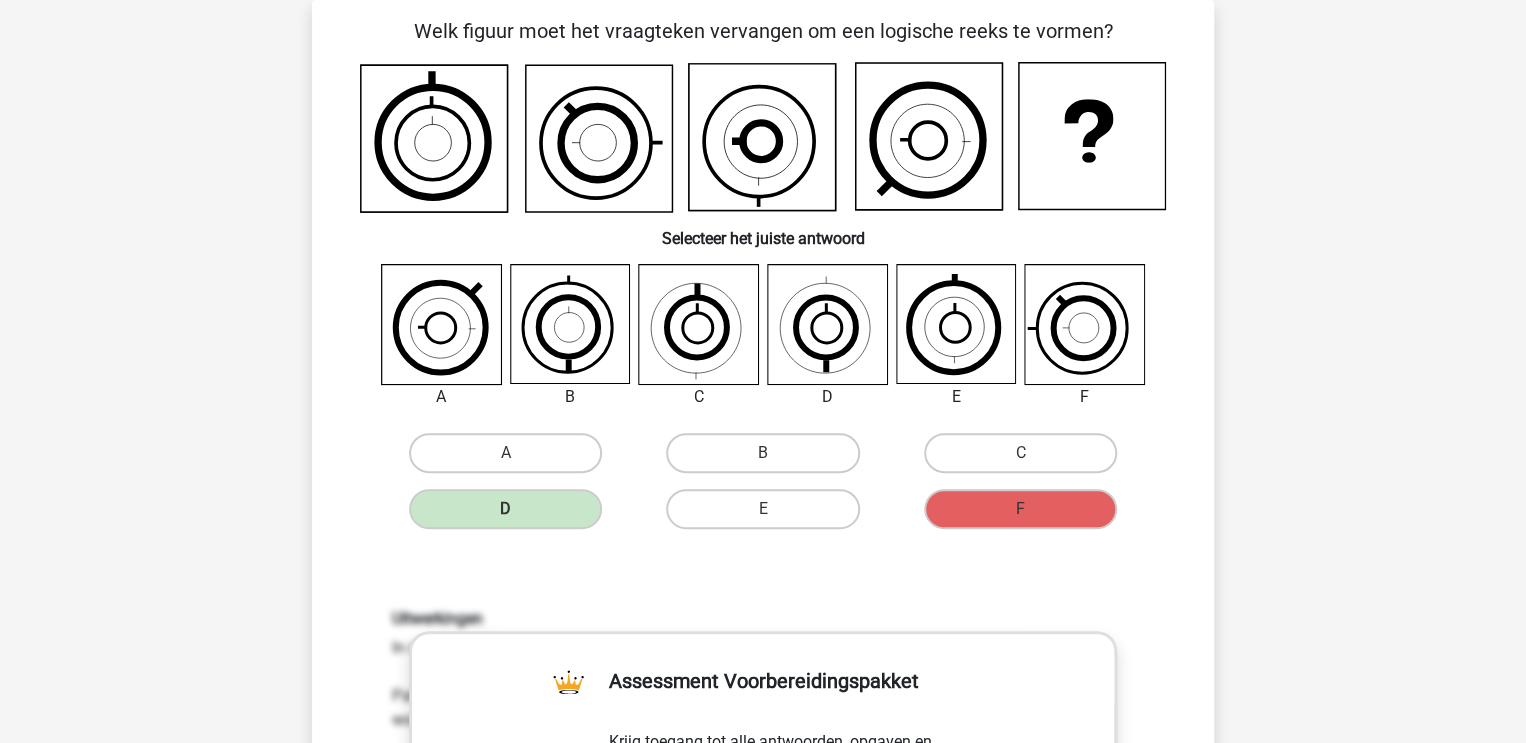 click on "Welk figuur moet het vraagteken vervangen om een logische reeks te vormen?
Selecteer het juiste antwoord
A" at bounding box center (763, 631) 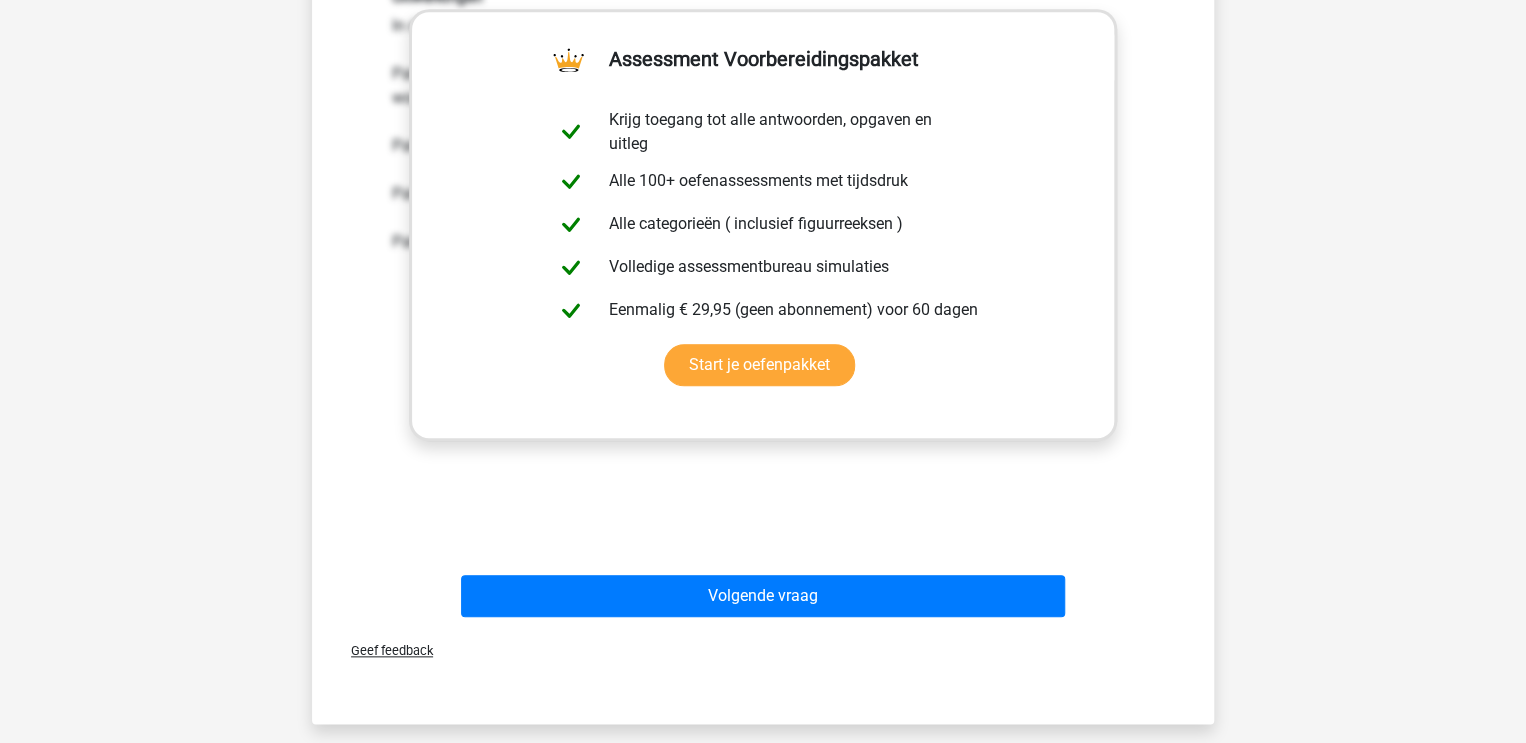 scroll, scrollTop: 744, scrollLeft: 0, axis: vertical 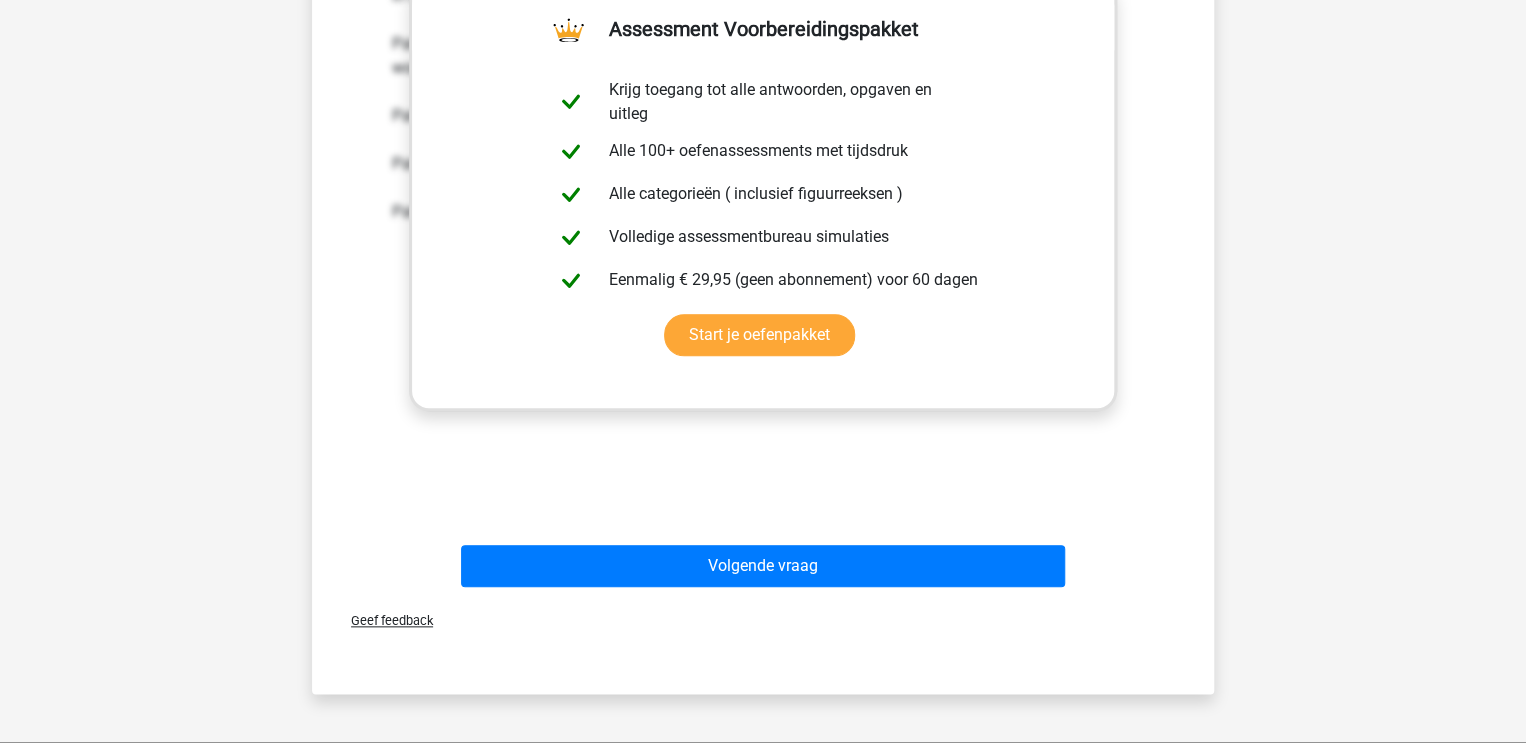 click on "Volgende vraag" at bounding box center (763, 570) 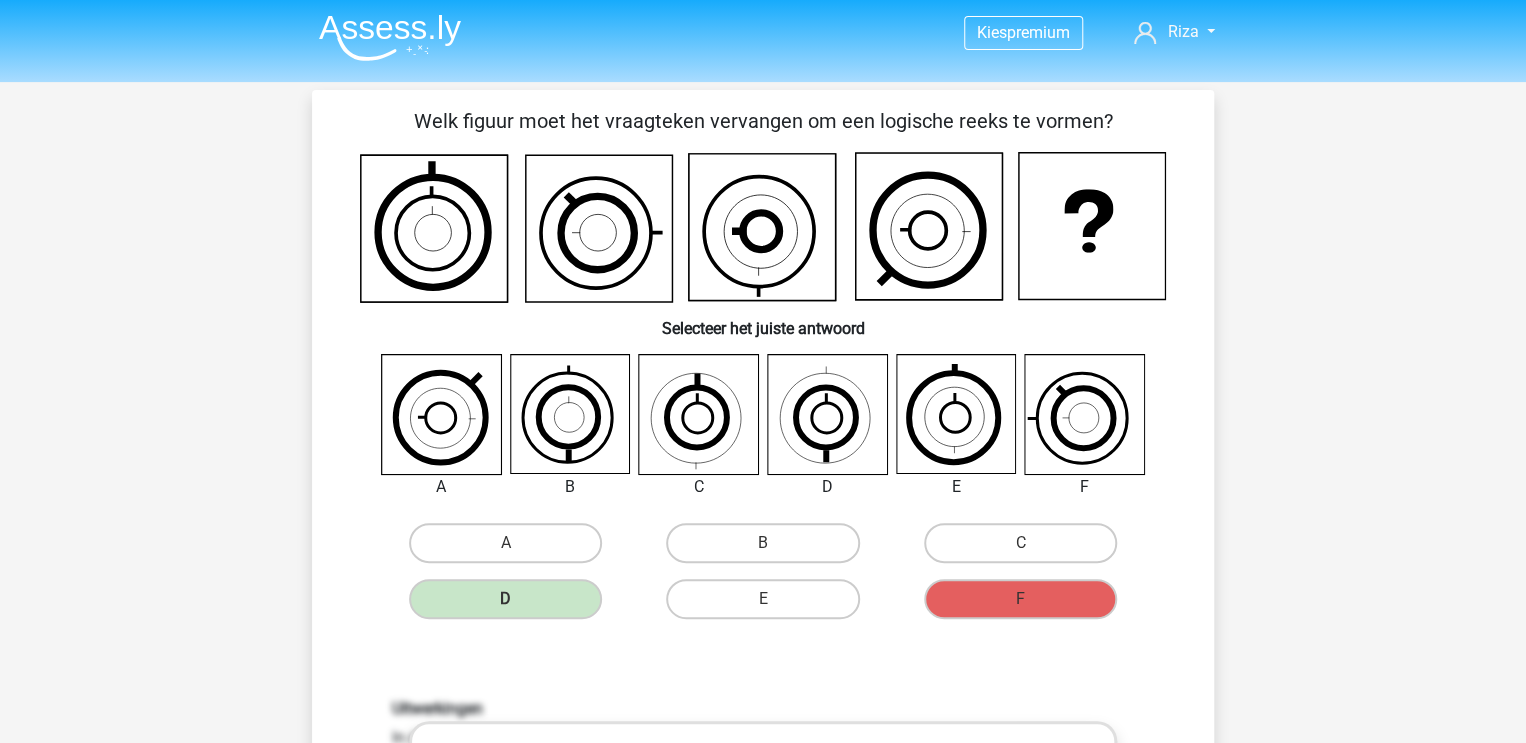 scroll, scrollTop: 0, scrollLeft: 0, axis: both 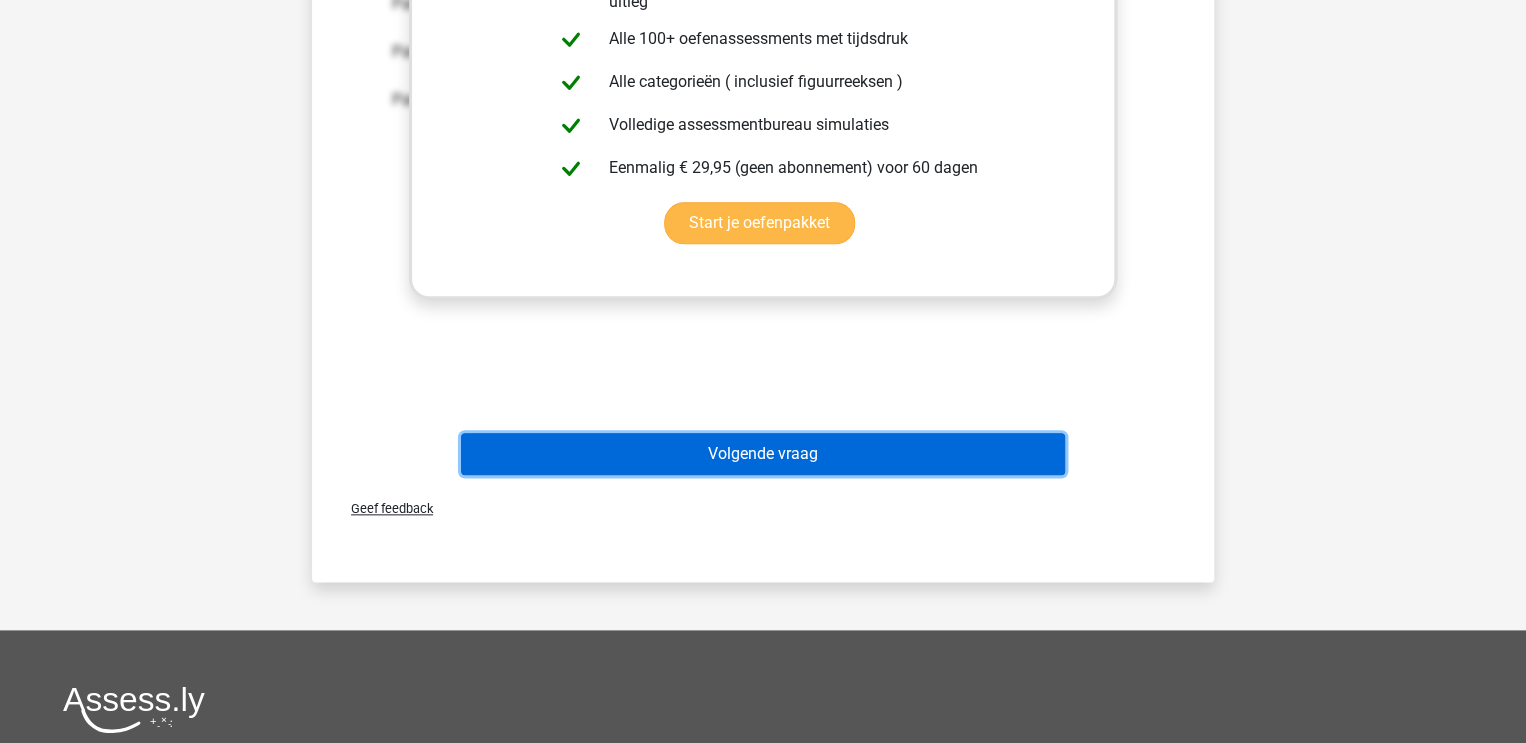 click on "Volgende vraag" at bounding box center [763, 454] 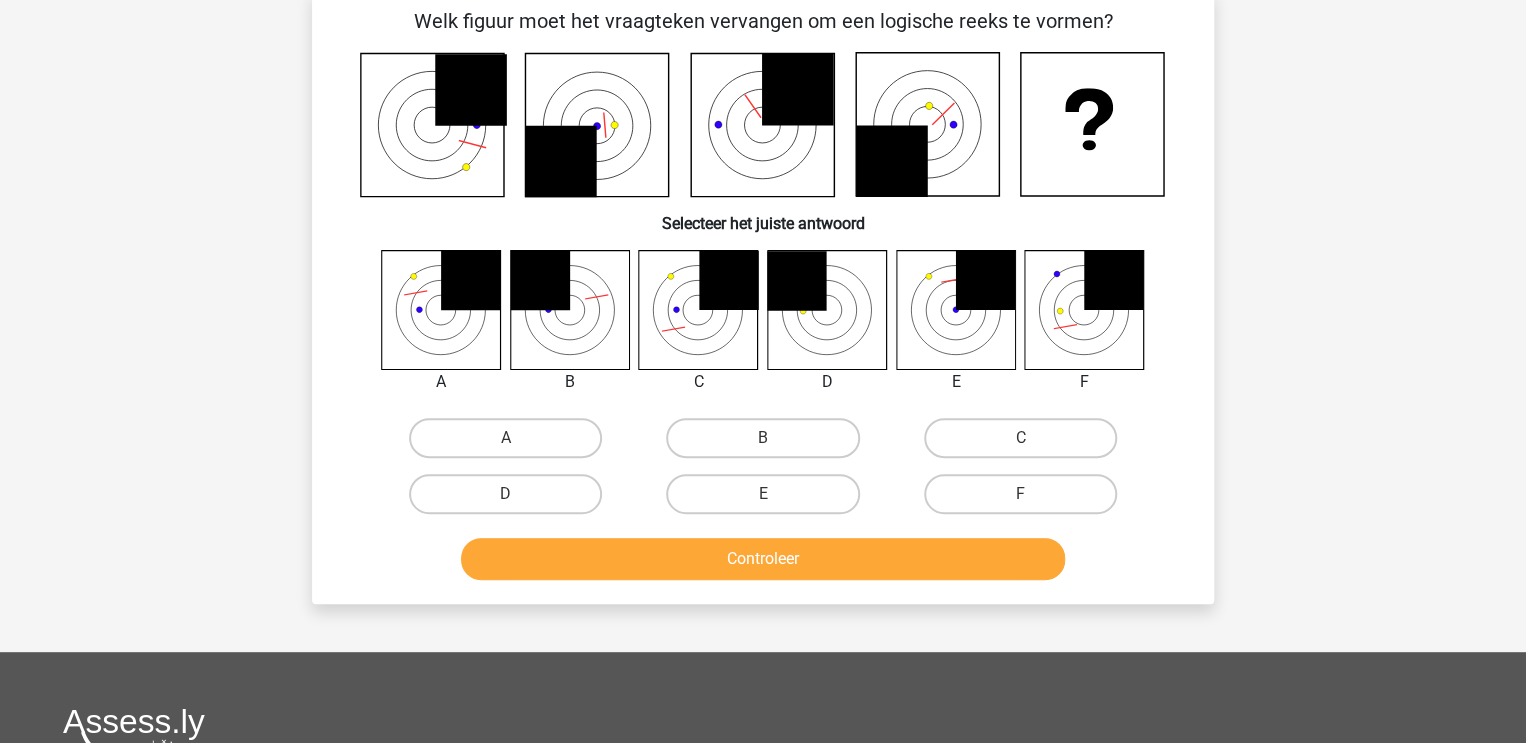 scroll, scrollTop: 92, scrollLeft: 0, axis: vertical 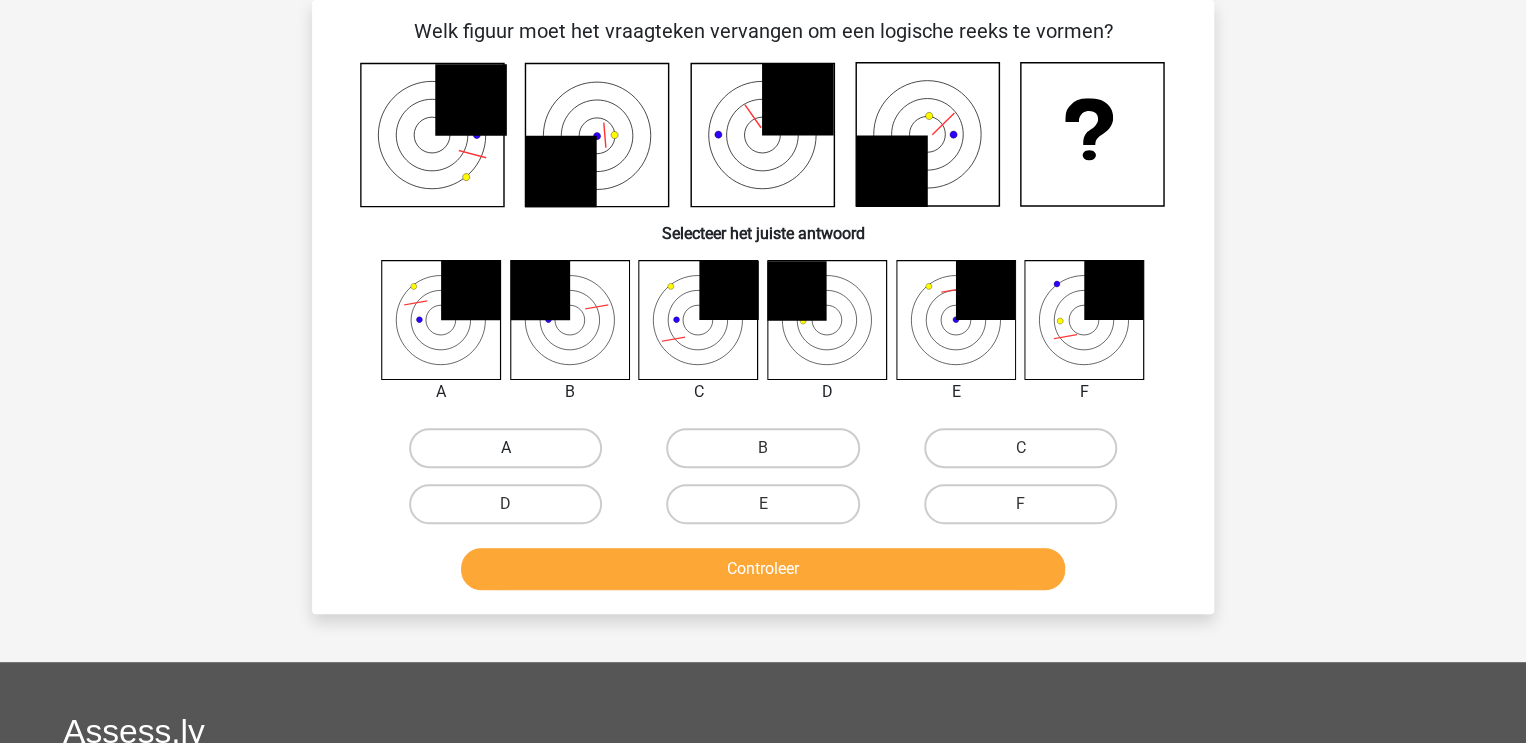 click on "A" at bounding box center [505, 448] 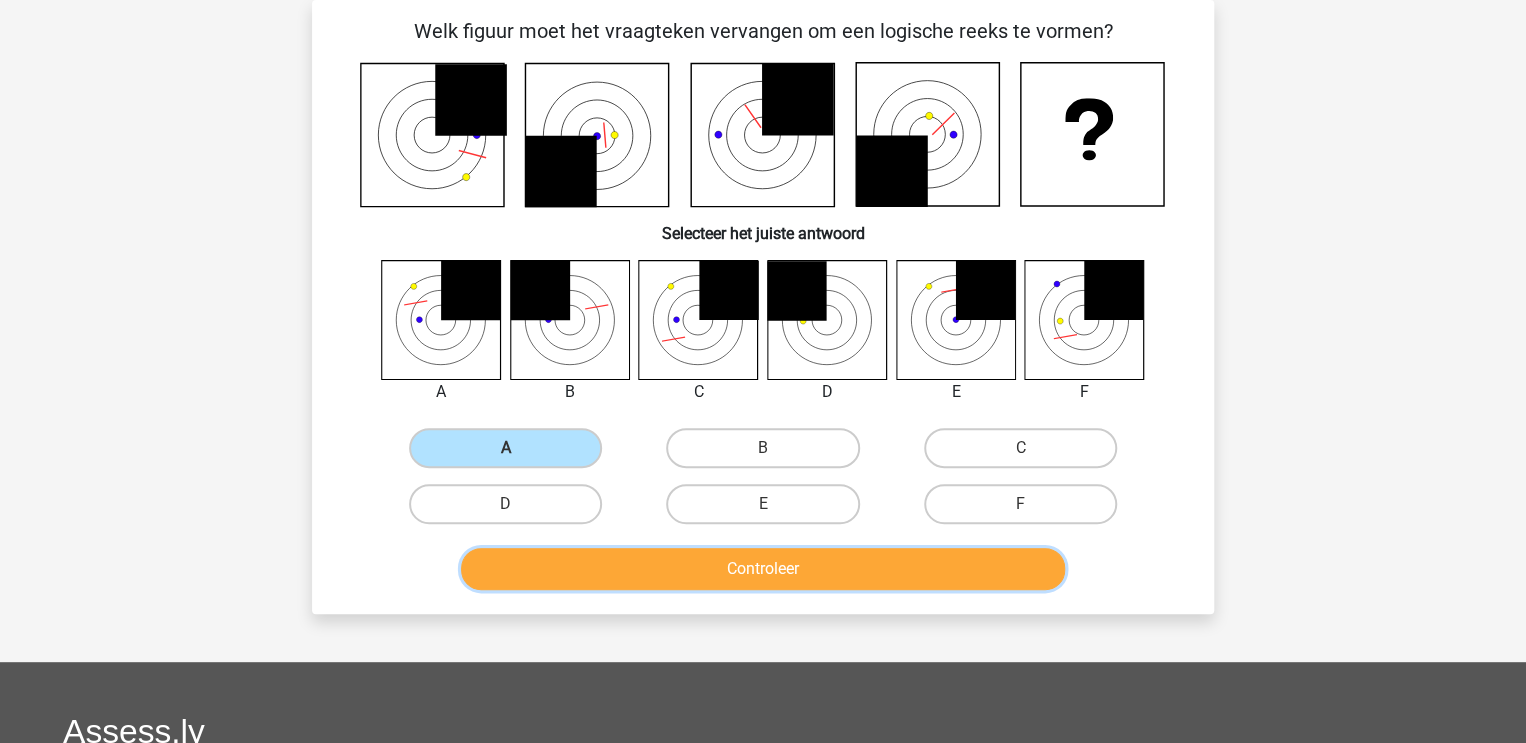 click on "Controleer" at bounding box center [763, 569] 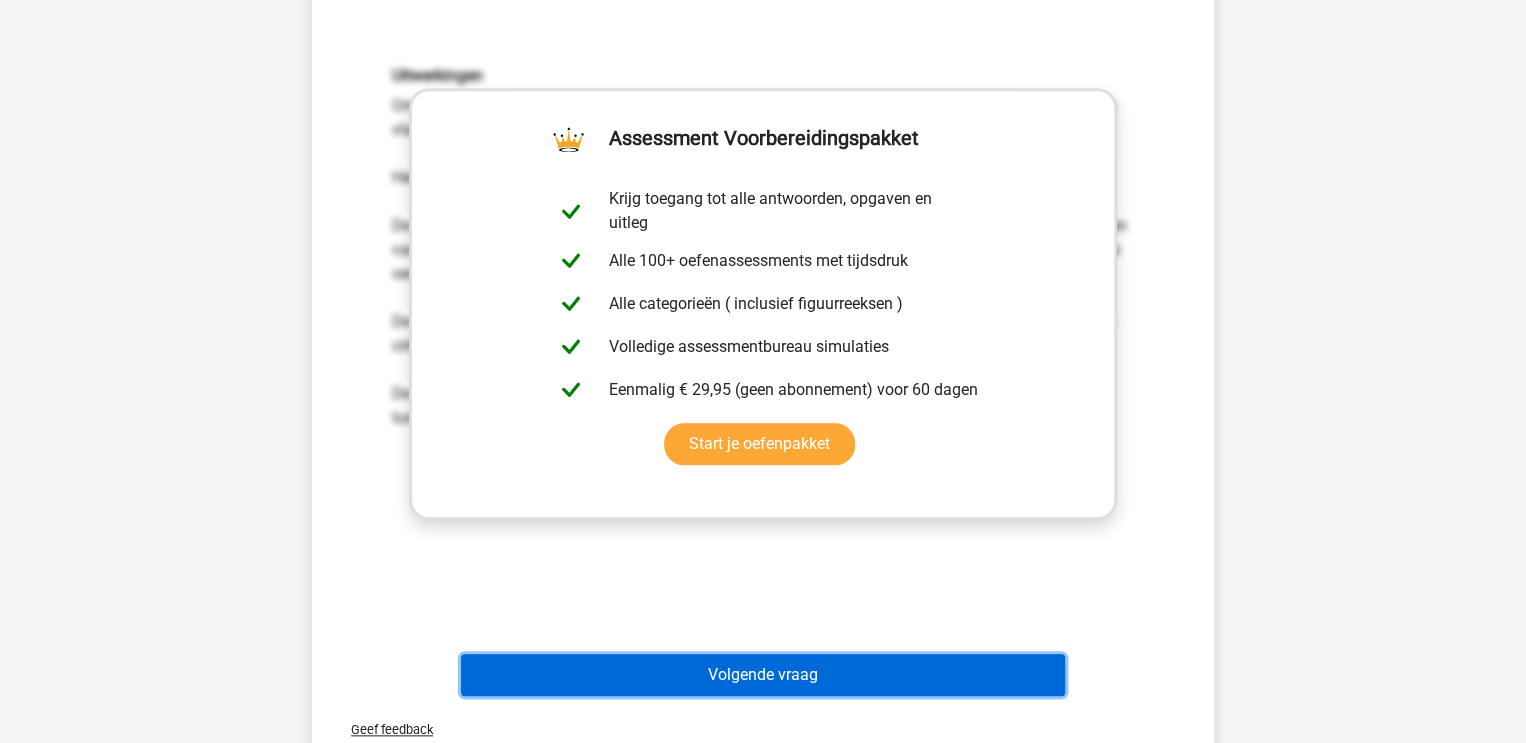 click on "Volgende vraag" at bounding box center (763, 675) 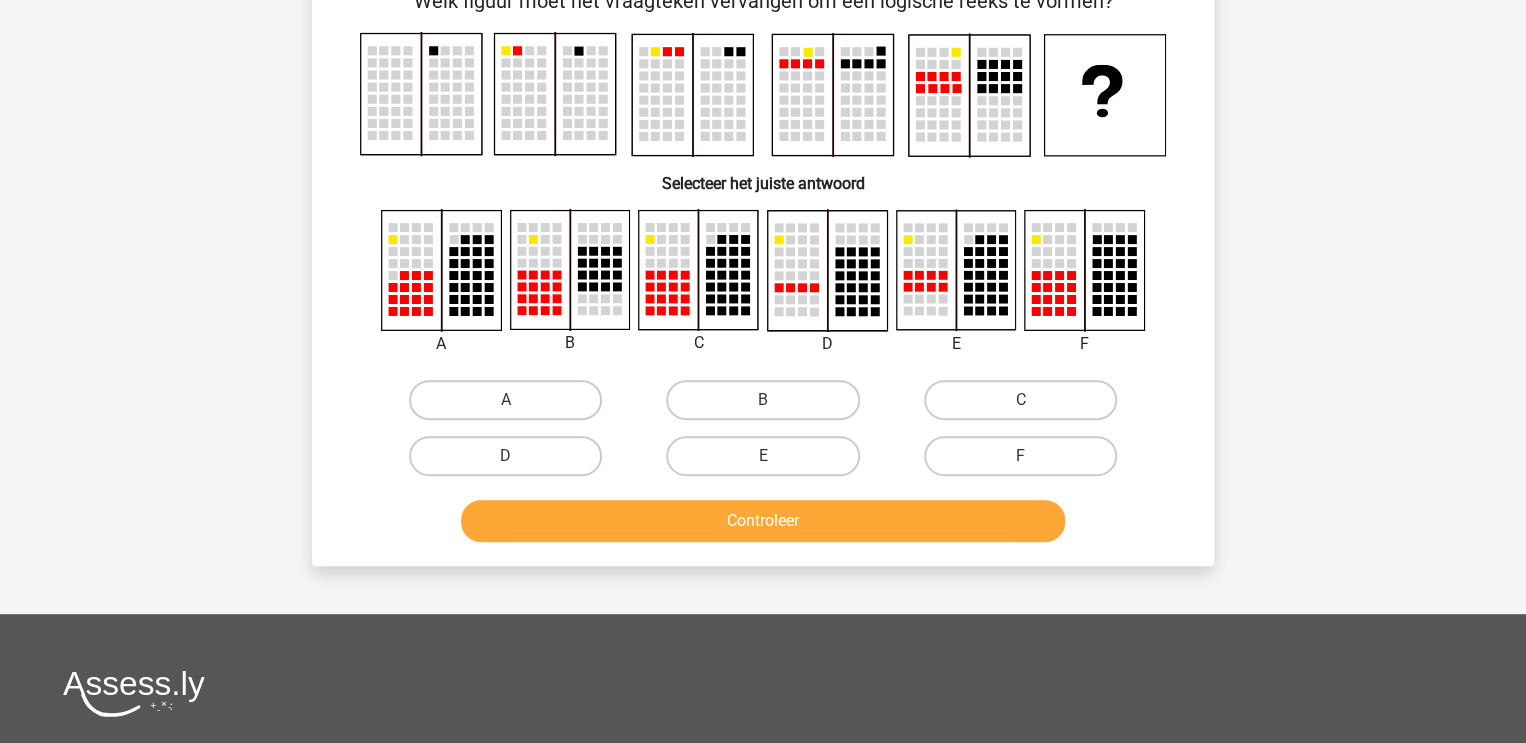 scroll, scrollTop: 123, scrollLeft: 0, axis: vertical 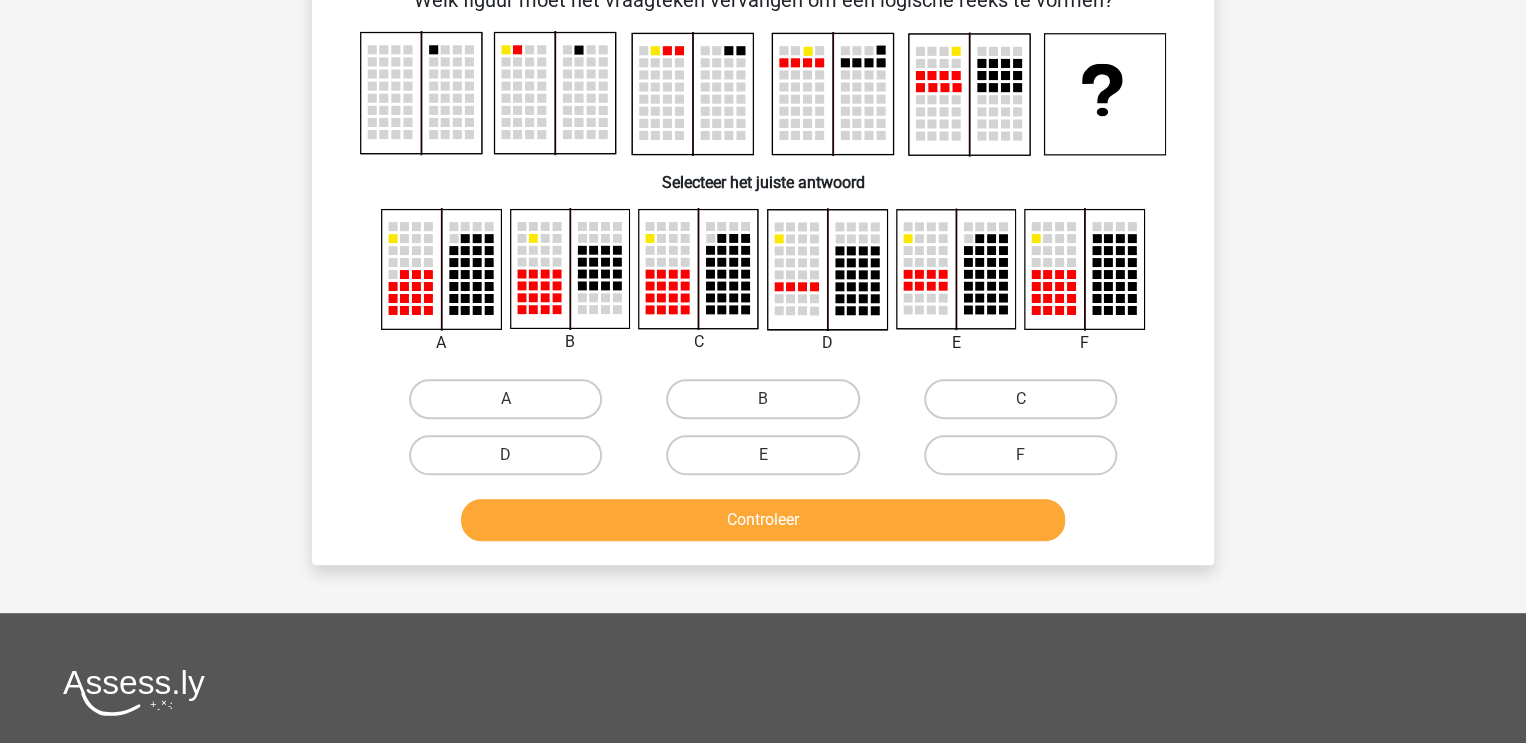 click on "C" at bounding box center [1026, 405] 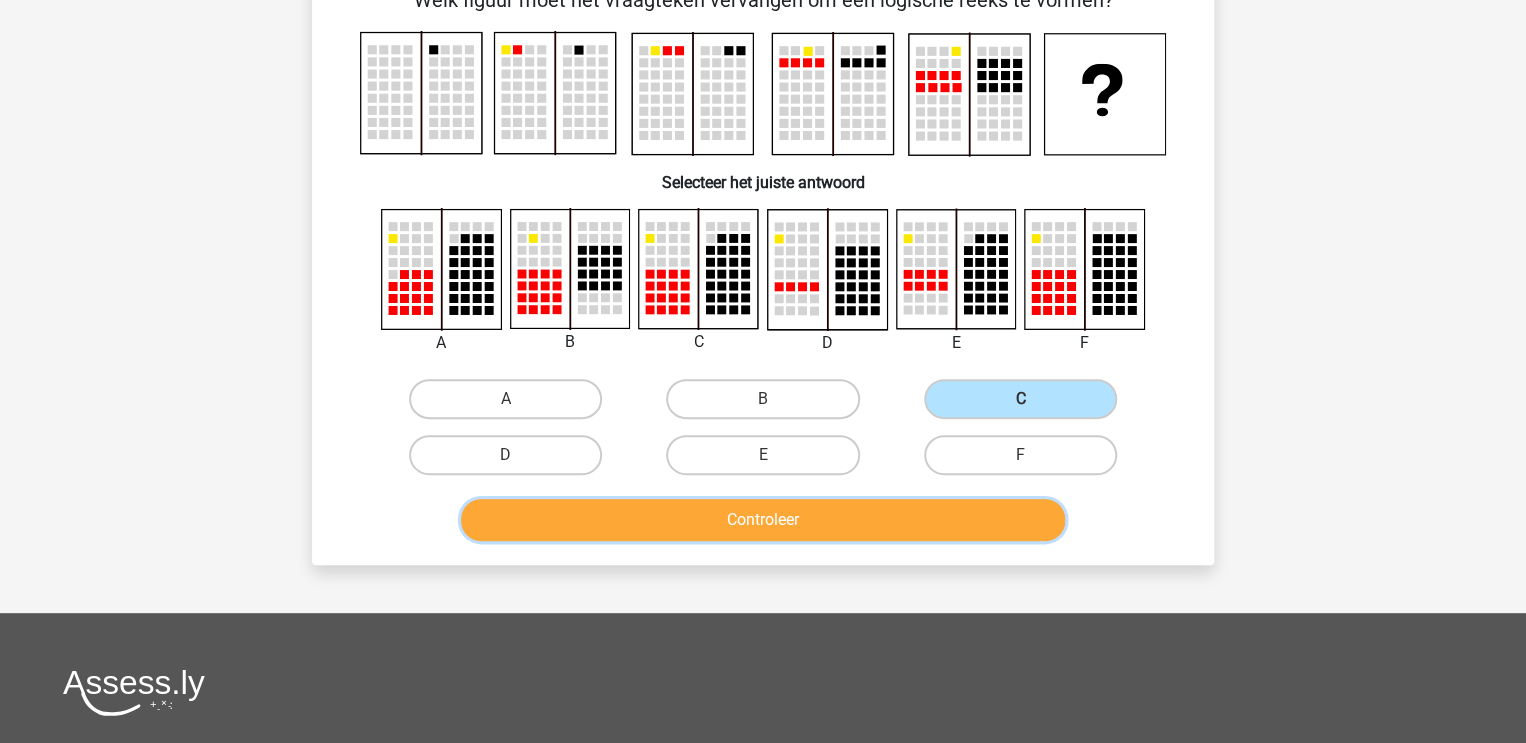 click on "Controleer" at bounding box center [763, 520] 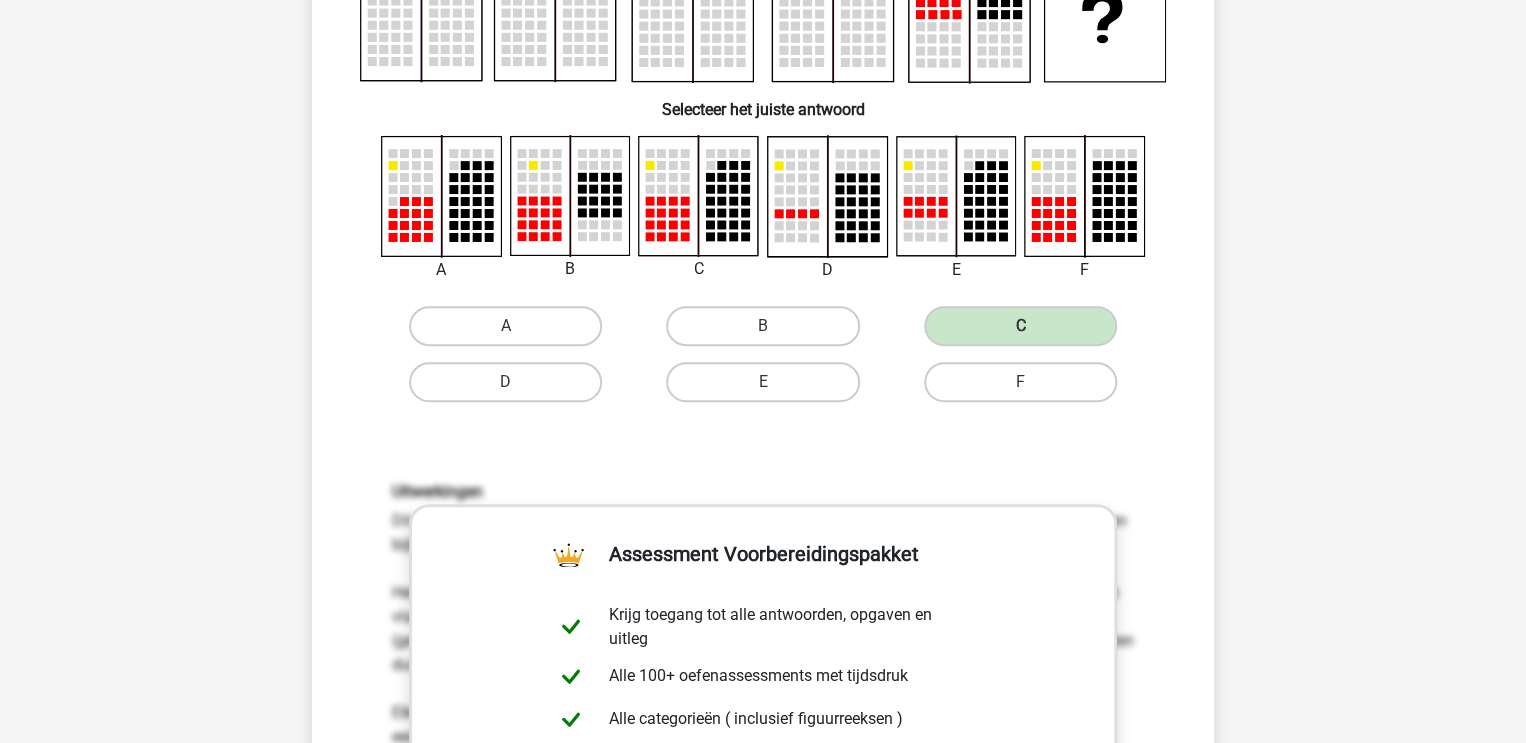 scroll, scrollTop: 0, scrollLeft: 0, axis: both 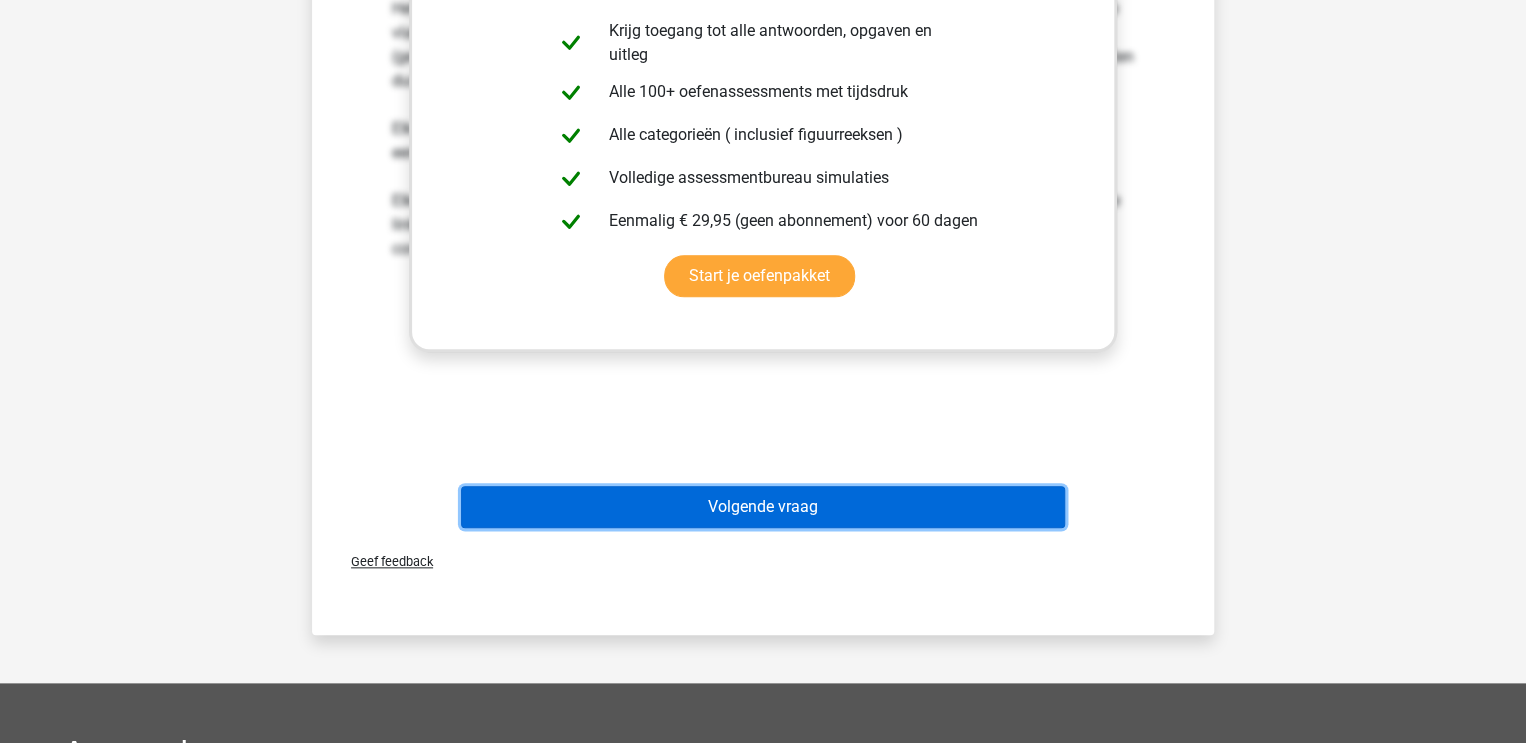 click on "Volgende vraag" at bounding box center [763, 507] 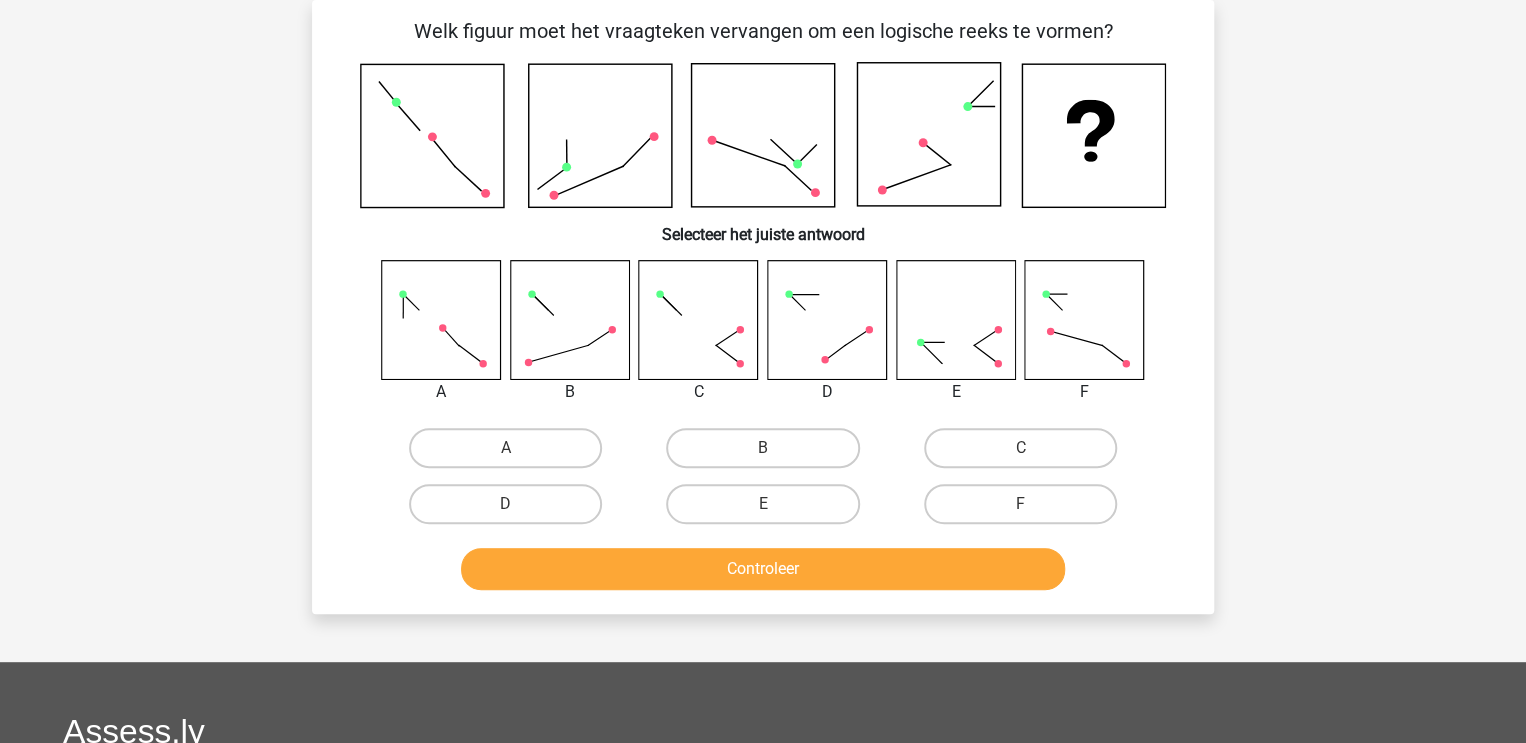 scroll, scrollTop: 92, scrollLeft: 0, axis: vertical 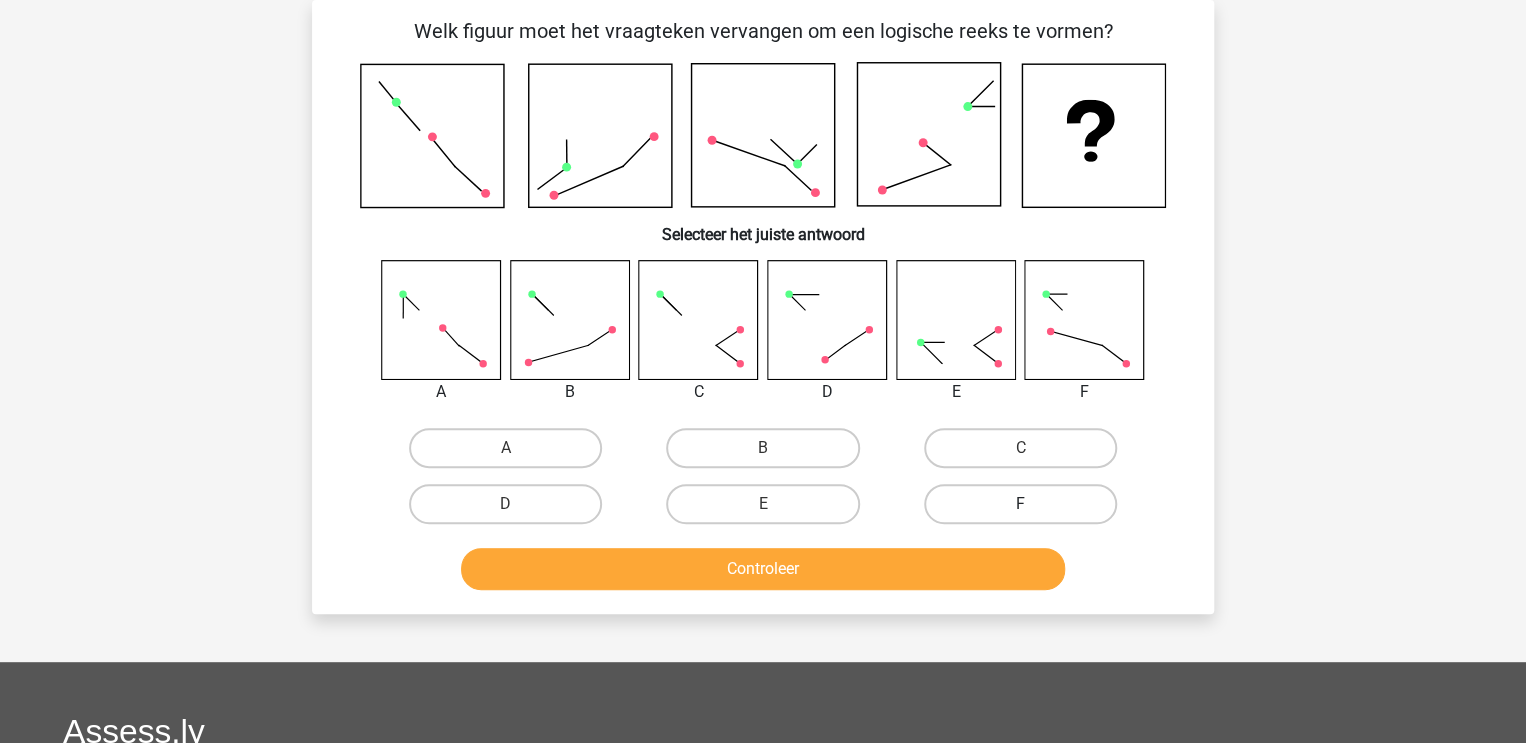 click on "F" at bounding box center (1020, 504) 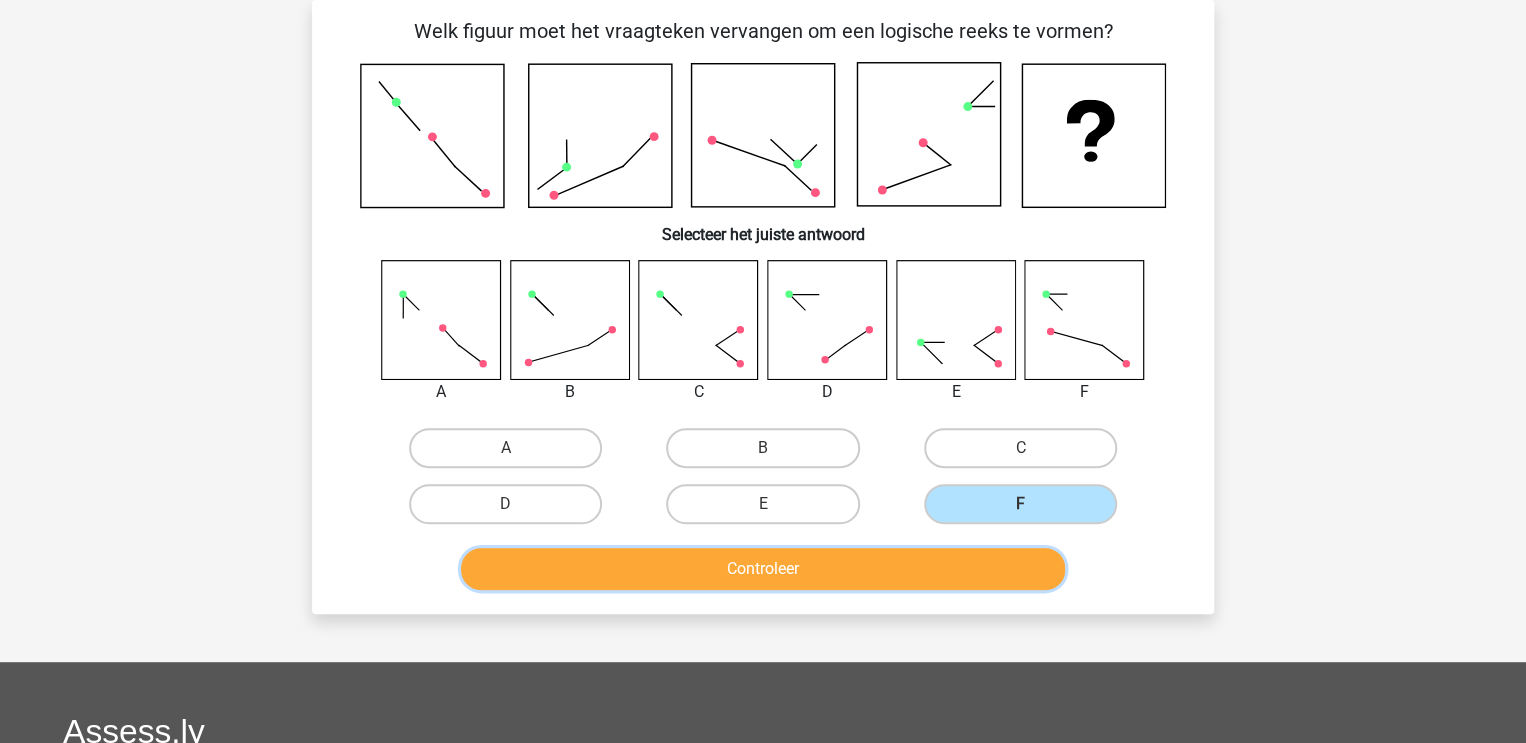 click on "Controleer" at bounding box center [763, 569] 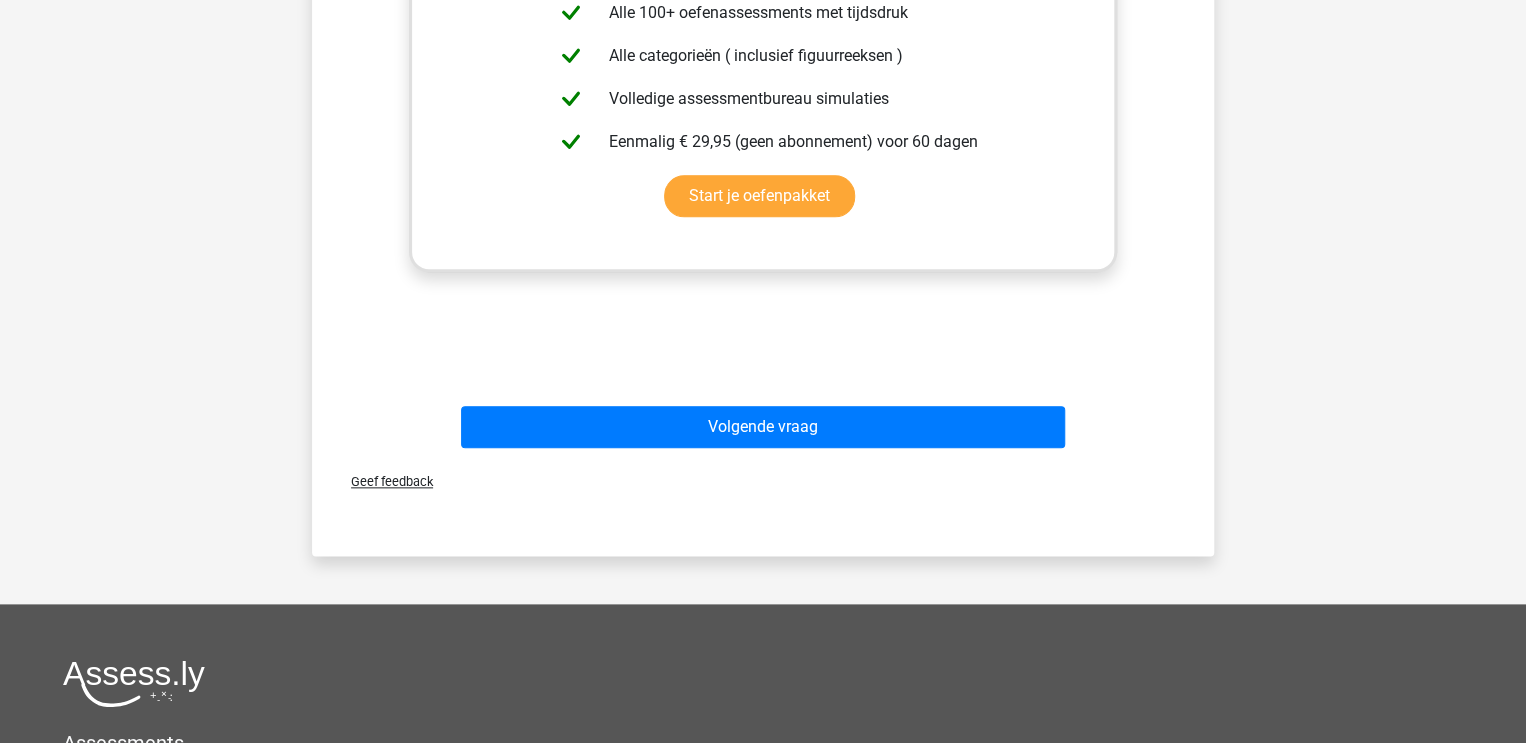 click on "Volgende vraag" at bounding box center [763, 423] 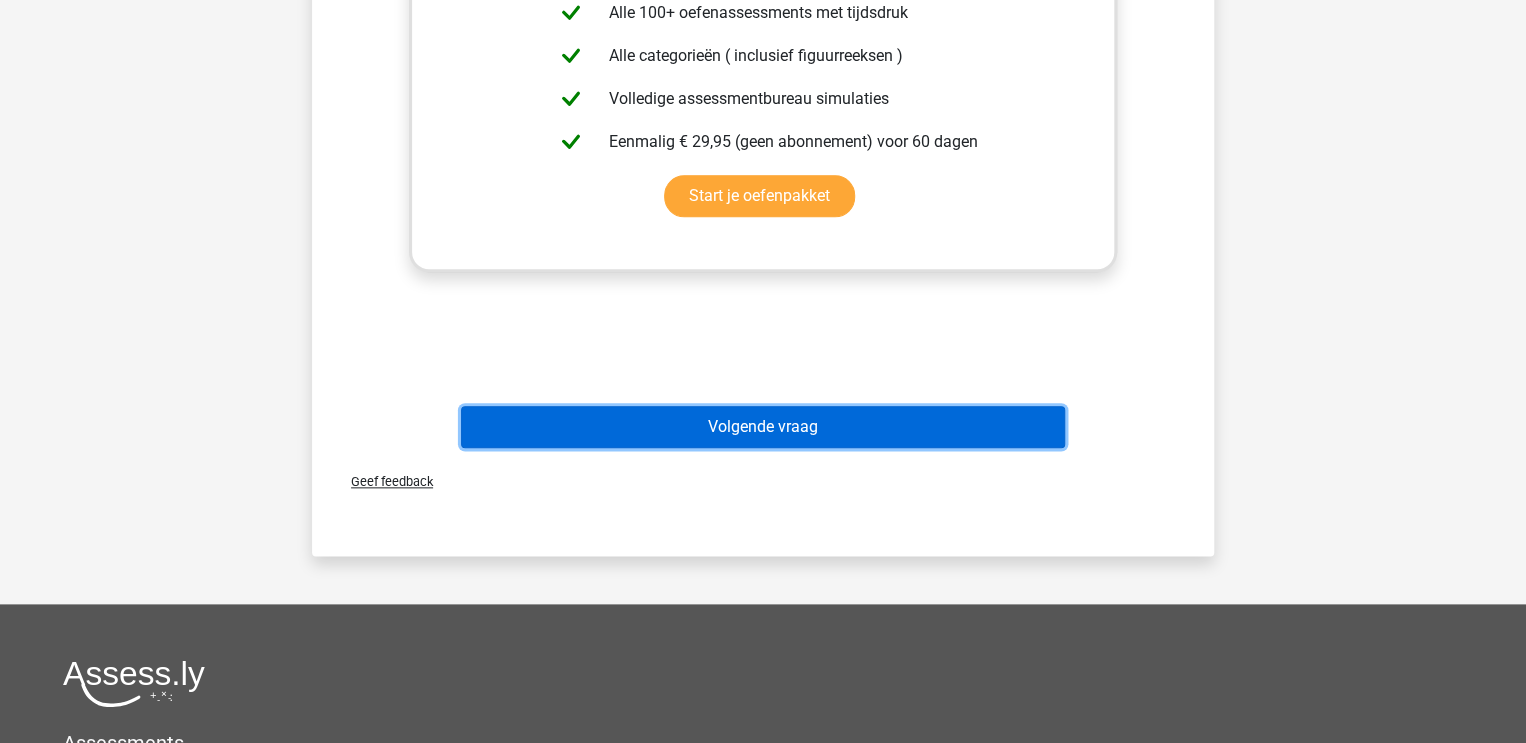 click on "Volgende vraag" at bounding box center [763, 427] 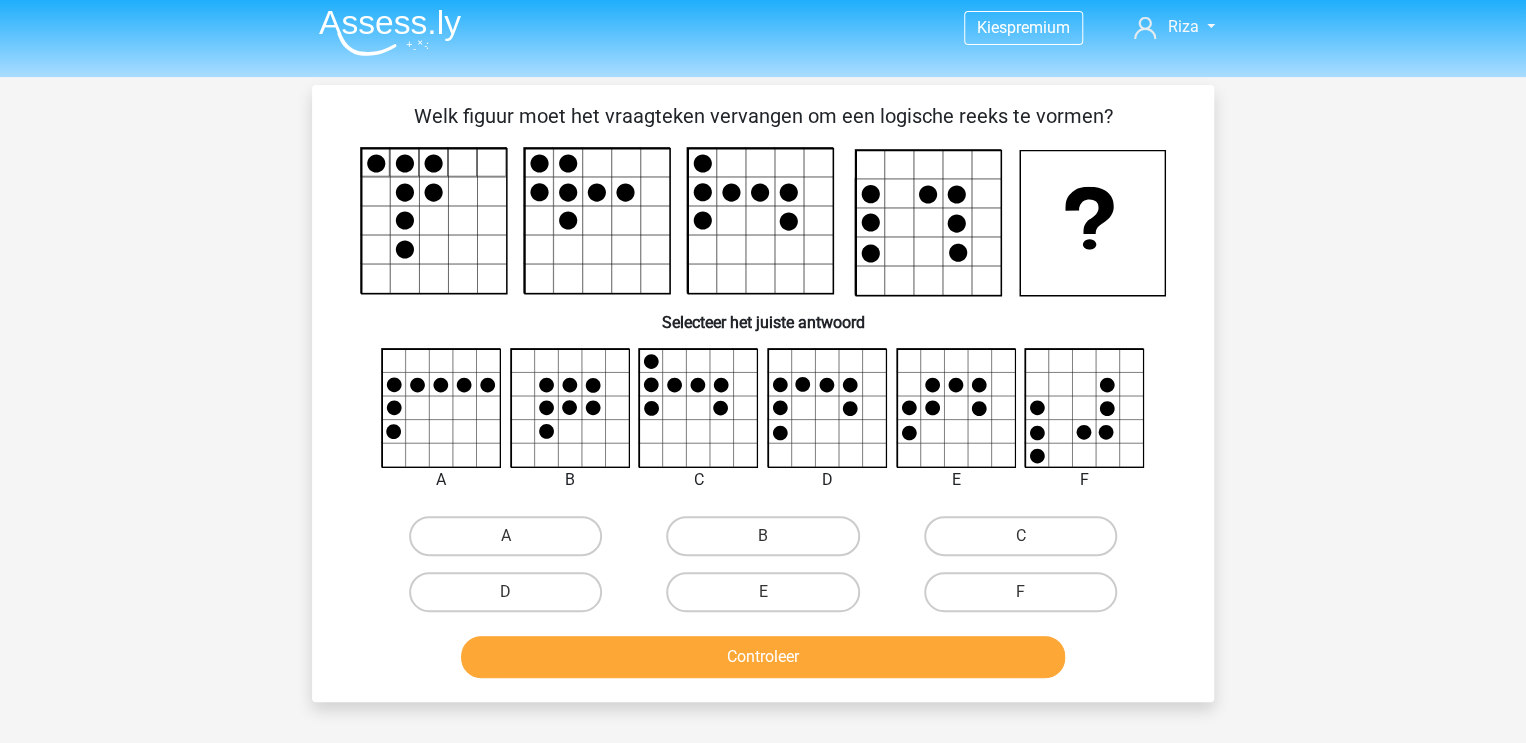 scroll, scrollTop: 0, scrollLeft: 0, axis: both 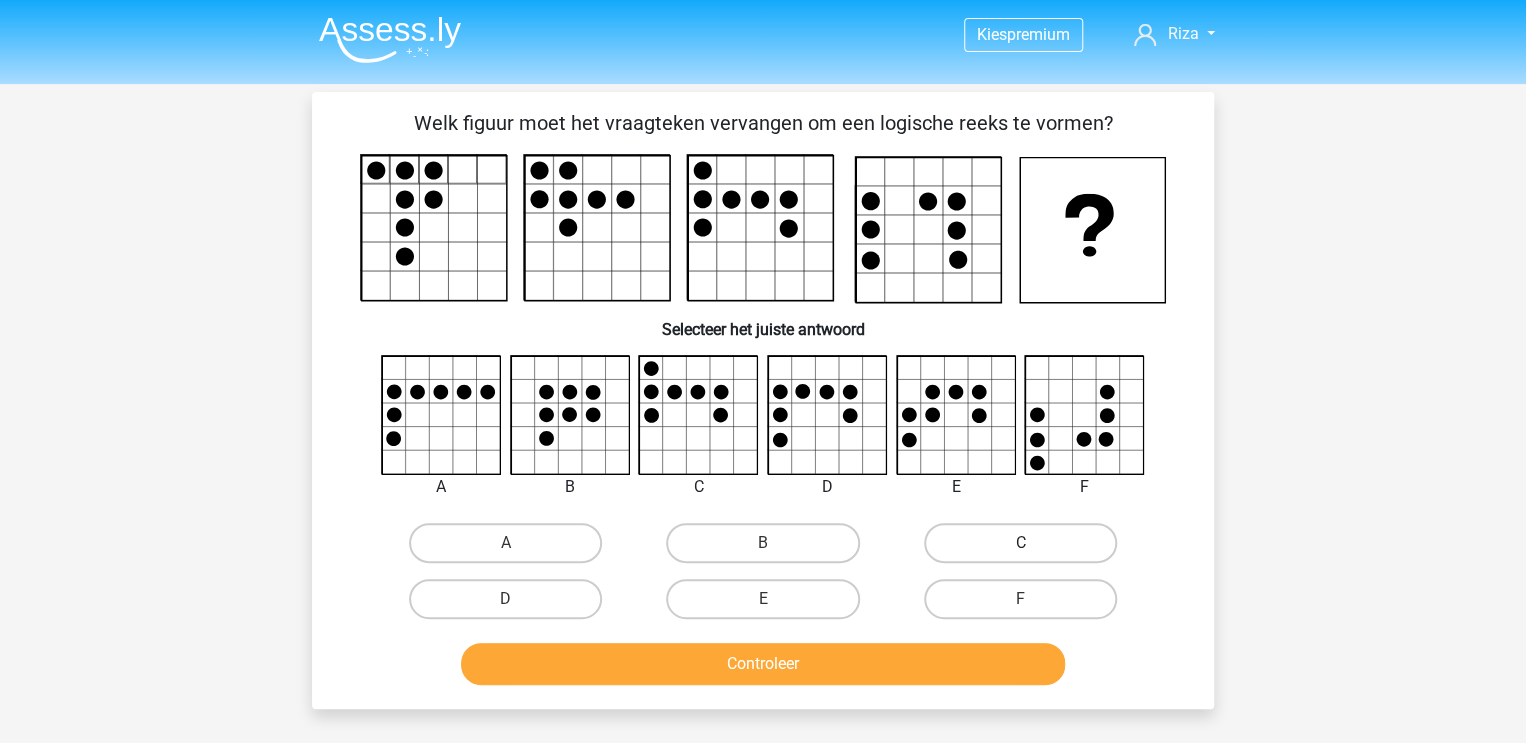 click on "C" at bounding box center [1020, 543] 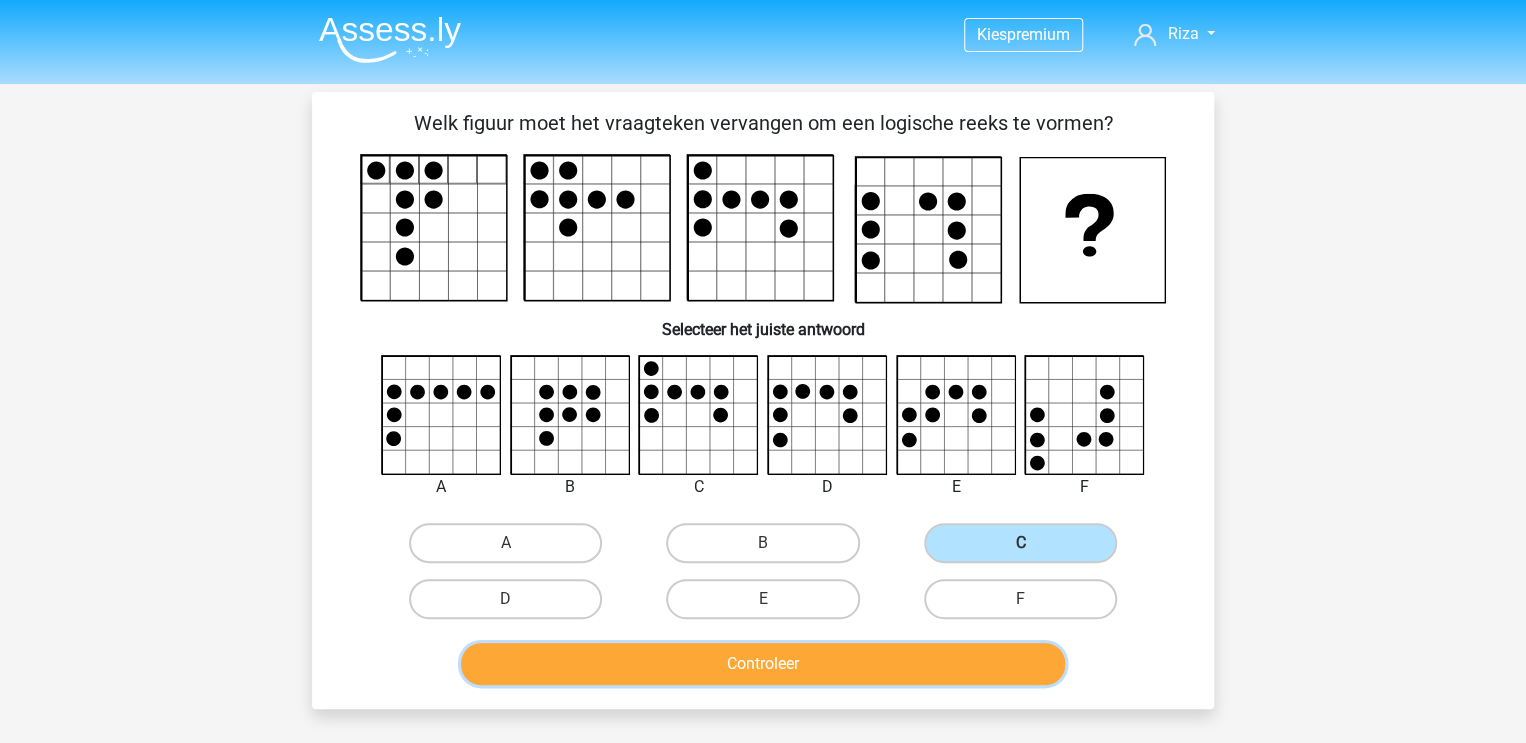 click on "Controleer" at bounding box center [763, 664] 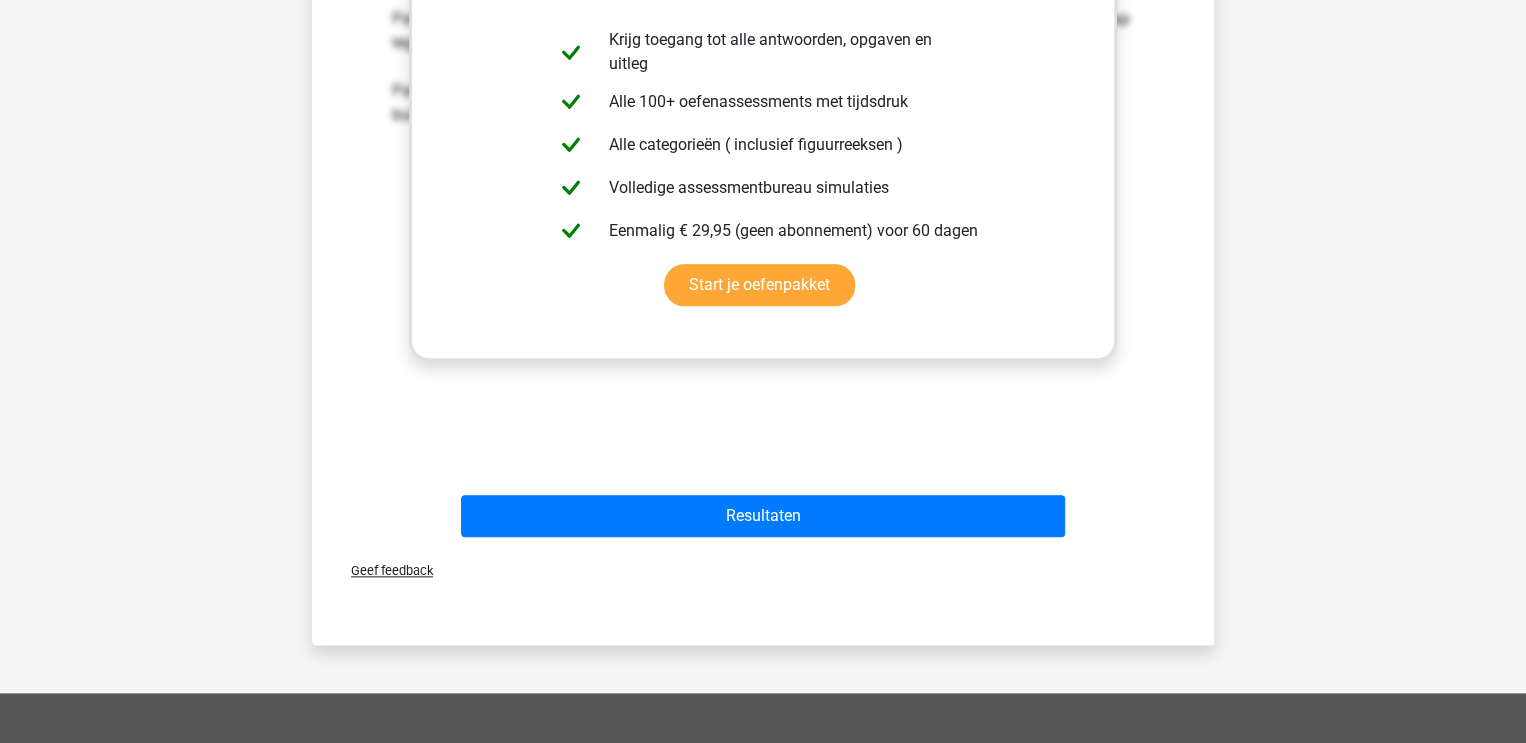 scroll, scrollTop: 796, scrollLeft: 0, axis: vertical 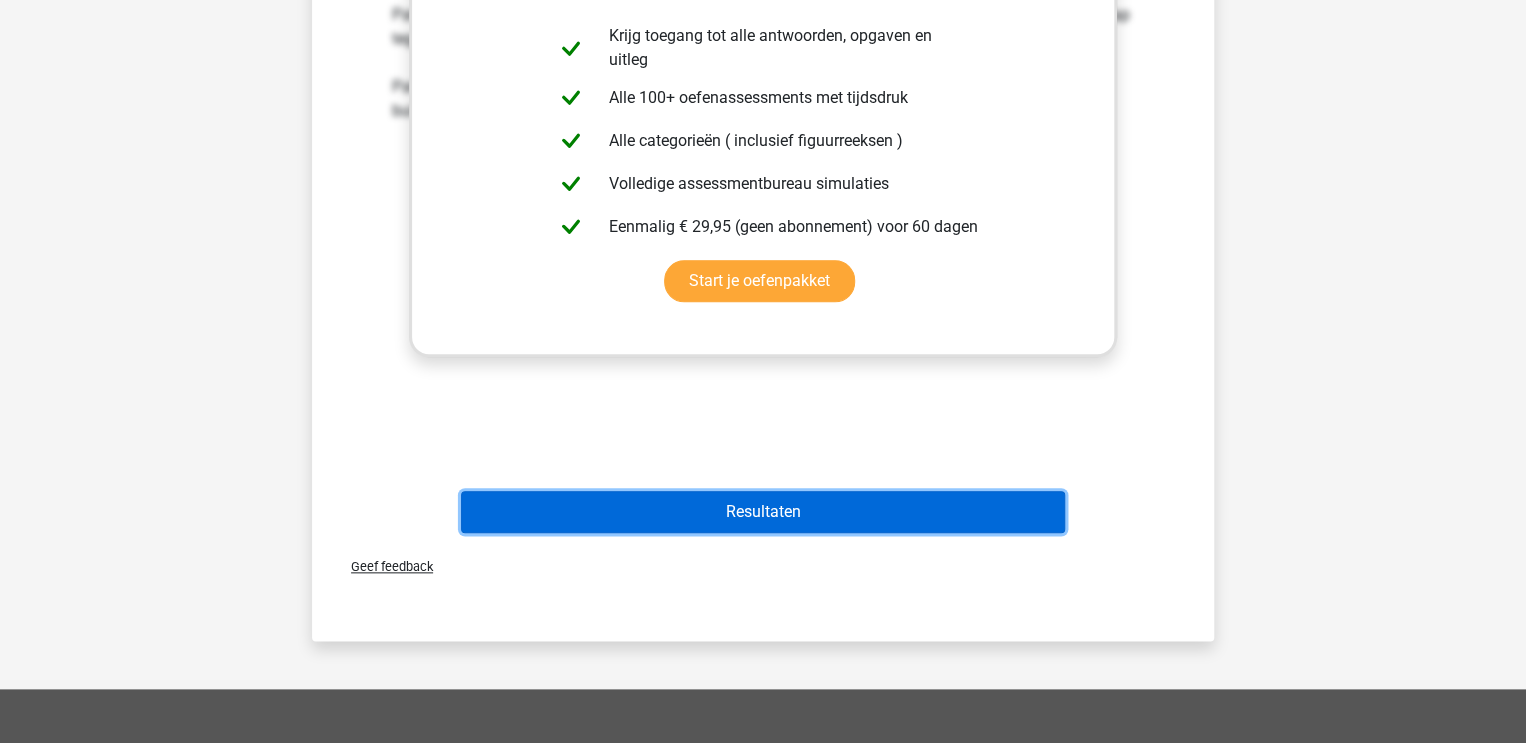 click on "Resultaten" at bounding box center (763, 512) 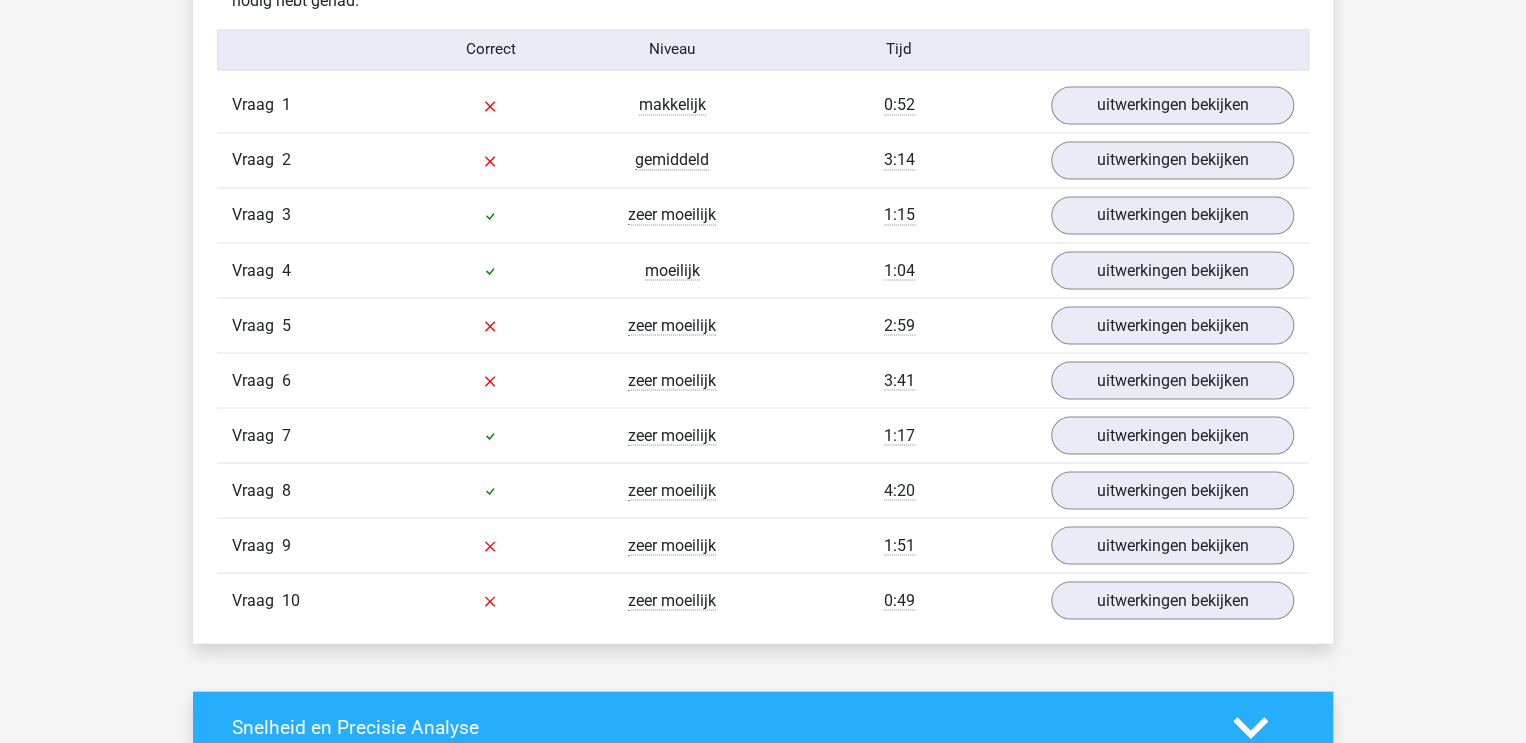 scroll, scrollTop: 1647, scrollLeft: 0, axis: vertical 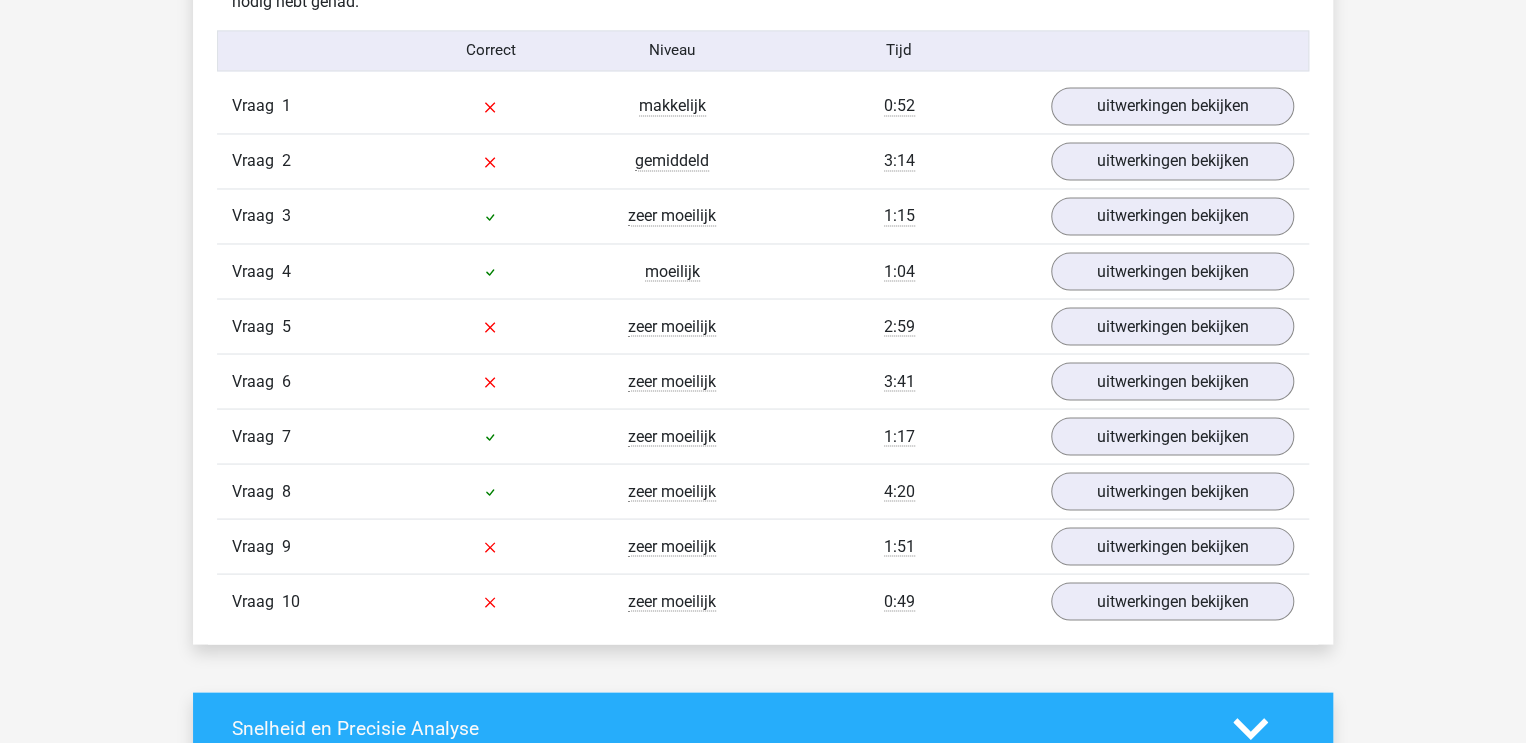 click on "Vraag
1
makkelijk
0:52
uitwerkingen bekijken" at bounding box center (763, 106) 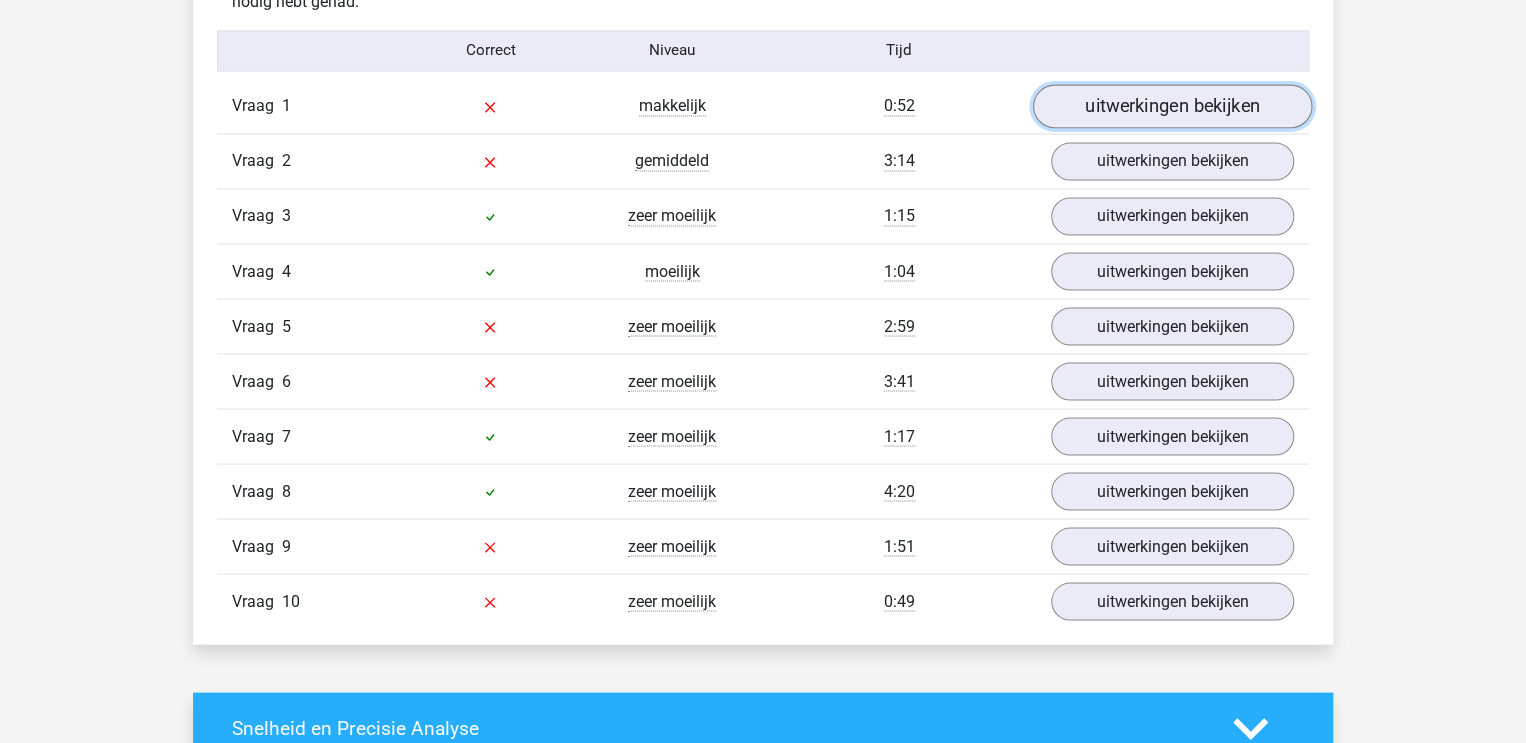 click on "uitwerkingen bekijken" at bounding box center [1172, 106] 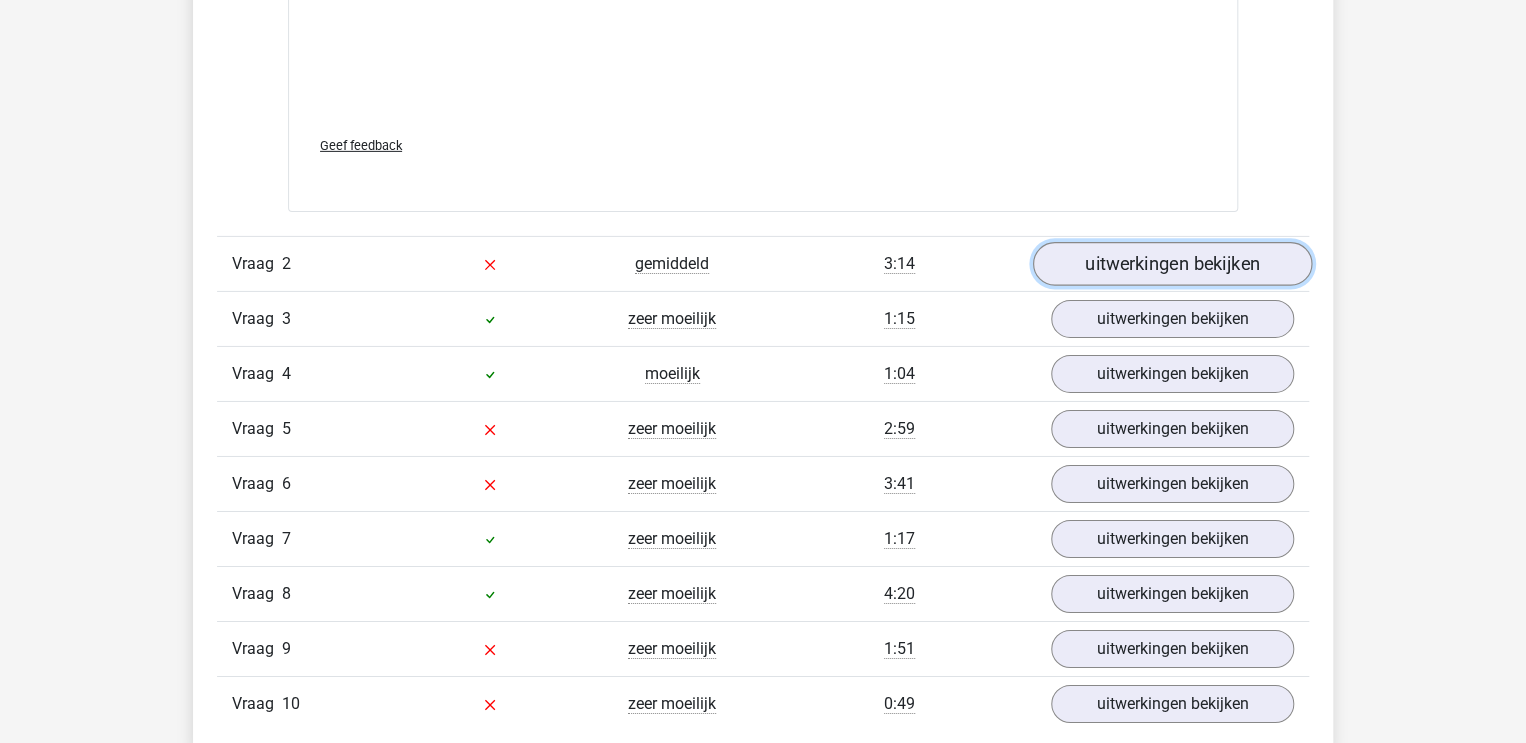click on "uitwerkingen bekijken" at bounding box center (1172, 264) 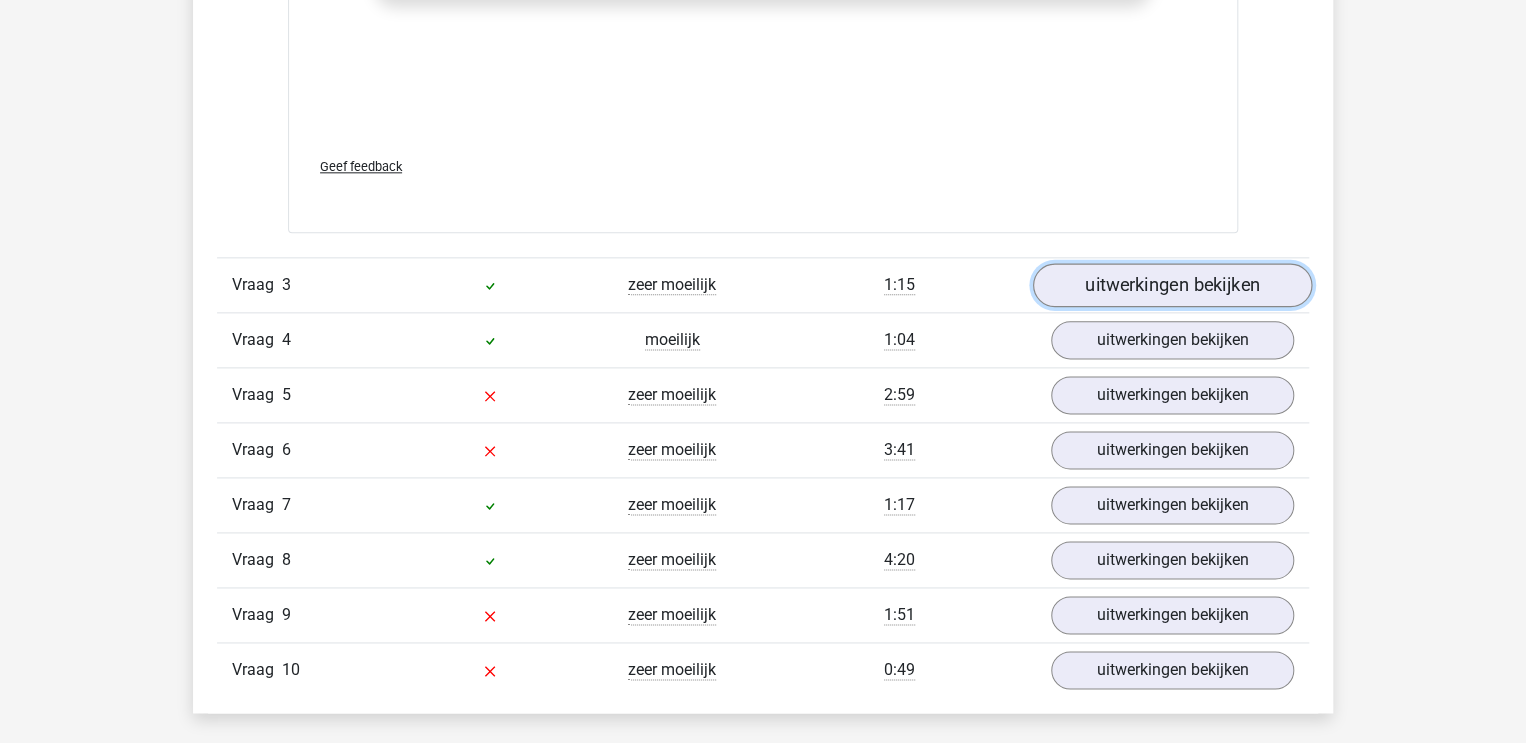 click on "uitwerkingen bekijken" at bounding box center (1172, 285) 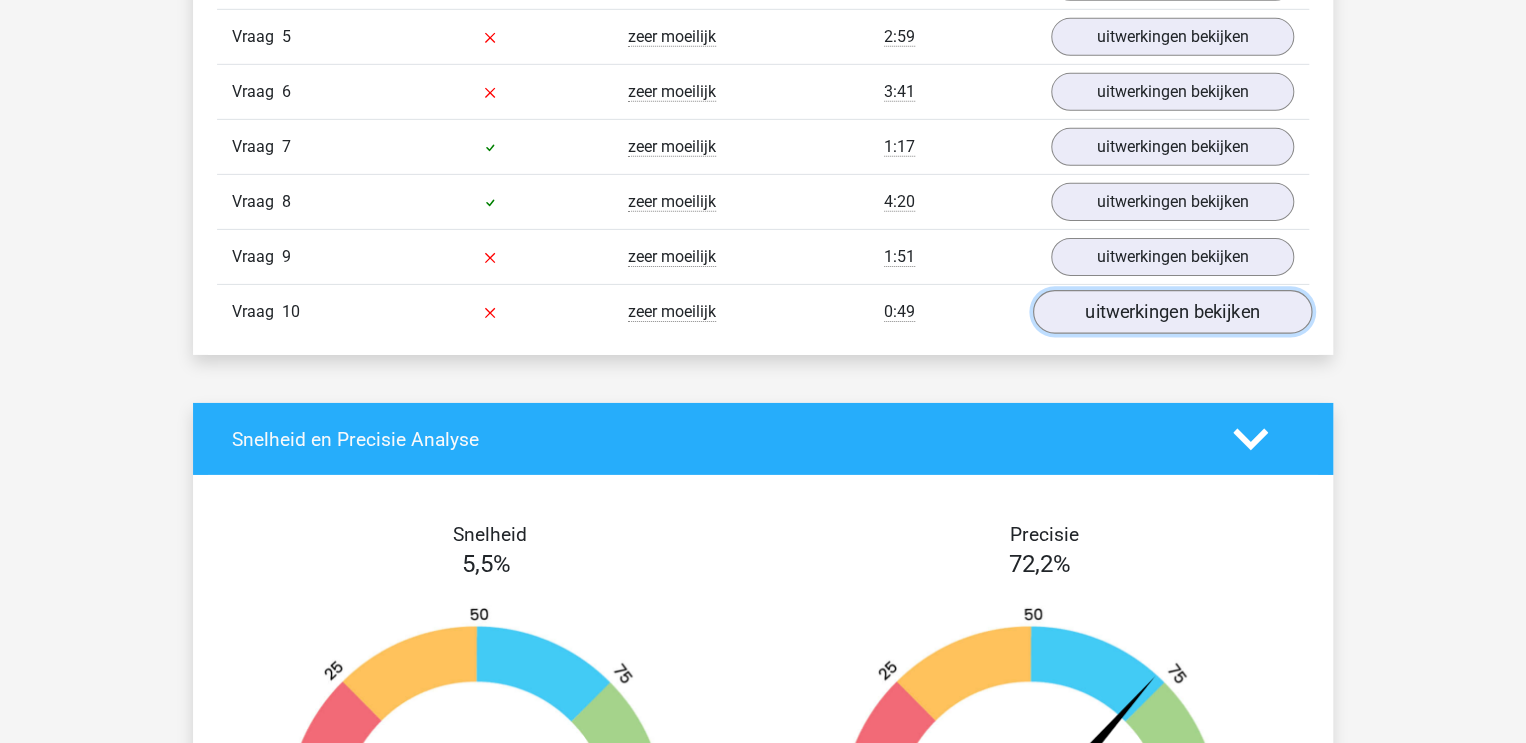click on "uitwerkingen bekijken" at bounding box center (1172, 313) 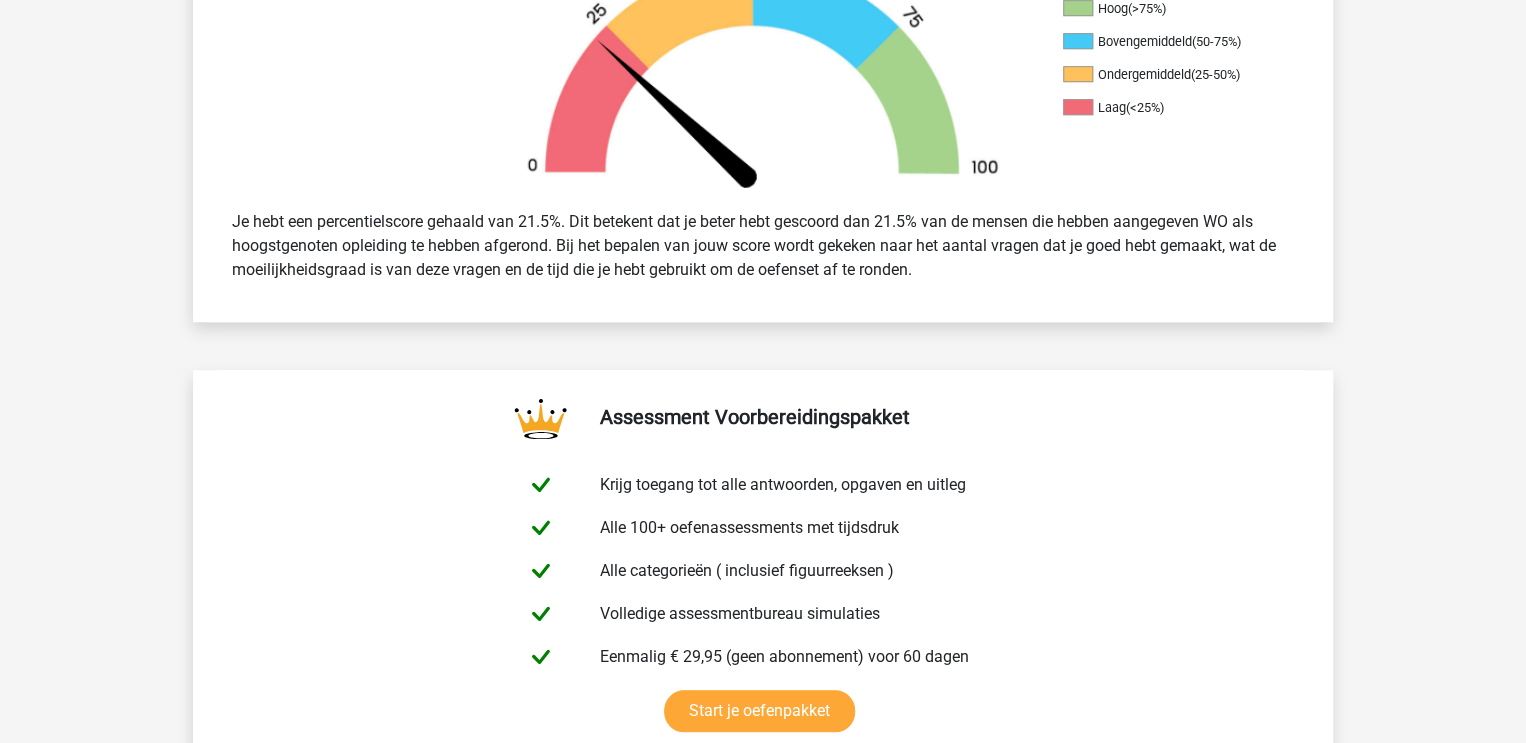 scroll, scrollTop: 0, scrollLeft: 0, axis: both 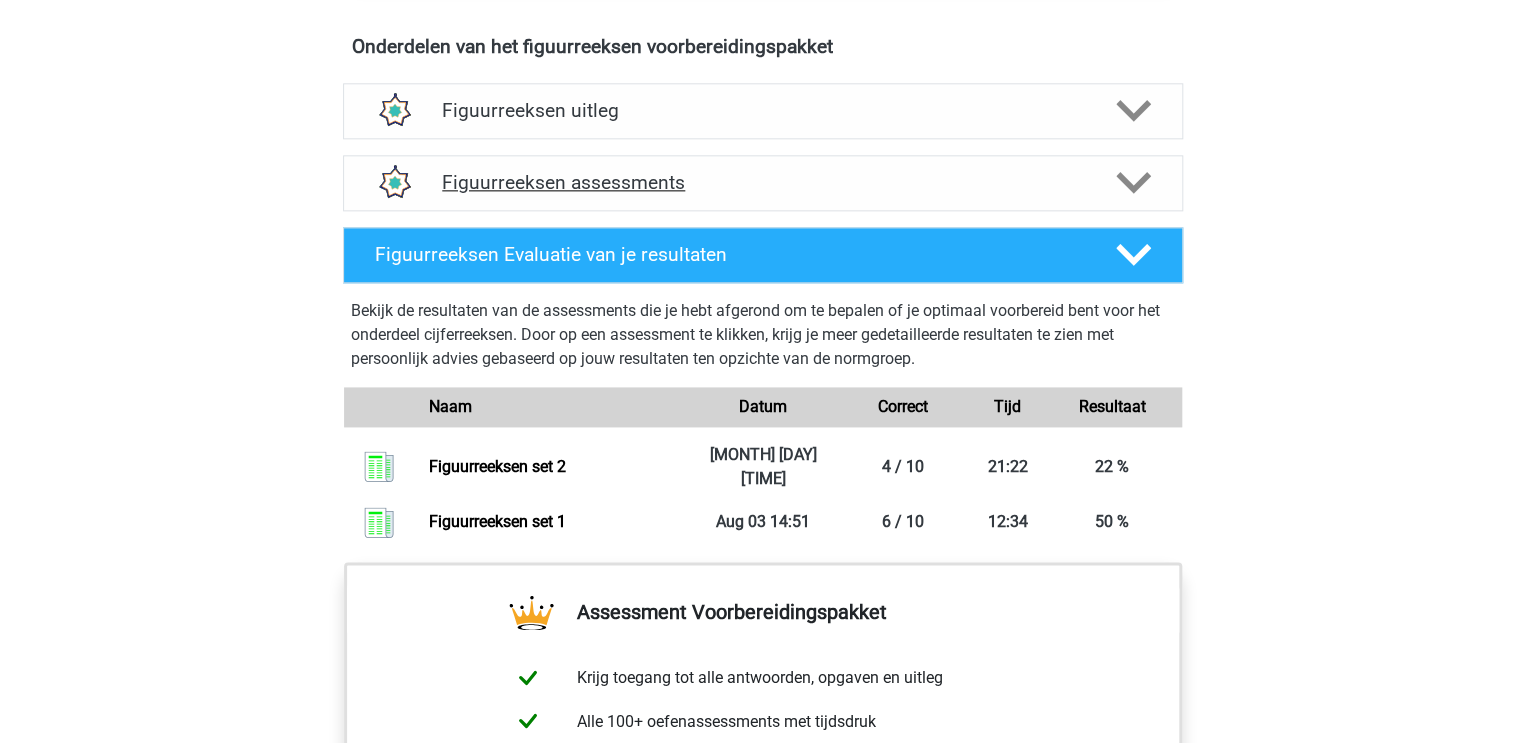 click on "Figuurreeksen assessments" at bounding box center (763, 182) 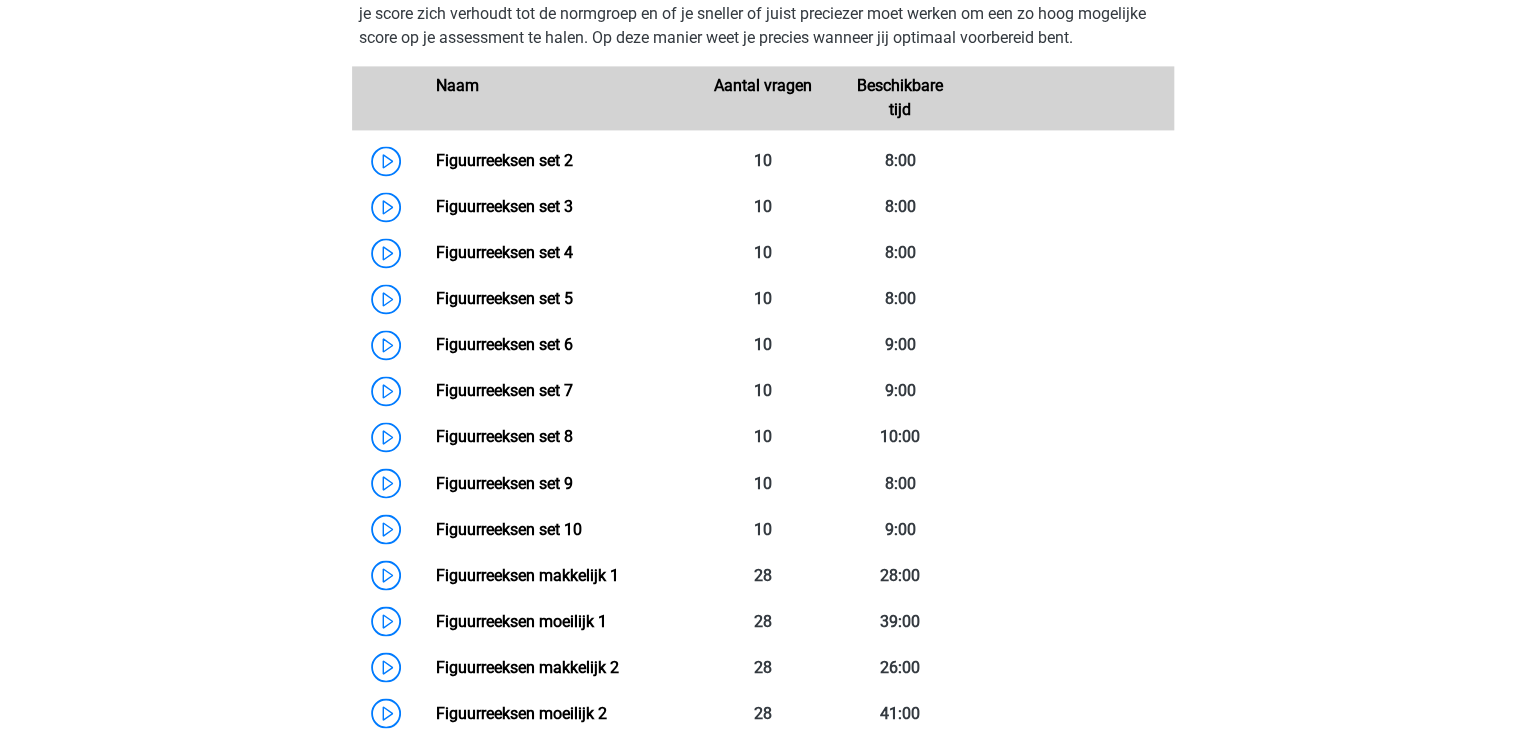 scroll, scrollTop: 1439, scrollLeft: 0, axis: vertical 